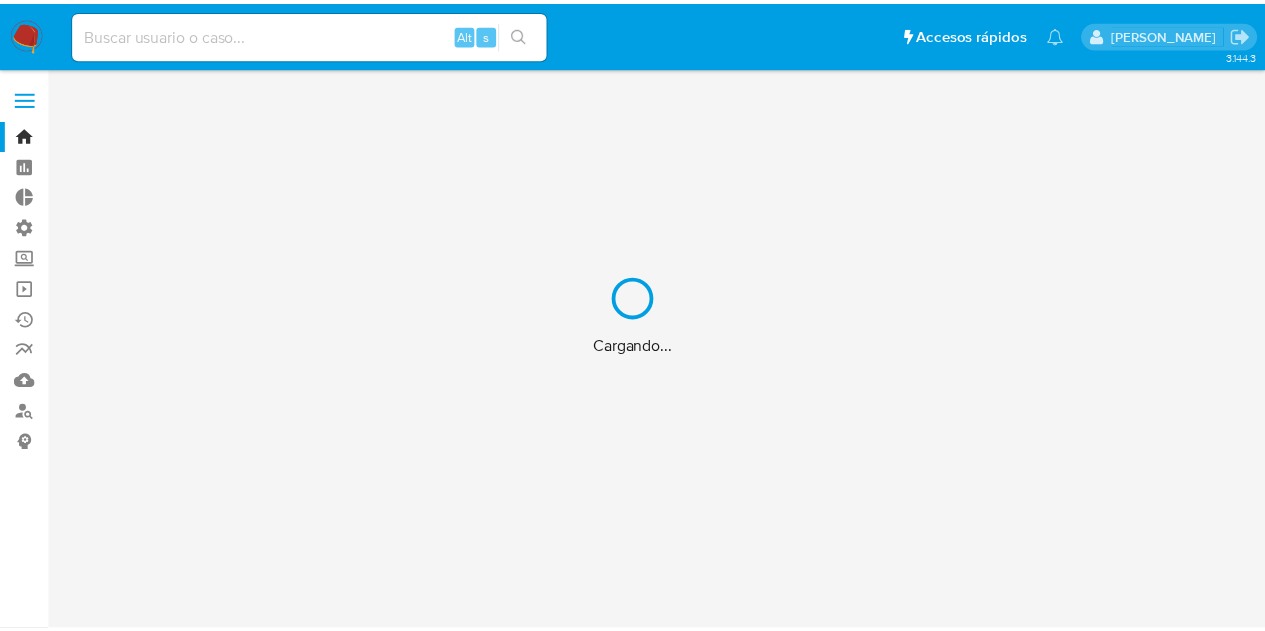 scroll, scrollTop: 0, scrollLeft: 0, axis: both 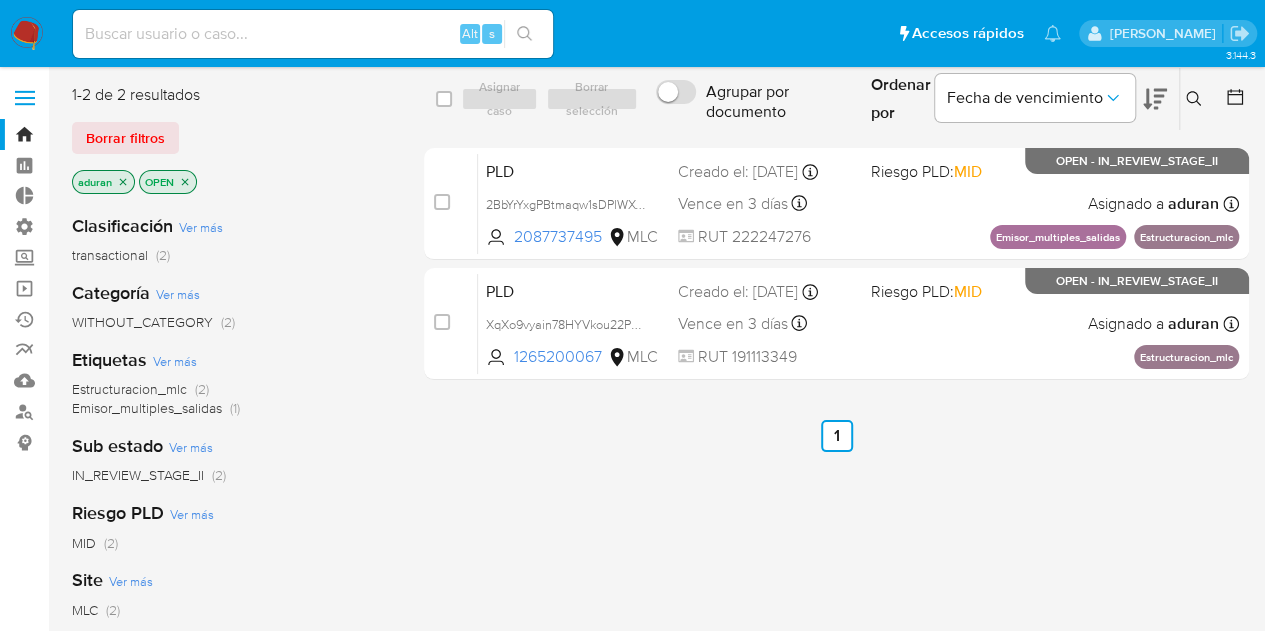 click on "select-all-cases-checkbox Asignar caso Borrar selección Agrupar por documento Ordenar por Fecha de vencimiento   No es posible ordenar los resultados mientras se encuentren agrupados. Ingrese ID de usuario o caso Buscar Borrar filtros case-item-checkbox   No es posible asignar el caso PLD 2BbYrYxgPBtmaqw1sDPlWXwl 2087737495 MLC Riesgo PLD:  MID Creado el: 12/04/2025   Creado el: 12/04/2025 06:08:32 Vence en 3 días   Vence el 11/07/2025 06:08:32 RUT   222247276 Asignado a   aduran   Asignado el: 10/06/2025 11:05:37 Emisor_multiples_salidas Estructuracion_mlc OPEN - IN_REVIEW_STAGE_II  case-item-checkbox   No es posible asignar el caso PLD XqXo9vyain78HYVkou22PM5i 1265200067 MLC Riesgo PLD:  MID Creado el: 12/04/2025   Creado el: 12/04/2025 06:08:11 Vence en 3 días   Vence el 11/07/2025 06:08:11 RUT   191113349 Asignado a   aduran   Asignado el: 10/06/2025 11:05:39 Estructuracion_mlc OPEN - IN_REVIEW_STAGE_II  Anterior 1 Siguiente" at bounding box center (836, 529) 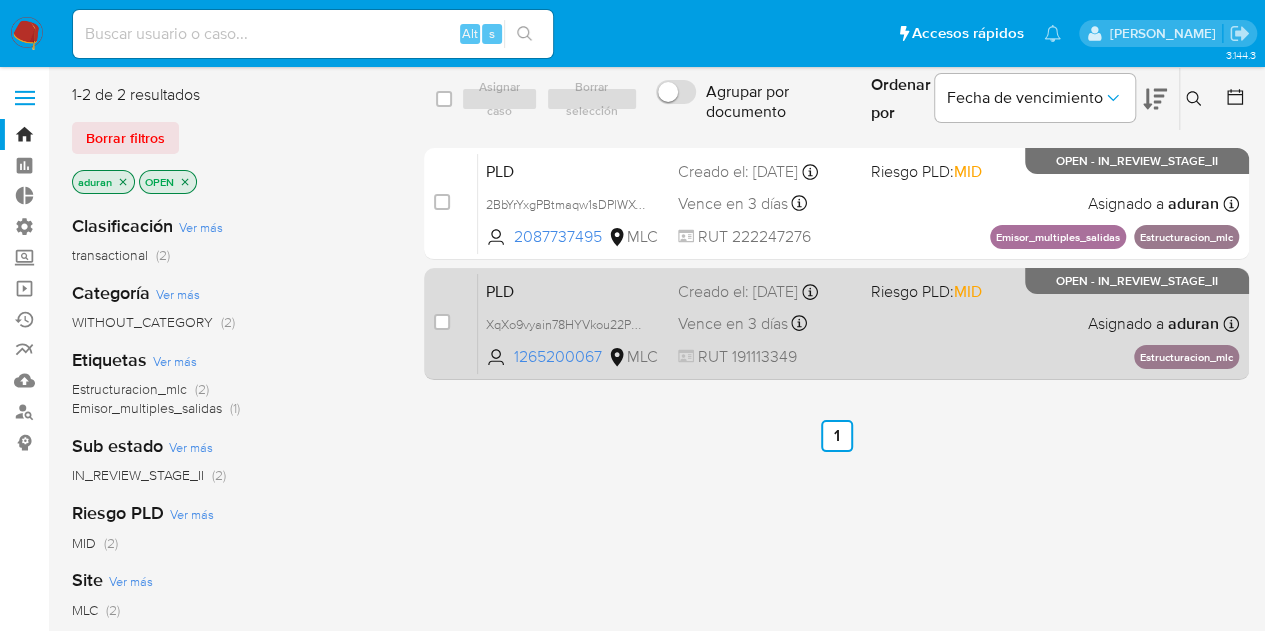 click on "PLD XqXo9vyain78HYVkou22PM5i 1265200067 MLC Riesgo PLD:  MID Creado el: 12/04/2025   Creado el: 12/04/2025 06:08:11 Vence en 3 días   Vence el 11/07/2025 06:08:11 RUT   191113349 Asignado a   aduran   Asignado el: 10/06/2025 11:05:39 Estructuracion_mlc OPEN - IN_REVIEW_STAGE_II" at bounding box center (858, 323) 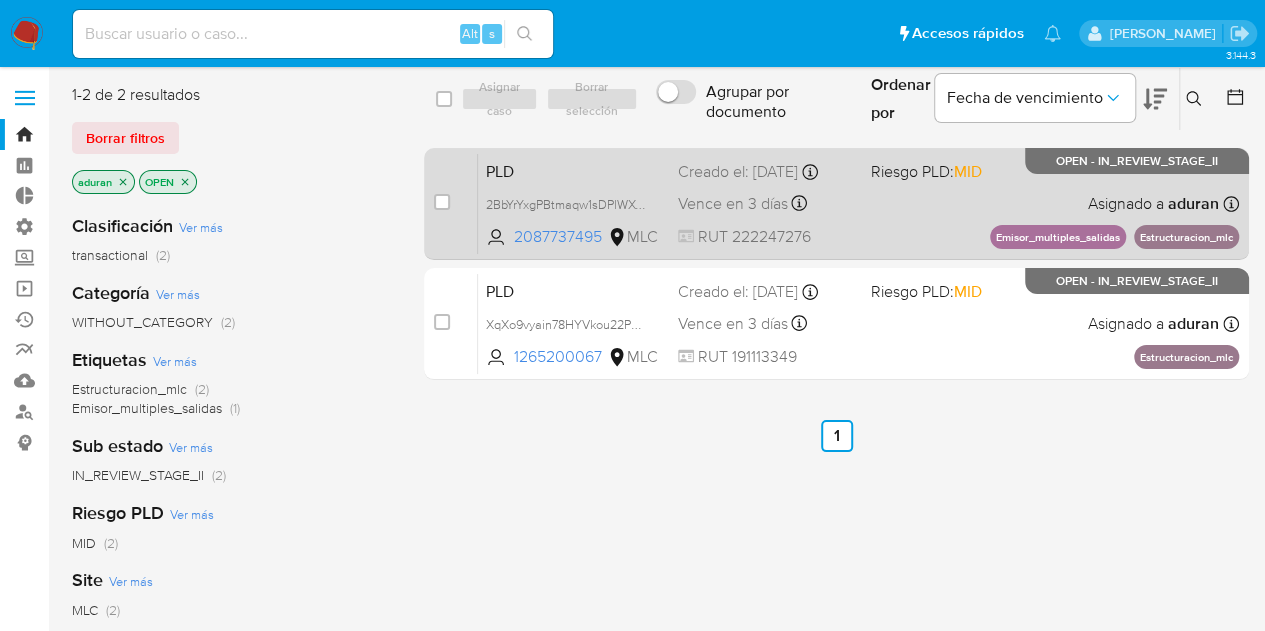 click on "PLD 2BbYrYxgPBtmaqw1sDPlWXwl 2087737495 MLC Riesgo PLD:  MID Creado el: 12/04/2025   Creado el: 12/04/2025 06:08:32 Vence en 3 días   Vence el 11/07/2025 06:08:32 RUT   222247276 Asignado a   aduran   Asignado el: 10/06/2025 11:05:37 Emisor_multiples_salidas Estructuracion_mlc OPEN - IN_REVIEW_STAGE_II" at bounding box center (858, 203) 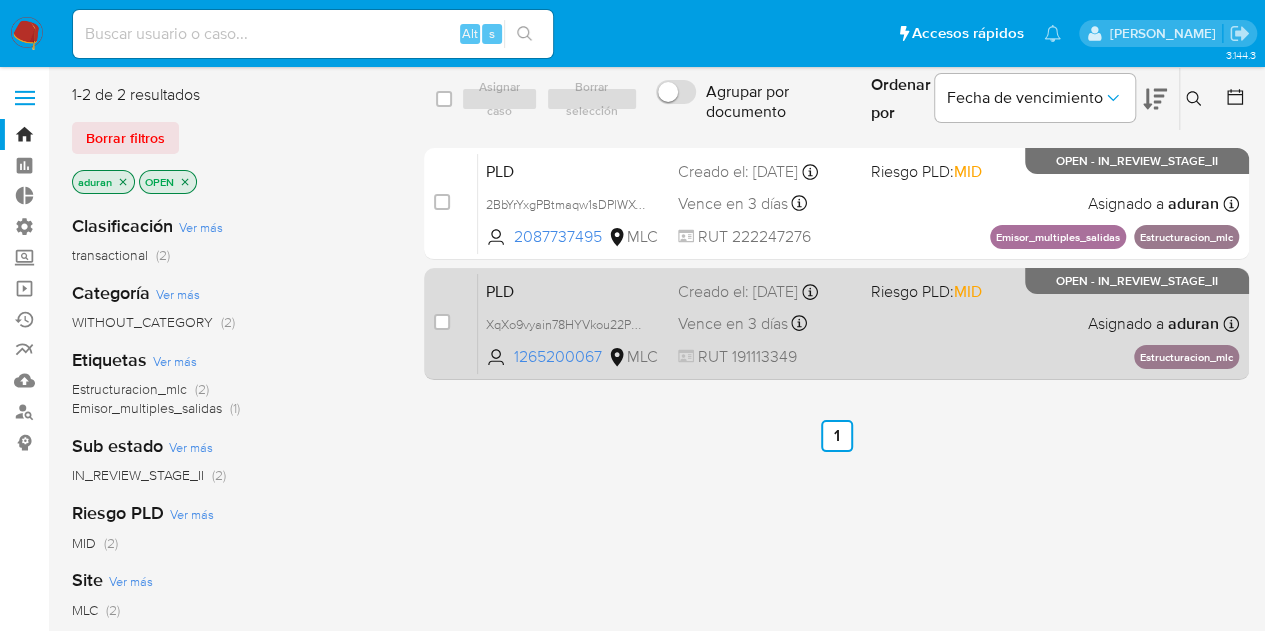 click on "PLD XqXo9vyain78HYVkou22PM5i 1265200067 MLC Riesgo PLD:  MID Creado el: 12/04/2025   Creado el: 12/04/2025 06:08:11 Vence en 3 días   Vence el 11/07/2025 06:08:11 RUT   191113349 Asignado a   aduran   Asignado el: 10/06/2025 11:05:39 Estructuracion_mlc OPEN - IN_REVIEW_STAGE_II" at bounding box center (858, 323) 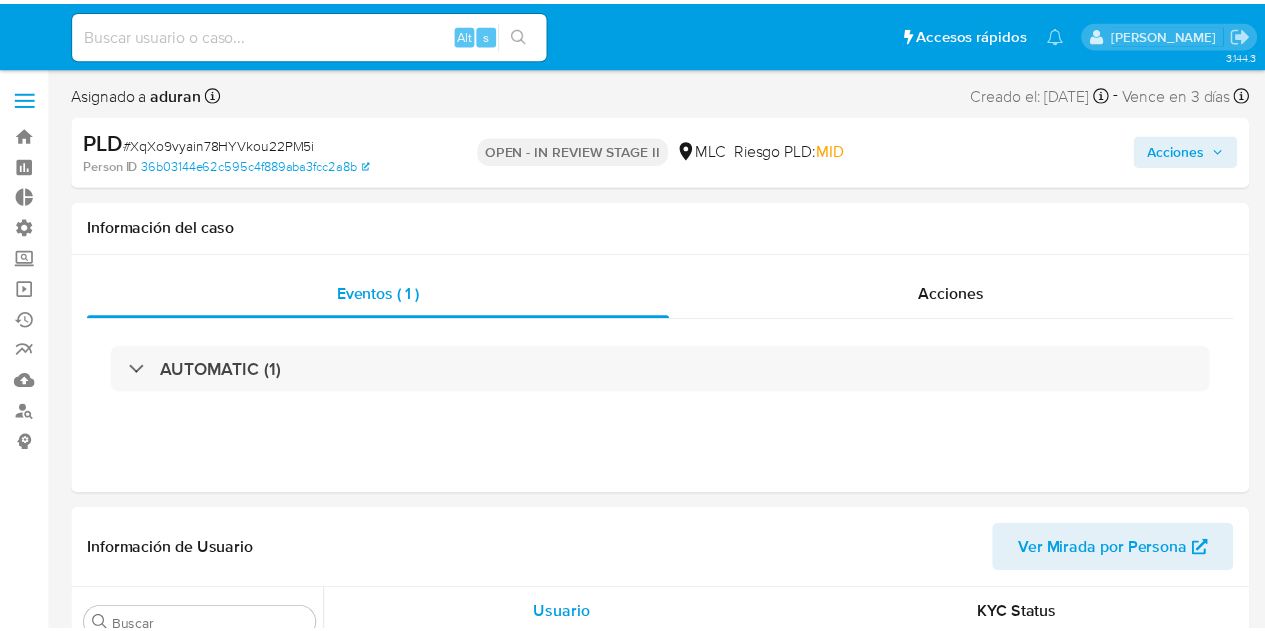 scroll, scrollTop: 0, scrollLeft: 0, axis: both 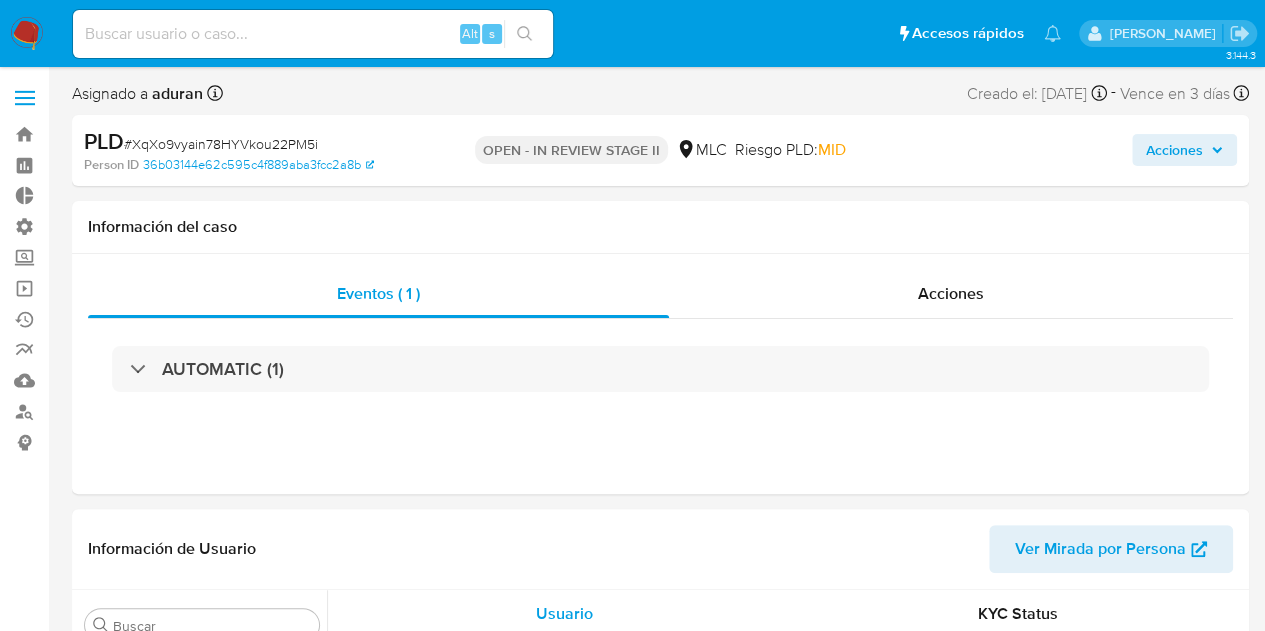 select on "10" 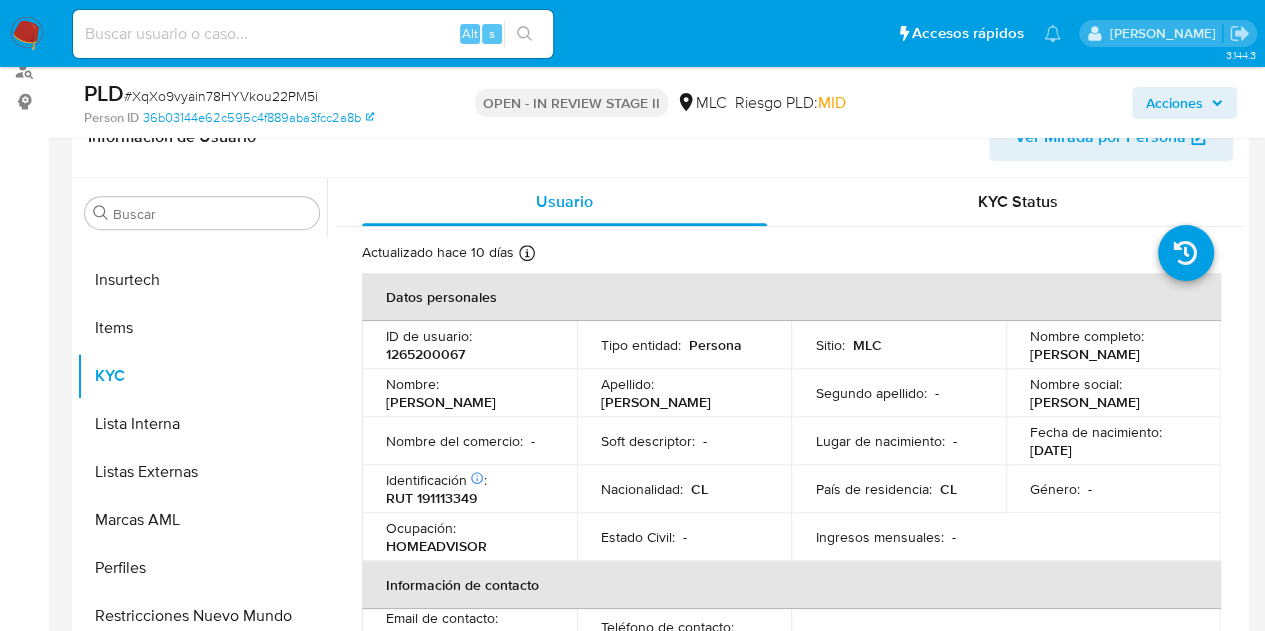 scroll, scrollTop: 0, scrollLeft: 0, axis: both 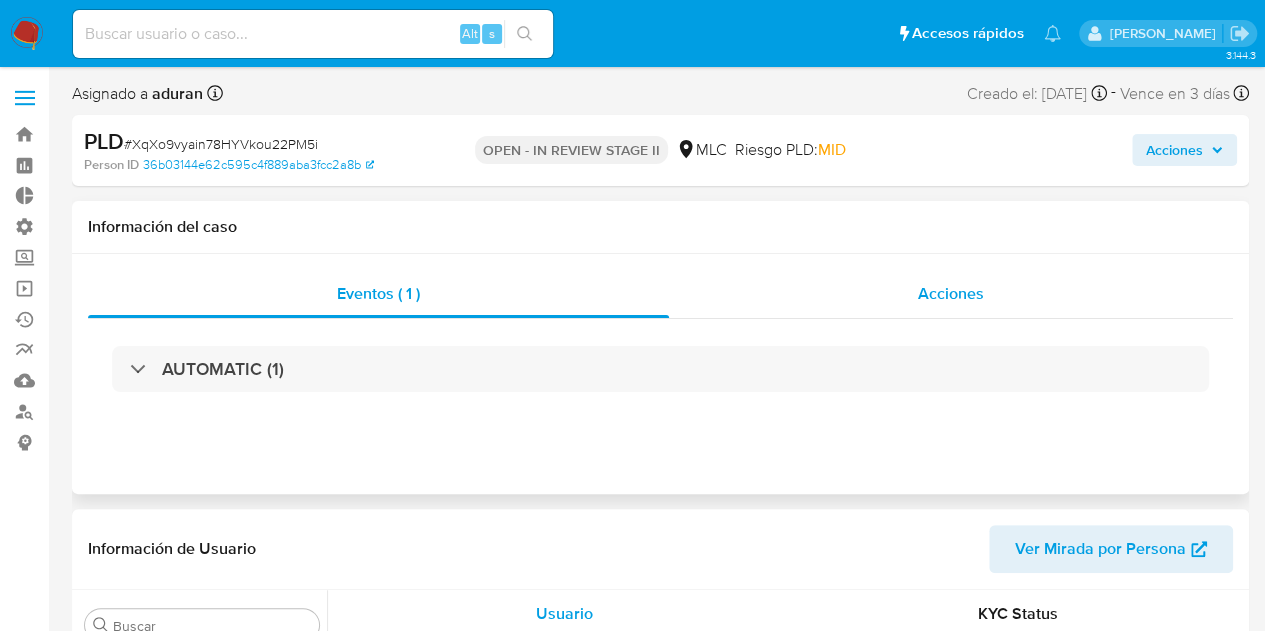 click on "Acciones" at bounding box center (951, 294) 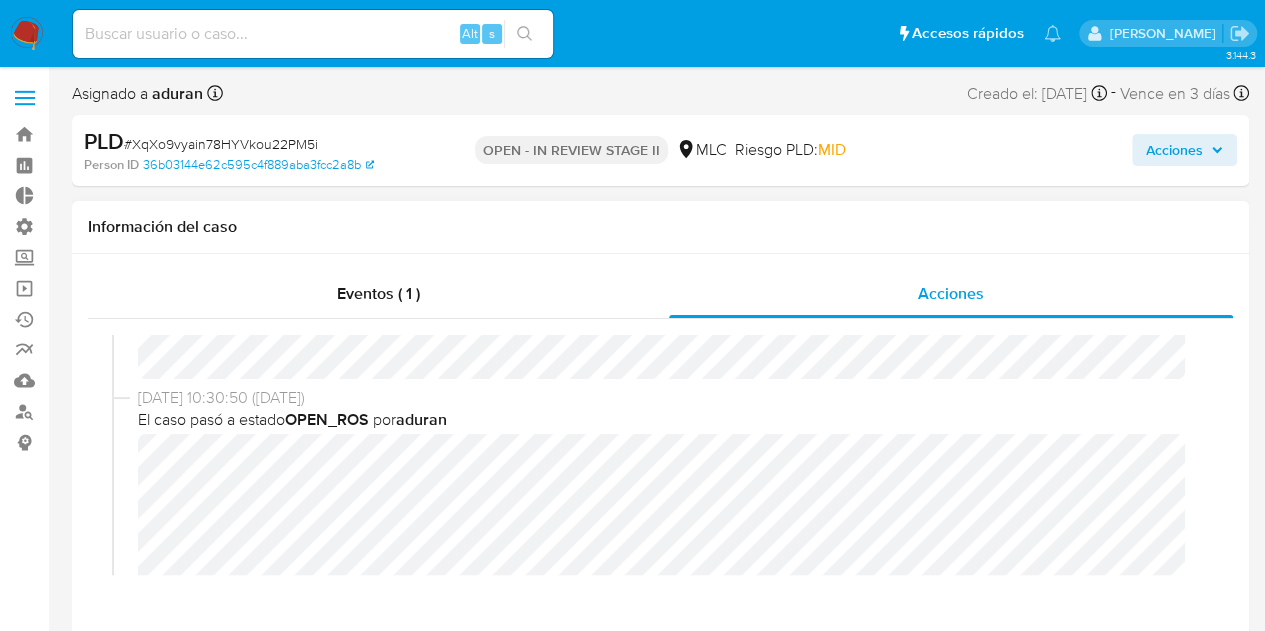 scroll, scrollTop: 200, scrollLeft: 0, axis: vertical 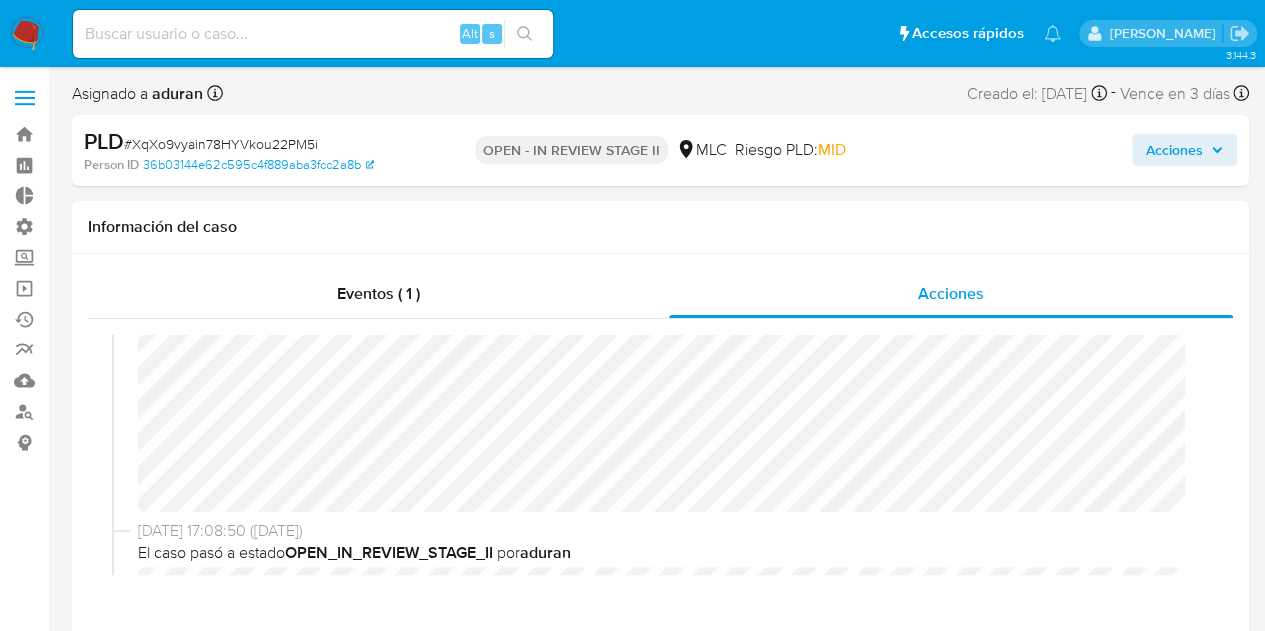 click on "Acciones" at bounding box center (1174, 150) 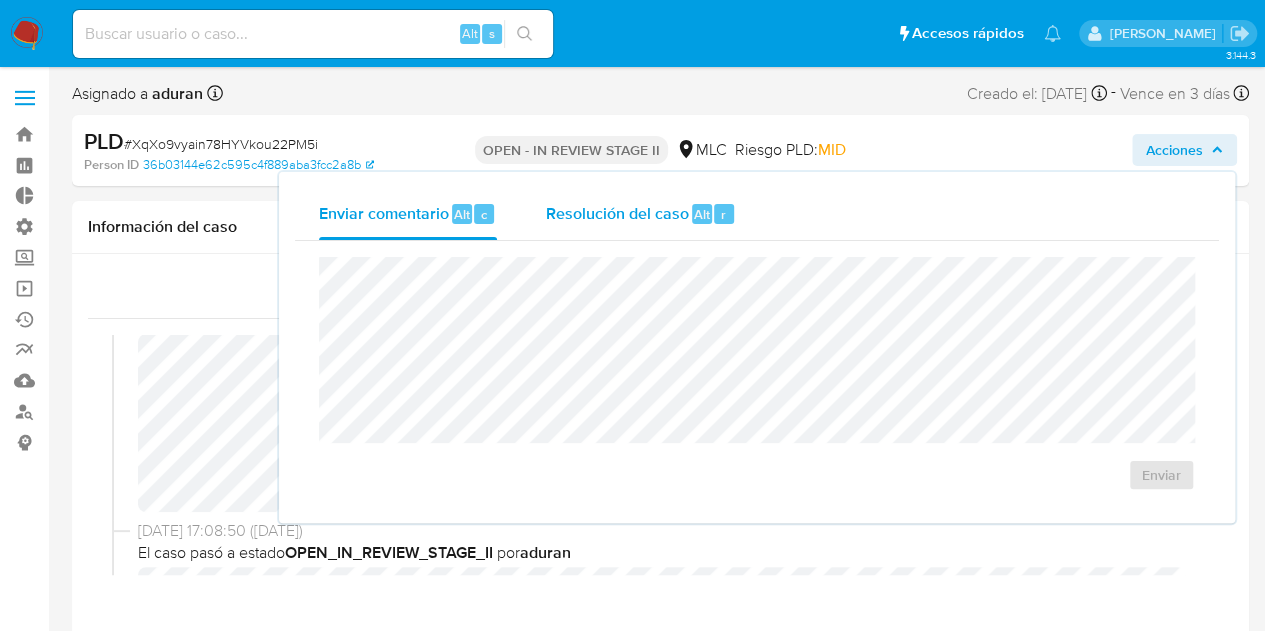 click on "Resolución del caso" at bounding box center [616, 213] 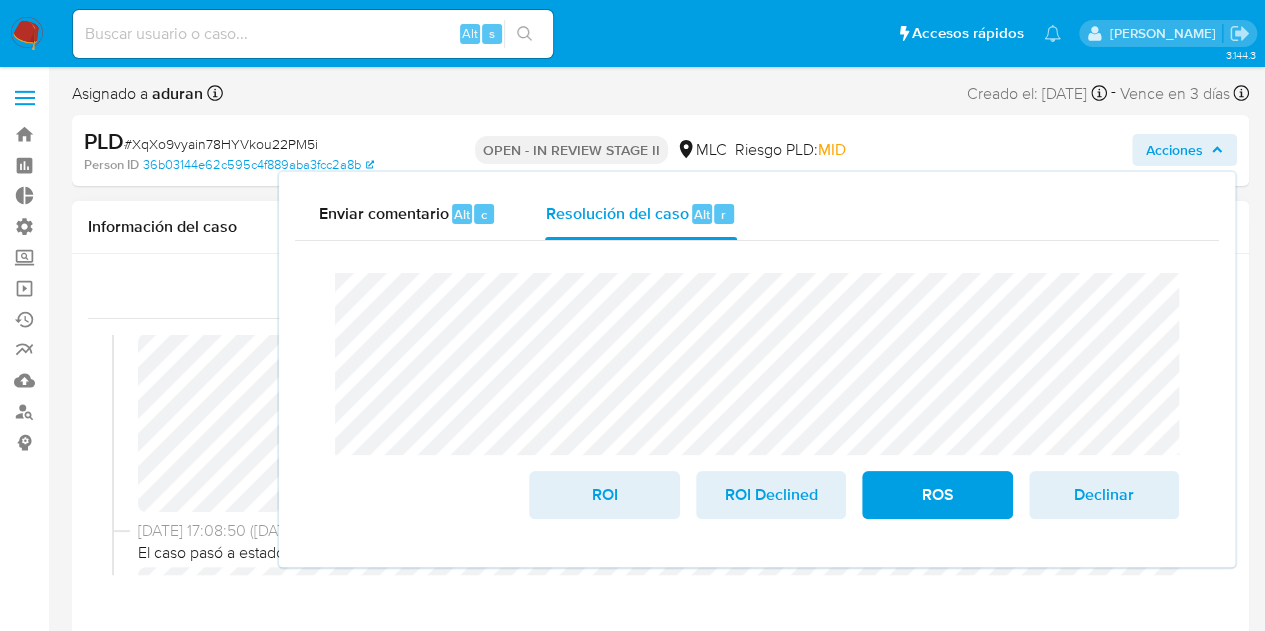 click on "07/07/2025 18:47:56 (hace 15 horas) El caso pasó a estado  OPEN_IN_REVIEW_STAGE_II      por  robenavidesc 07/07/2025 10:30:50 (hace un día) El caso pasó a estado  OPEN_ROS      por  aduran 03/07/2025 17:08:50 (hace 5 días) El caso pasó a estado  OPEN_IN_REVIEW_STAGE_II      por  aduran 03/07/2025 17:08:50 (hace 5 días) El caso fue asignado a  aduran  por  aduran 03/07/2025 15:42:08 (hace 5 días) El caso pasó a estado  STANDBY_ROI_PROPOSAL      por  vfiuri 03/07/2025 15:41:35 (hace 5 días) vfiuri  subió un archivo: Case log 1265200067 - 03_07_2025.pdf 03/07/2025 15:40:39 (hace 5 días) vfiuri Eliminó un archivo: Case log 1265200067.pdf 03/07/2025 15:39:36 (hace 5 días) vfiuri  subió un archivo: Case log 1265200067.pdf 03/07/2025 15:39:34 (hace 5 días) vfiuri  subió un archivo: Tabla 1265200067.xlsx 03/07/2025 15:34:43 (hace 5 días) El caso pasó a estado  OPEN_IN_REVIEW_STAGE_I      por  vfiuri 03/07/2025 15:34:43 (hace 5 días) El caso fue asignado a  vfiuri  por  vfiuri OPEN_EXPIRED_RESPONSE" at bounding box center [660, 455] 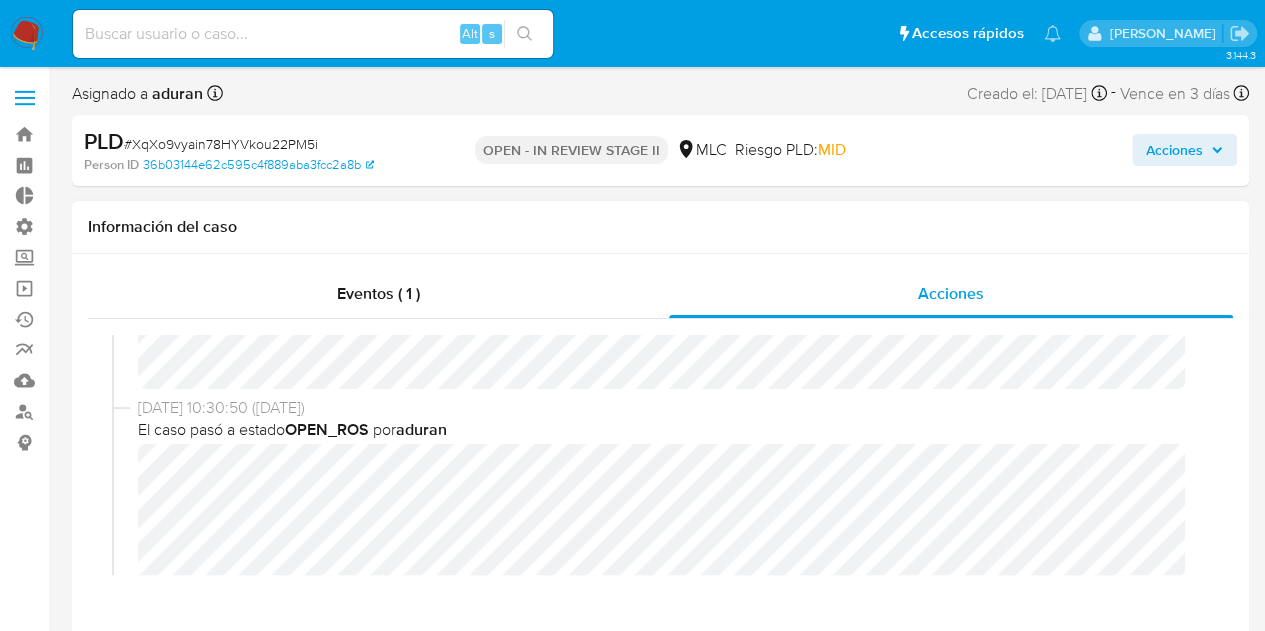 scroll, scrollTop: 0, scrollLeft: 0, axis: both 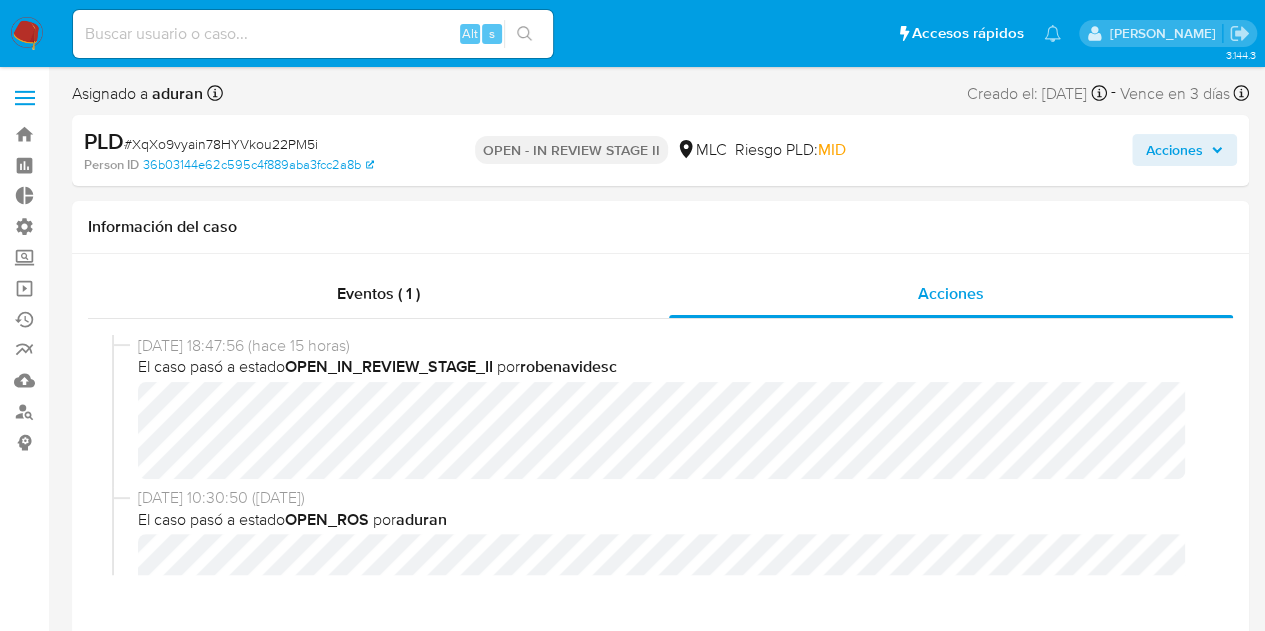 click on "Acciones" at bounding box center (1174, 150) 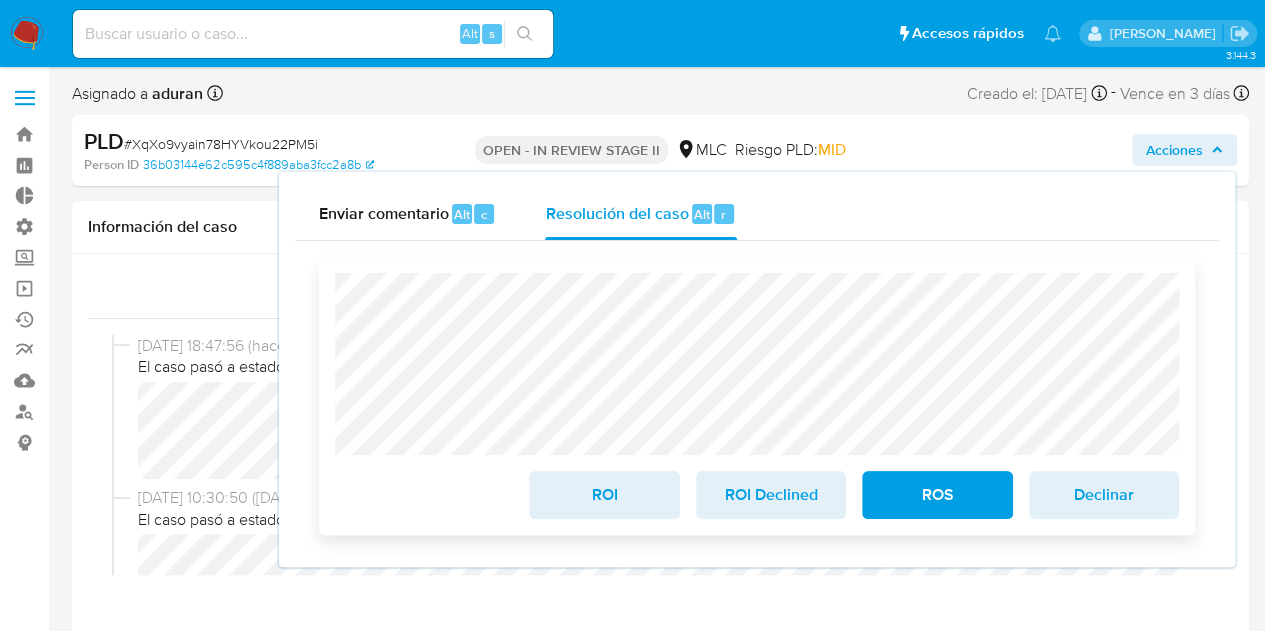 click on "ROI" at bounding box center (604, 495) 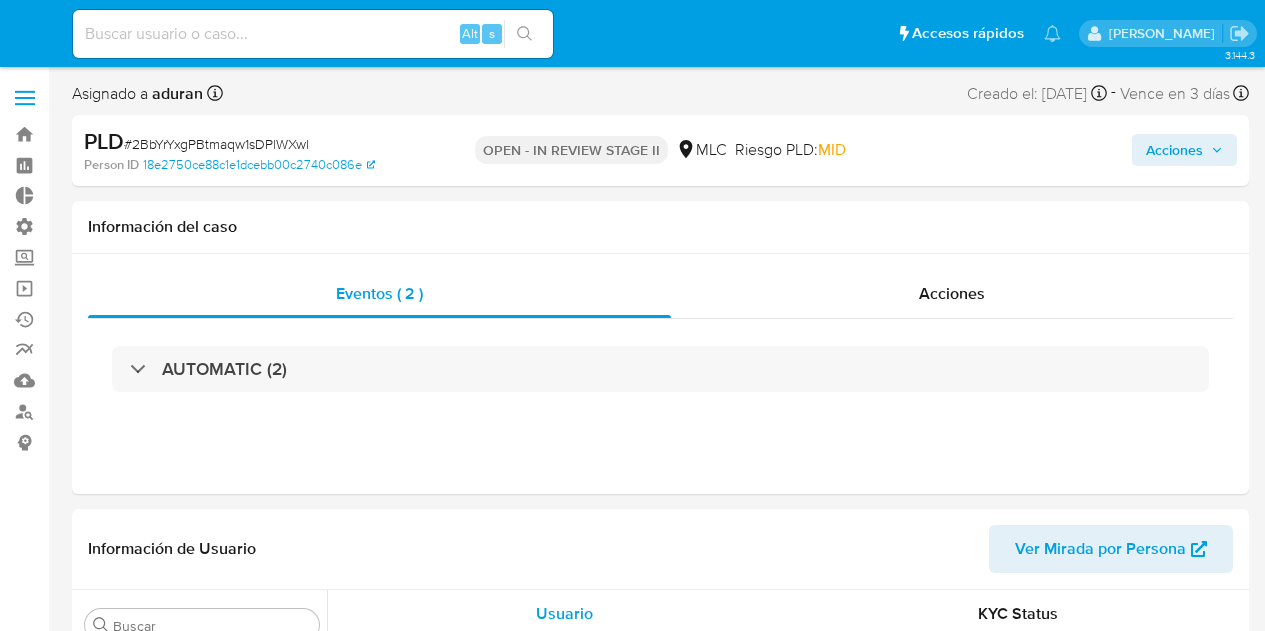 select on "10" 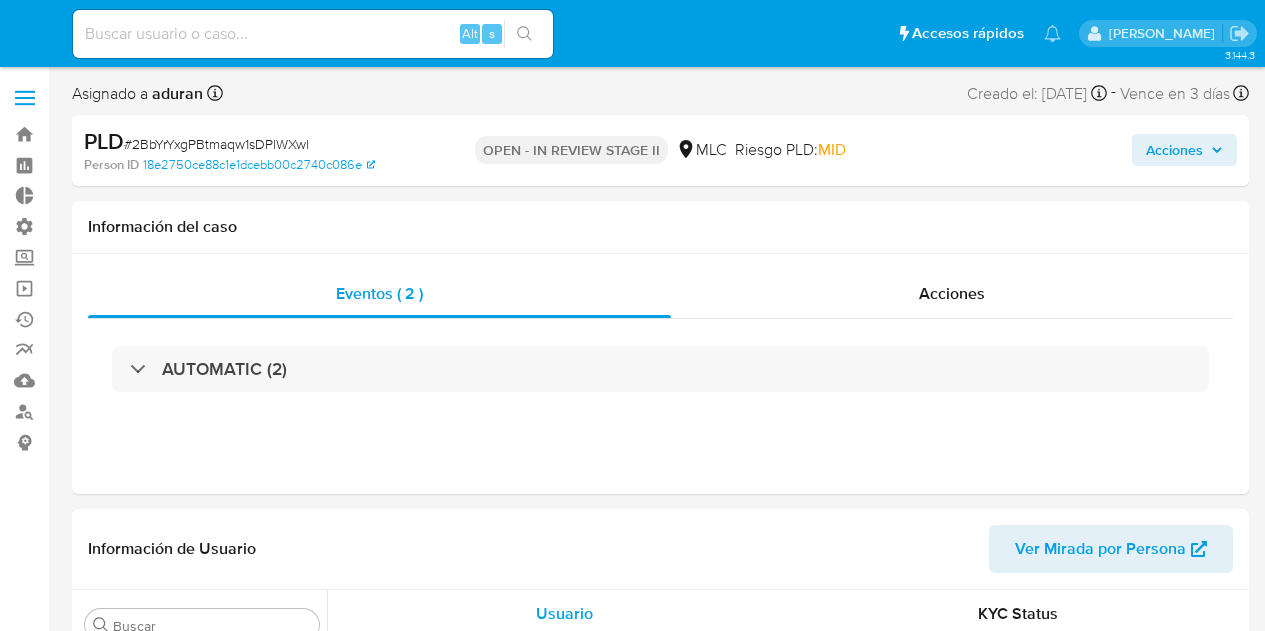 scroll, scrollTop: 0, scrollLeft: 0, axis: both 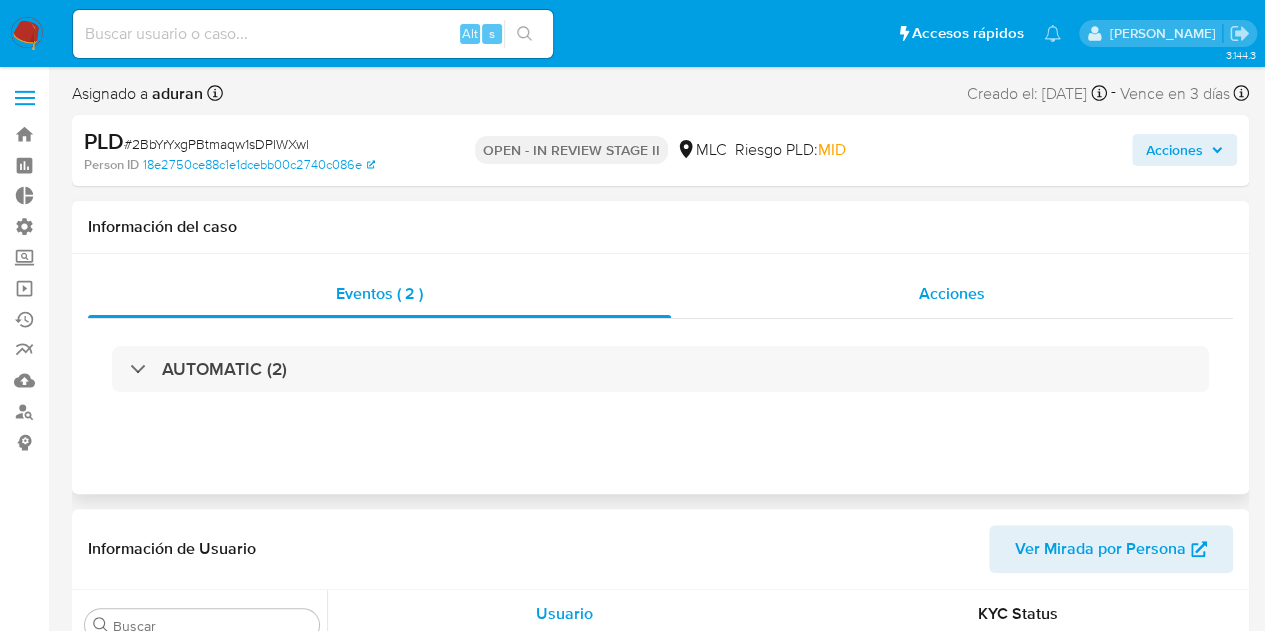 click on "Acciones" at bounding box center (952, 294) 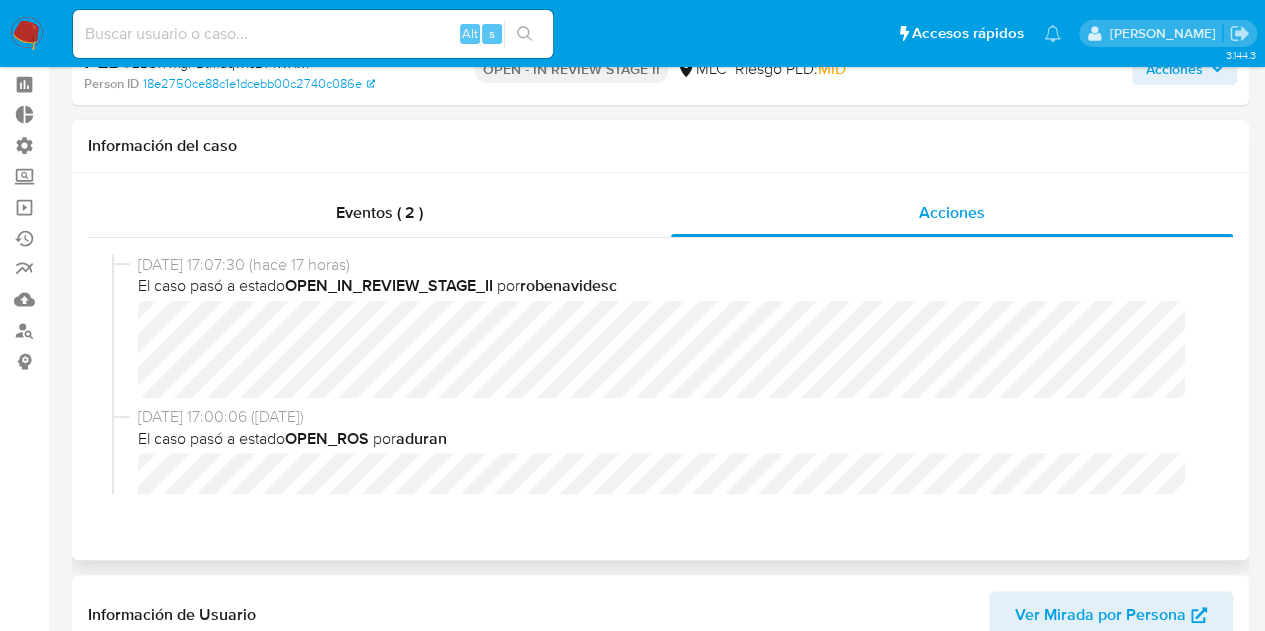 scroll, scrollTop: 100, scrollLeft: 0, axis: vertical 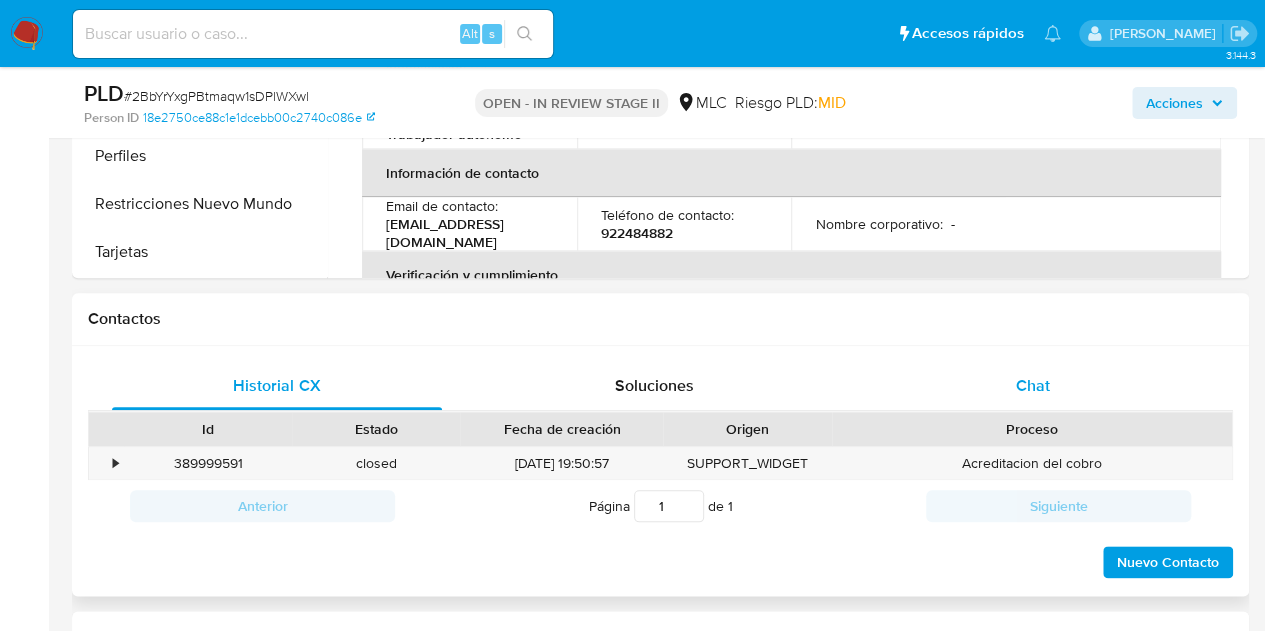 click on "Chat" at bounding box center [1033, 386] 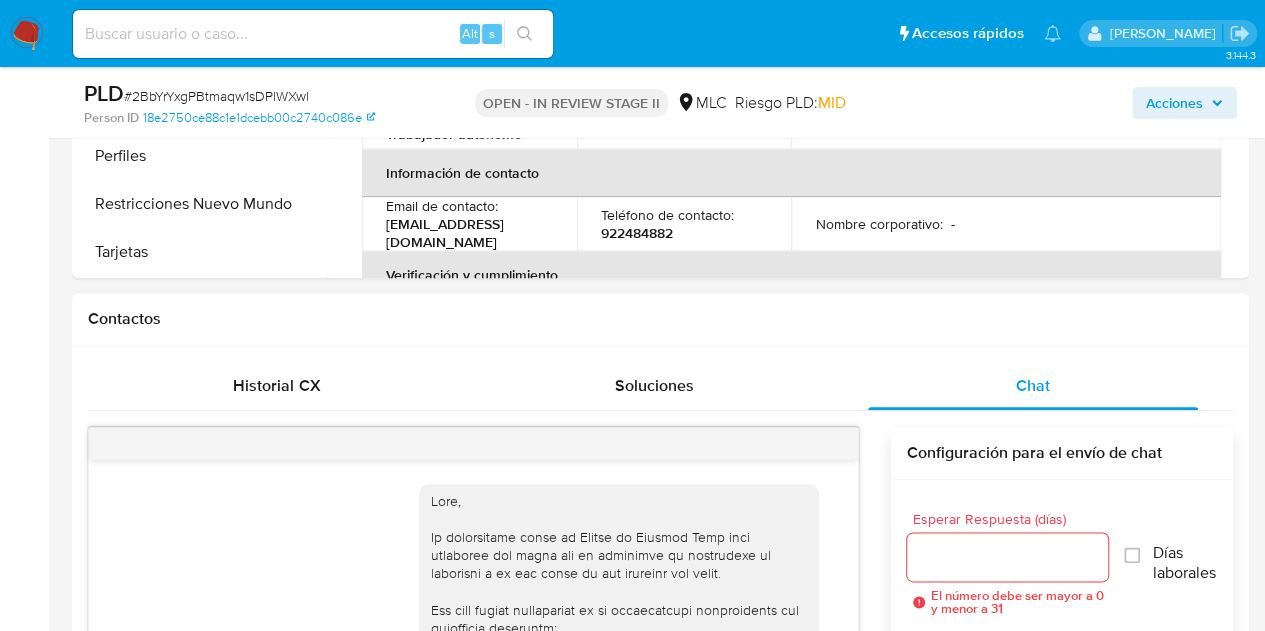 scroll, scrollTop: 986, scrollLeft: 0, axis: vertical 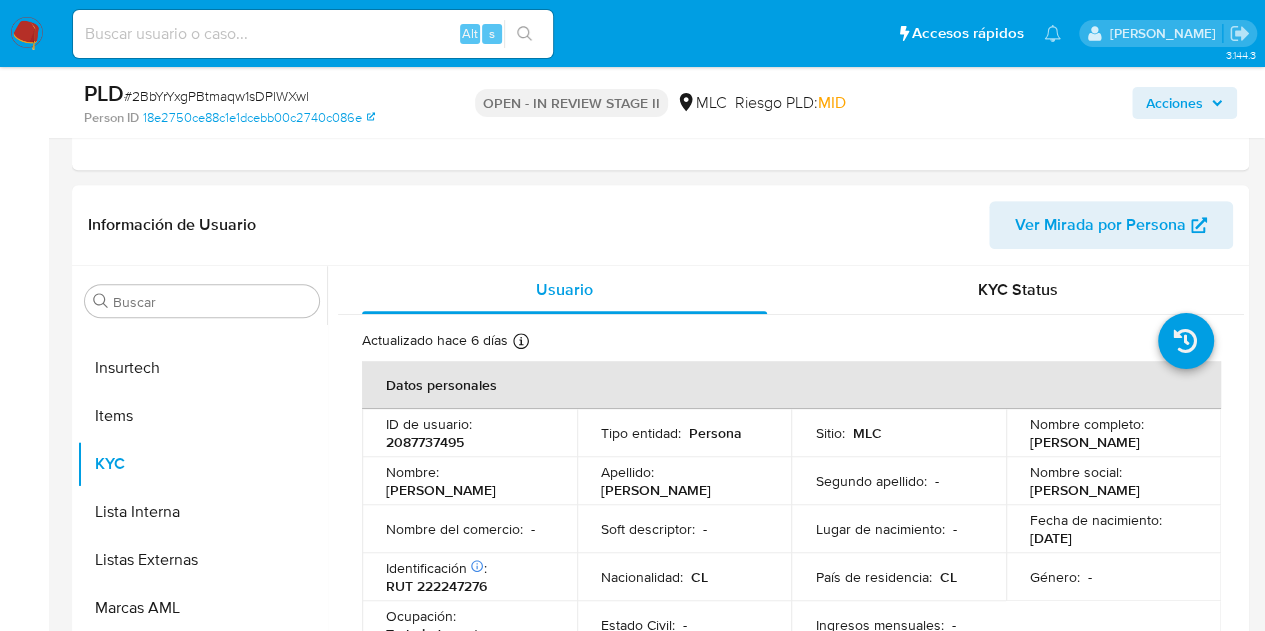 drag, startPoint x: 1177, startPoint y: 108, endPoint x: 1146, endPoint y: 119, distance: 32.89377 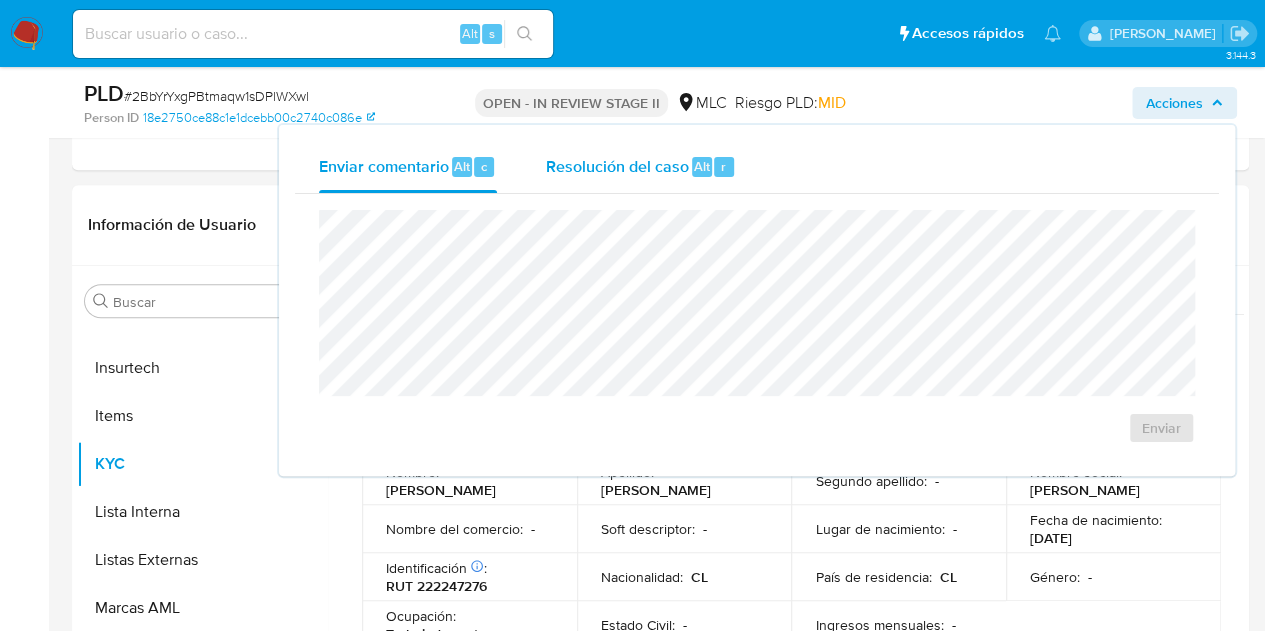click on "Resolución del caso Alt r" at bounding box center [640, 167] 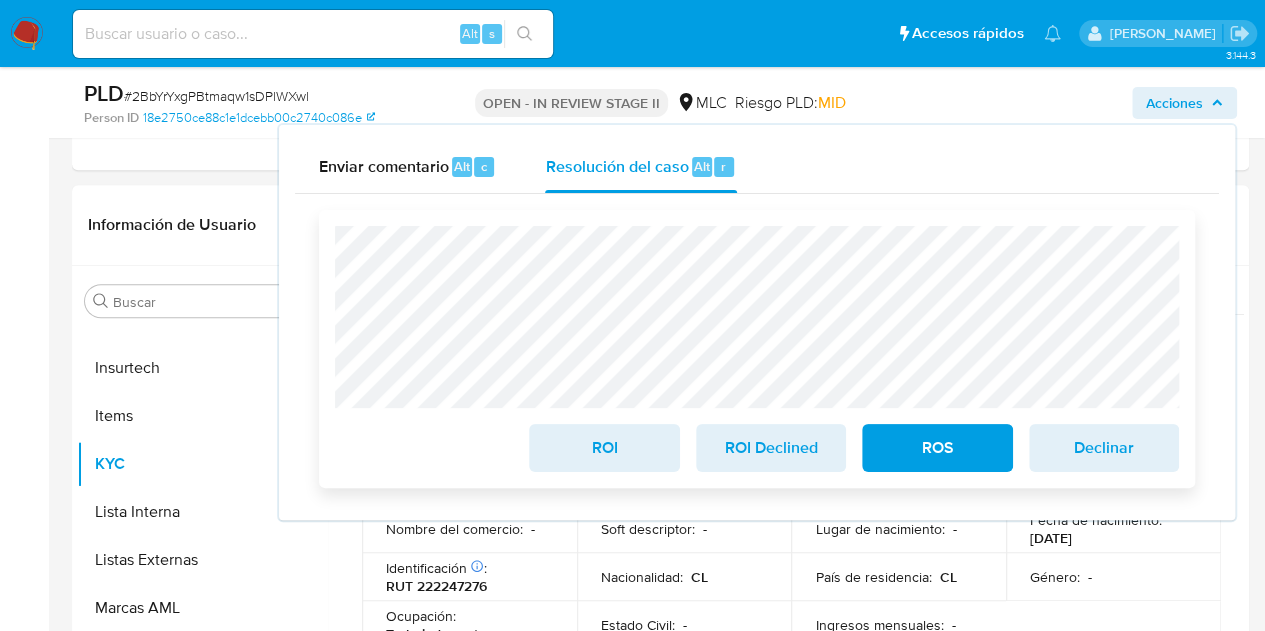click on "ROI" at bounding box center [604, 448] 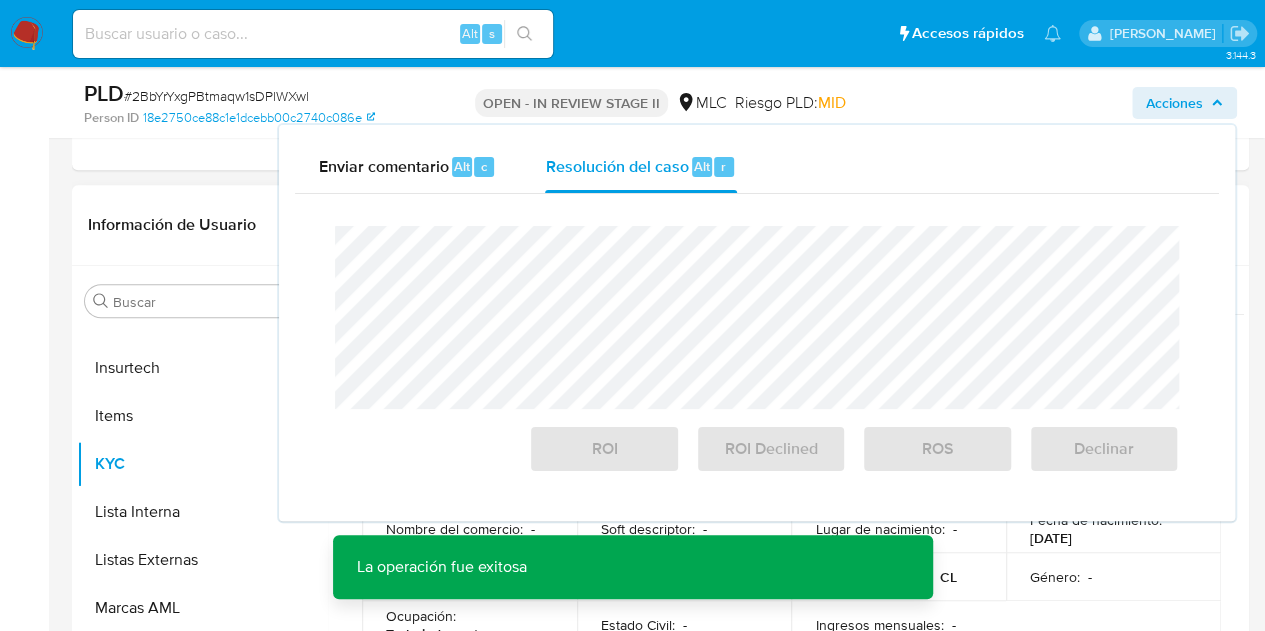 click on "Género :    -" at bounding box center (1113, 577) 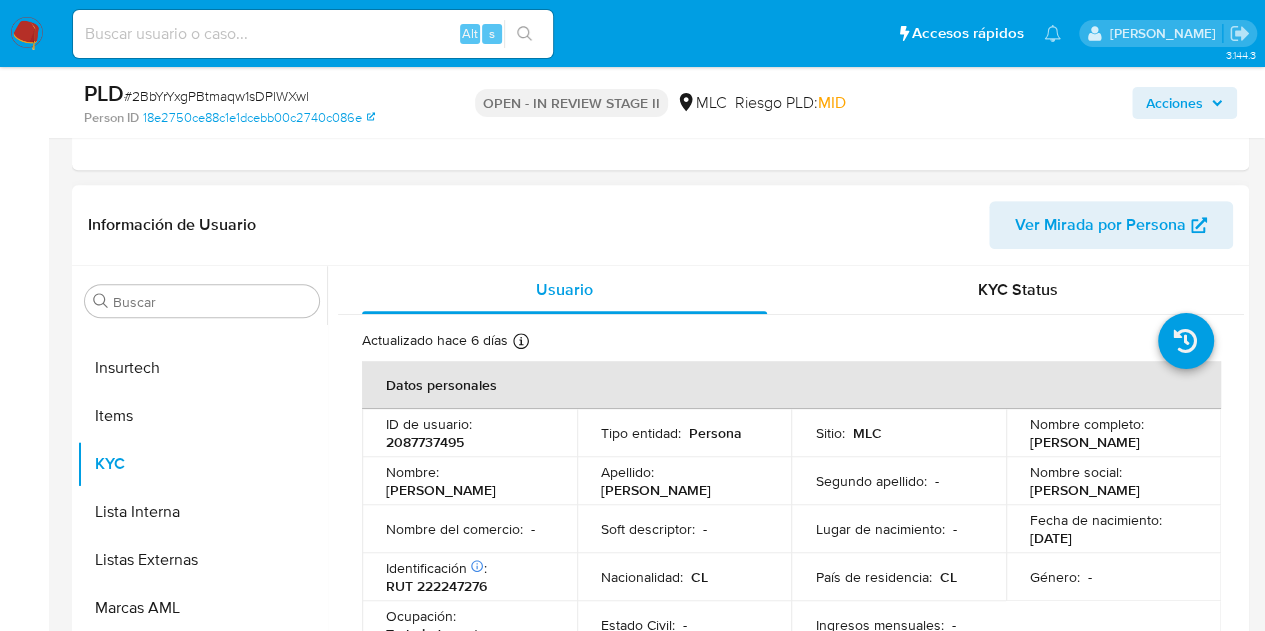 drag, startPoint x: 1108, startPoint y: 549, endPoint x: 973, endPoint y: 547, distance: 135.01482 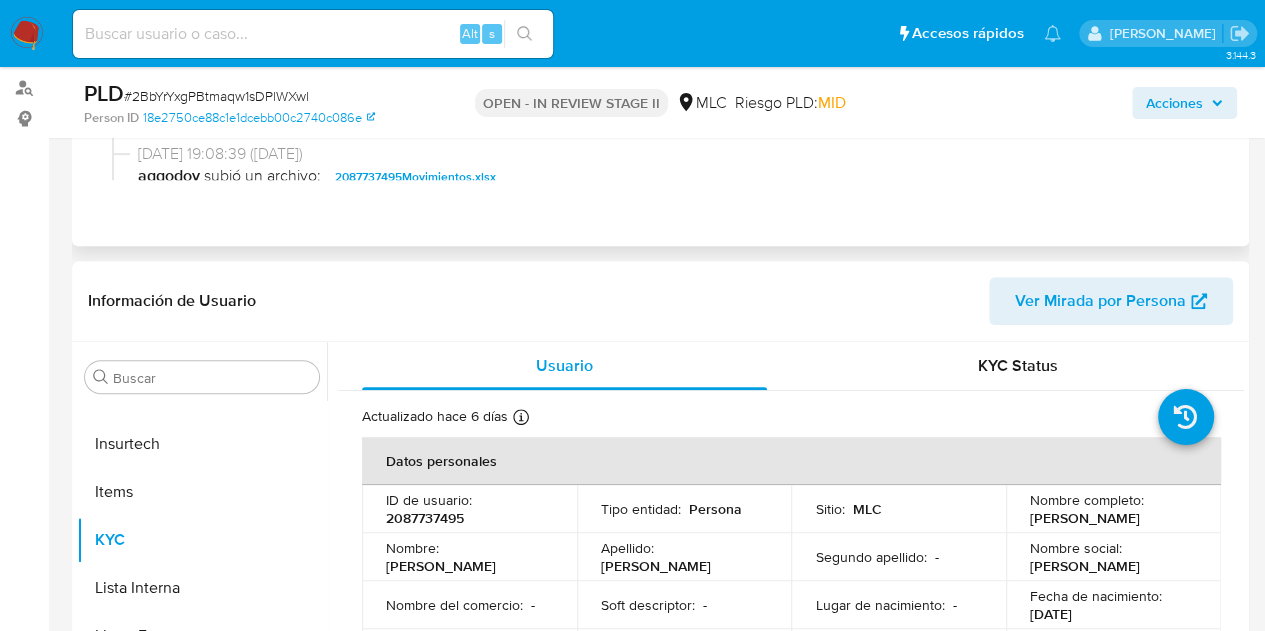 scroll, scrollTop: 100, scrollLeft: 0, axis: vertical 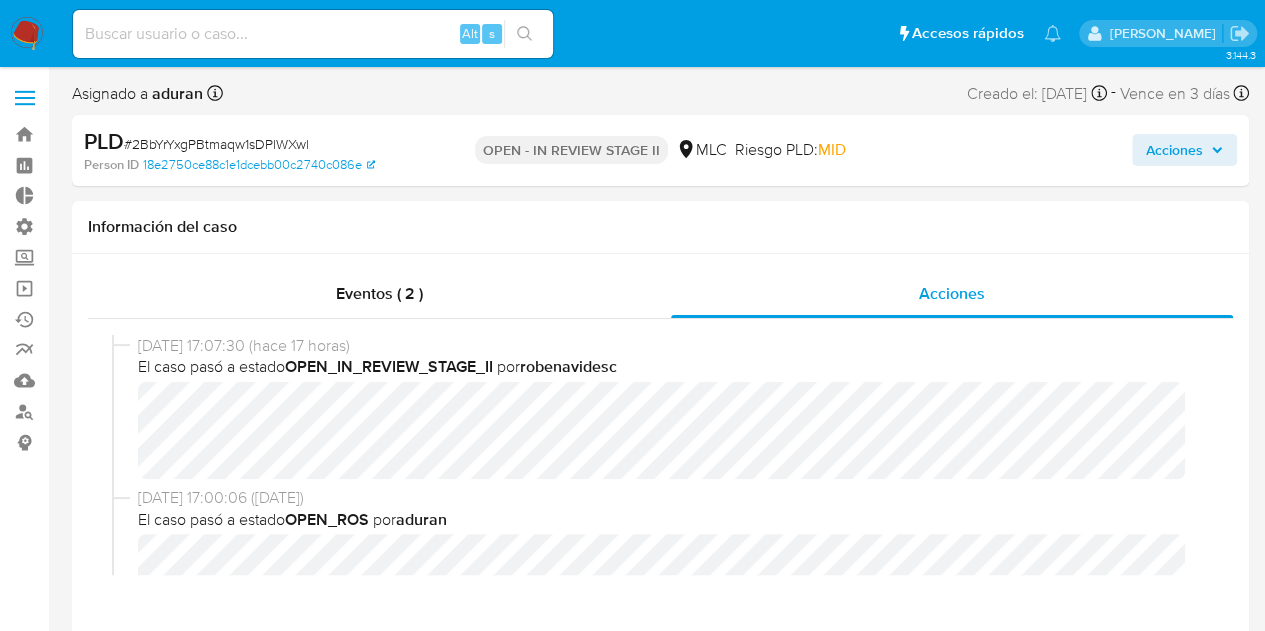 click on "# 2BbYrYxgPBtmaqw1sDPlWXwl" at bounding box center [216, 144] 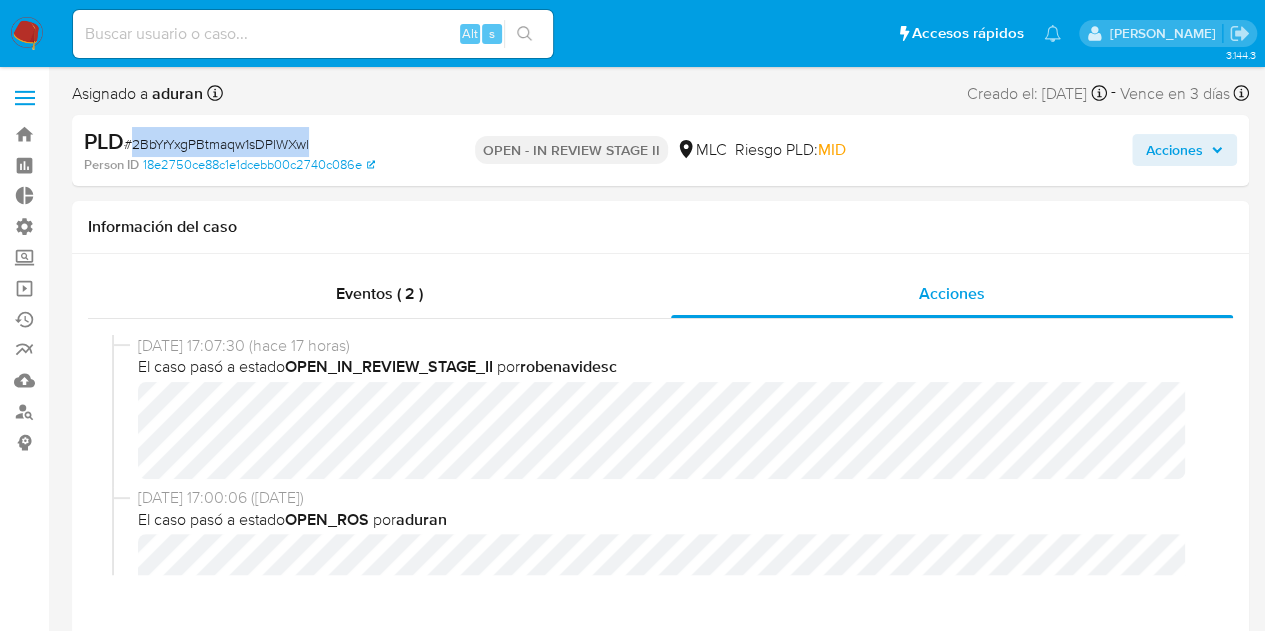 click on "# 2BbYrYxgPBtmaqw1sDPlWXwl" at bounding box center (216, 144) 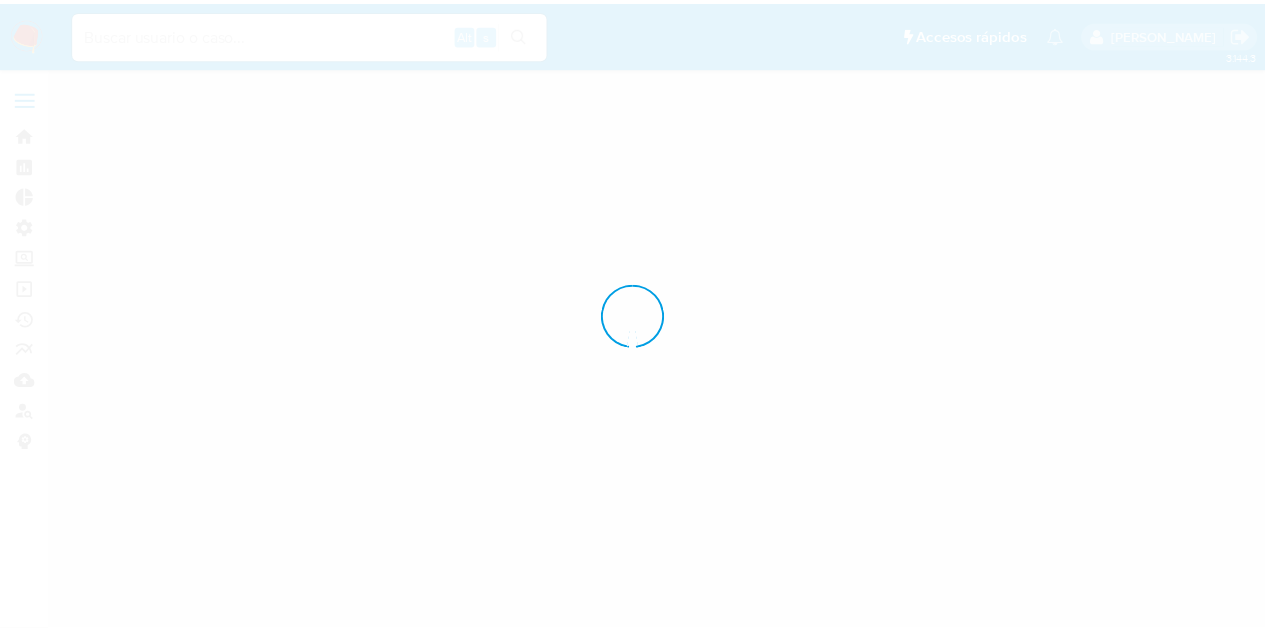 scroll, scrollTop: 0, scrollLeft: 0, axis: both 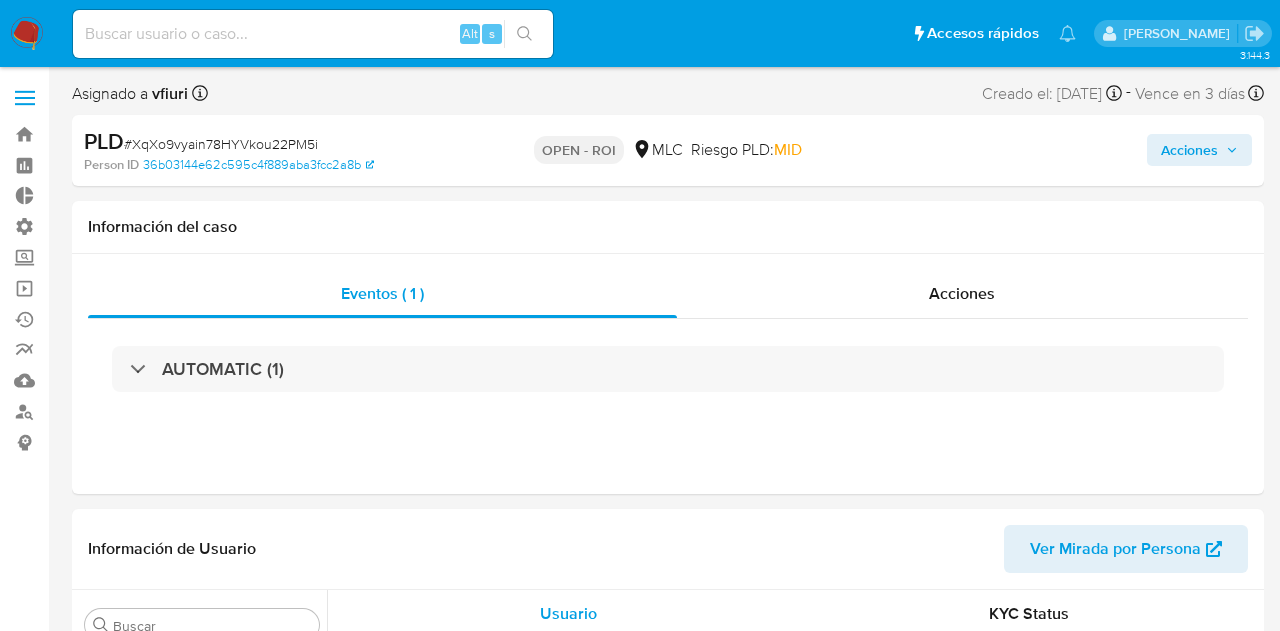 select on "10" 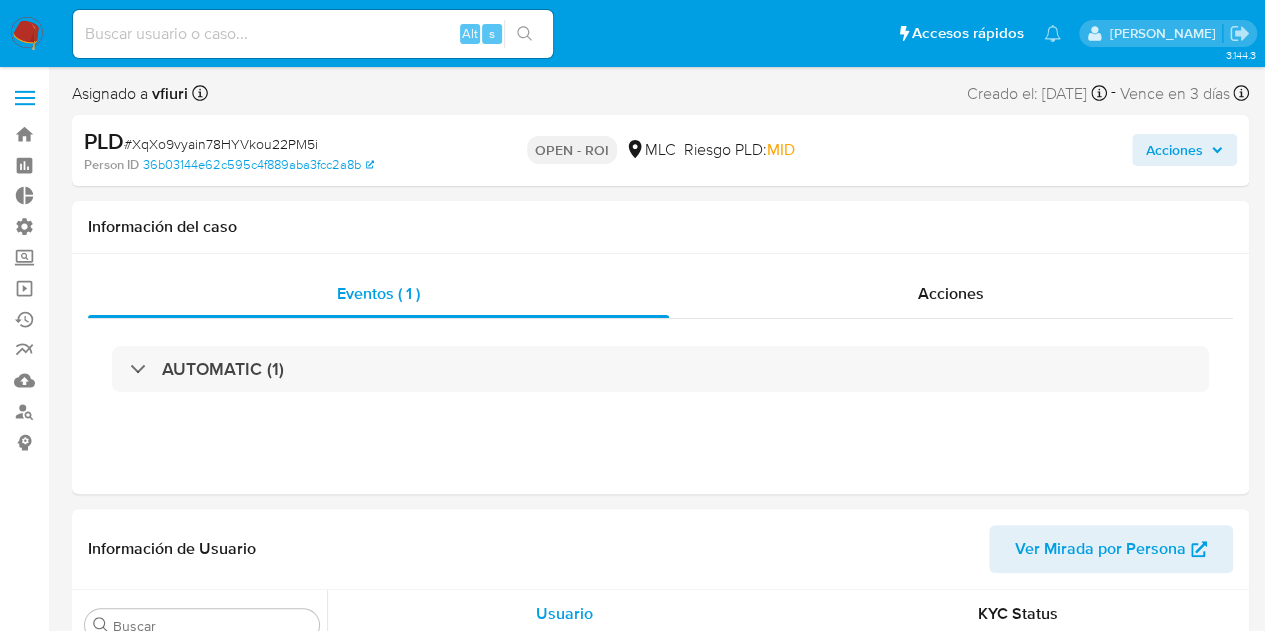 scroll, scrollTop: 797, scrollLeft: 0, axis: vertical 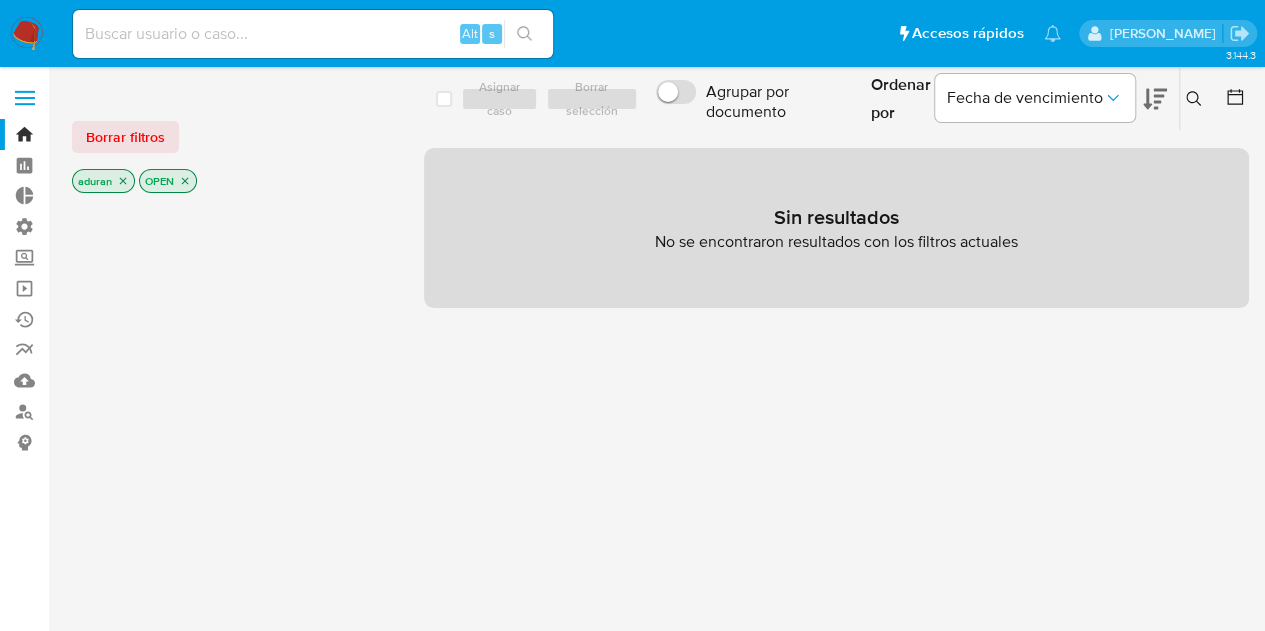 click on "Bandeja Tablero Tablero Externo Administración Reglas Usuarios Equipos Configuración de Casos Screening Administrador de Listas Screening por Frecuencia Búsqueda en Listas Watchlist Herramientas Operaciones masivas Ejecuciones automáticas Reportes Mulan Buscador de personas Consolidado" at bounding box center (24, 493) 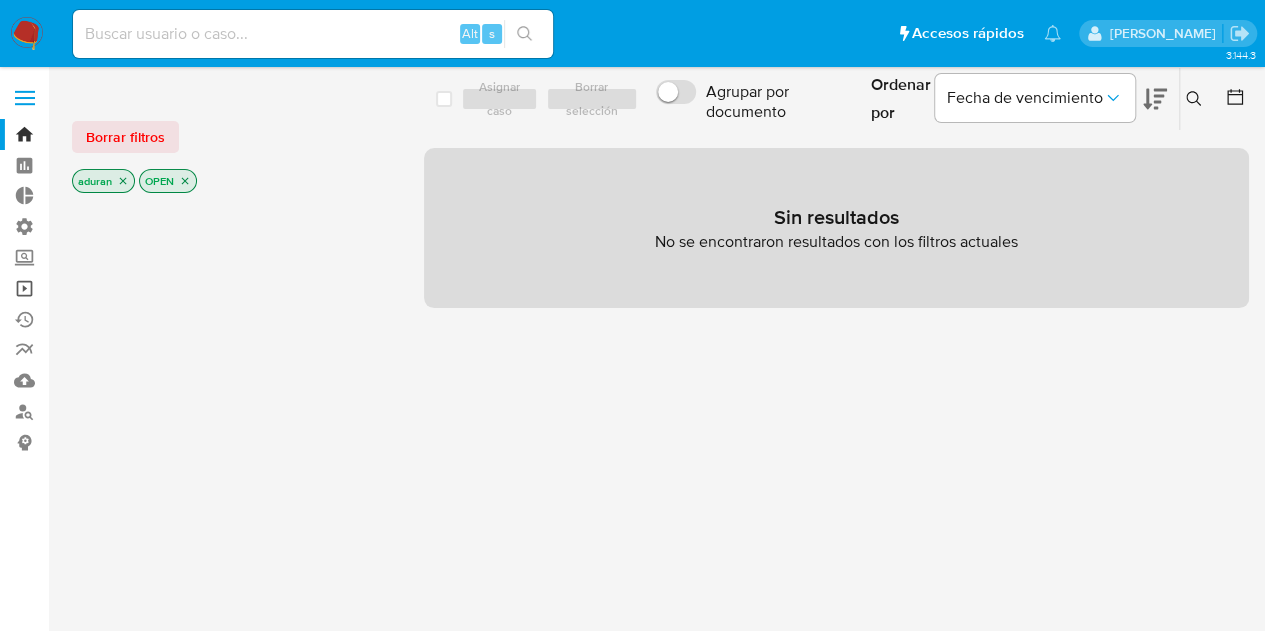click on "Operaciones masivas" at bounding box center (119, 288) 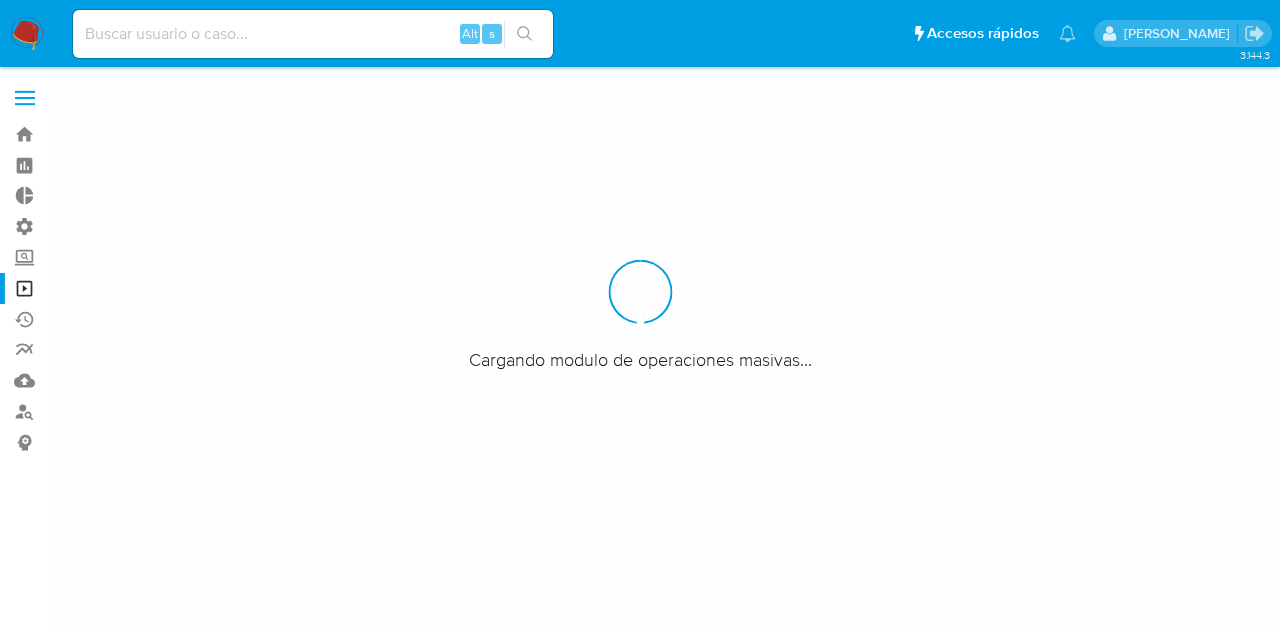 scroll, scrollTop: 0, scrollLeft: 0, axis: both 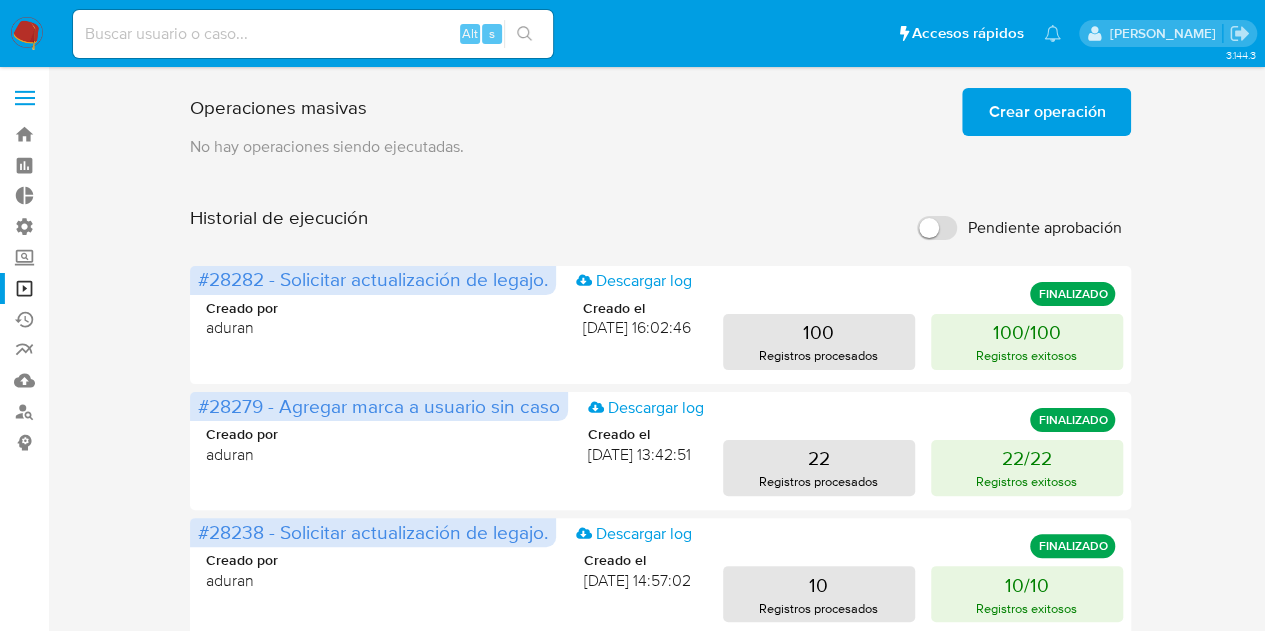 click on "Crear operación" at bounding box center (1046, 112) 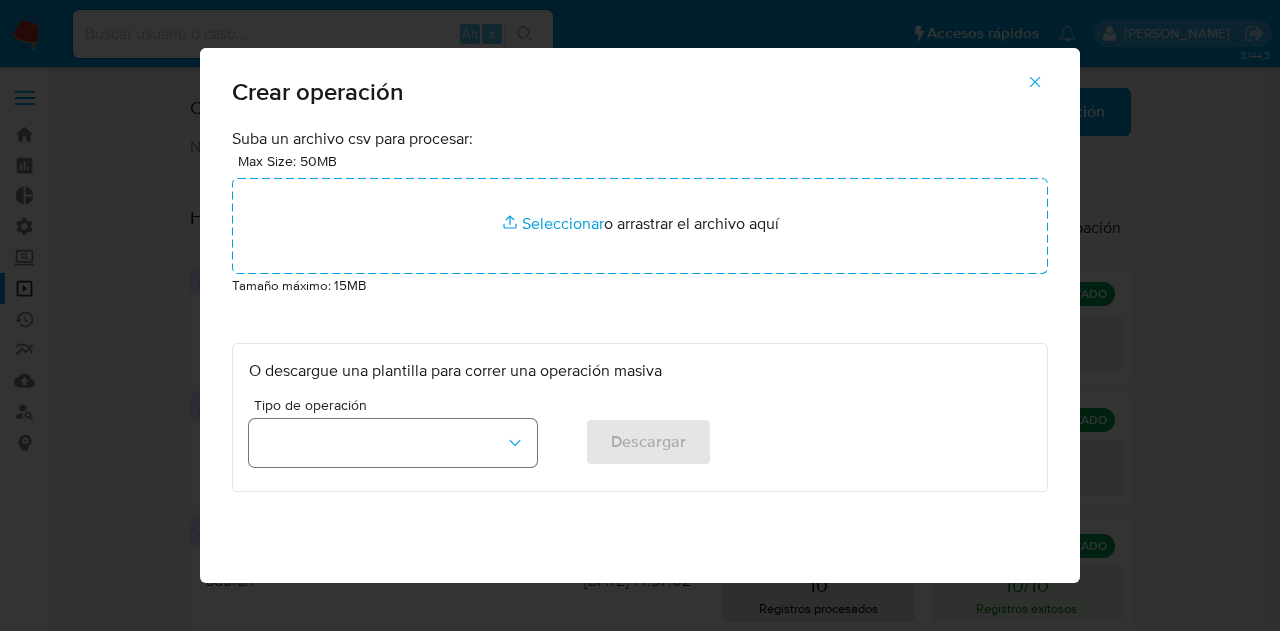 click at bounding box center [393, 443] 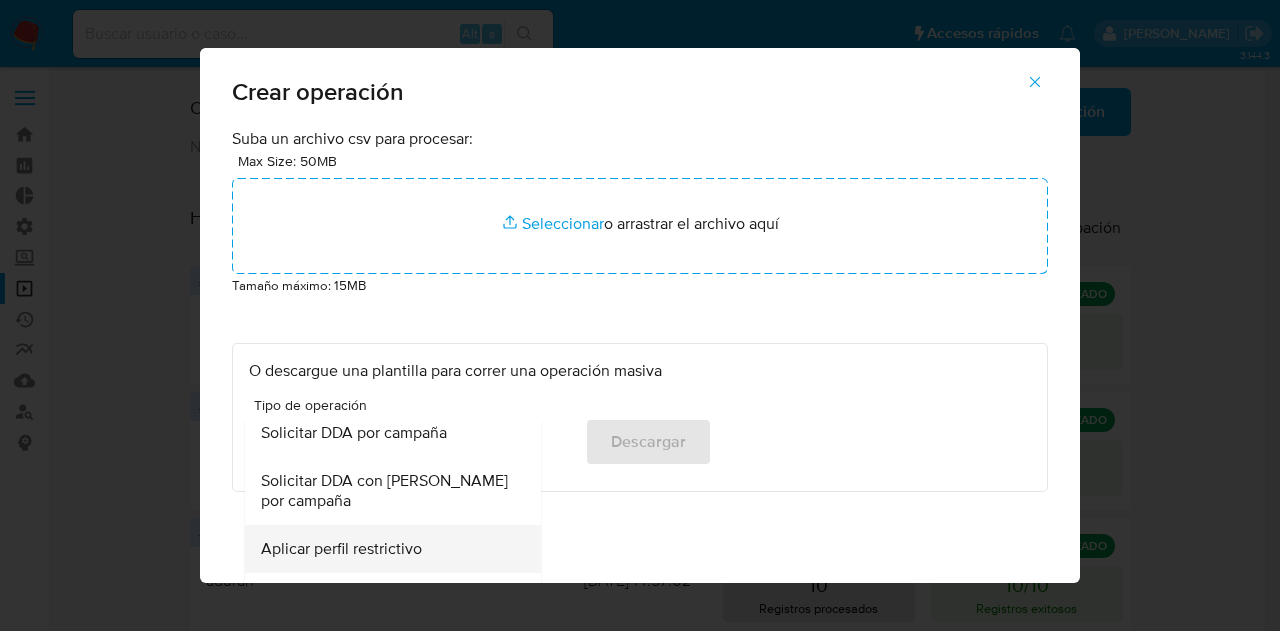 scroll, scrollTop: 1232, scrollLeft: 0, axis: vertical 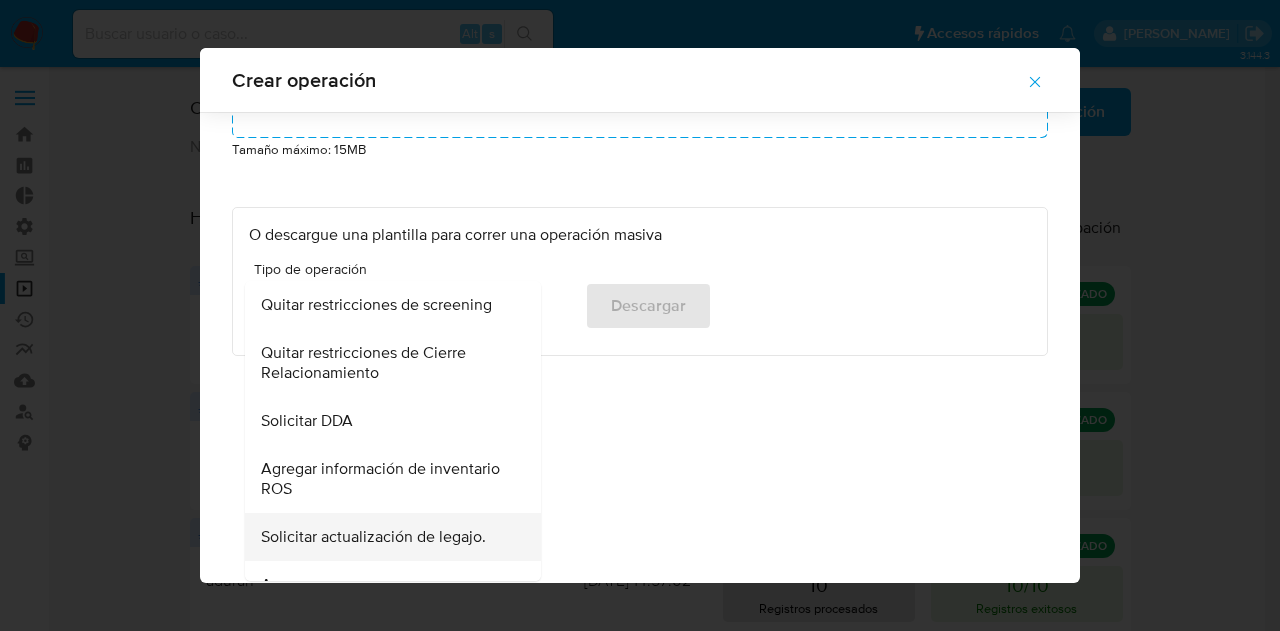 click on "Solicitar actualización de legajo." at bounding box center [373, 537] 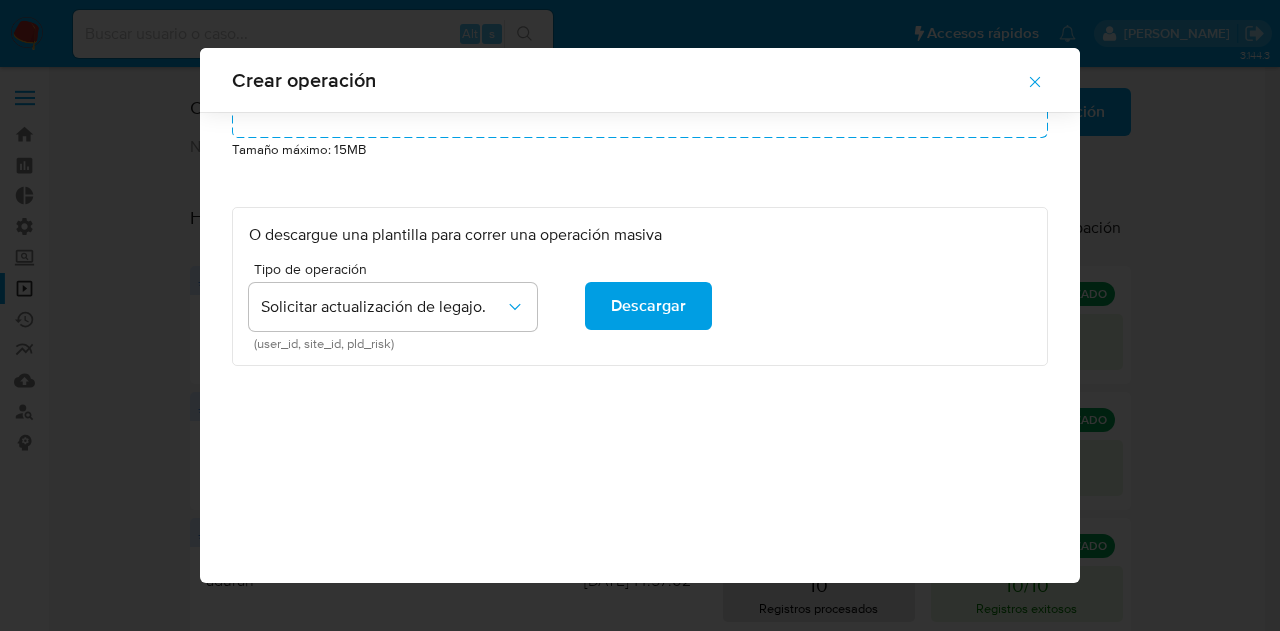 click on "Crear operación Suba un archivo csv para procesar: Max Size: 50MB Seleccionar archivos Seleccionar  o arrastrar el archivo aquí Tamaño máximo: 15MB O descargue una plantilla para correr una operación masiva Tipo de operación Solicitar actualización de legajo. (user_id, site_id, pld_risk) Descargar" at bounding box center (640, 315) 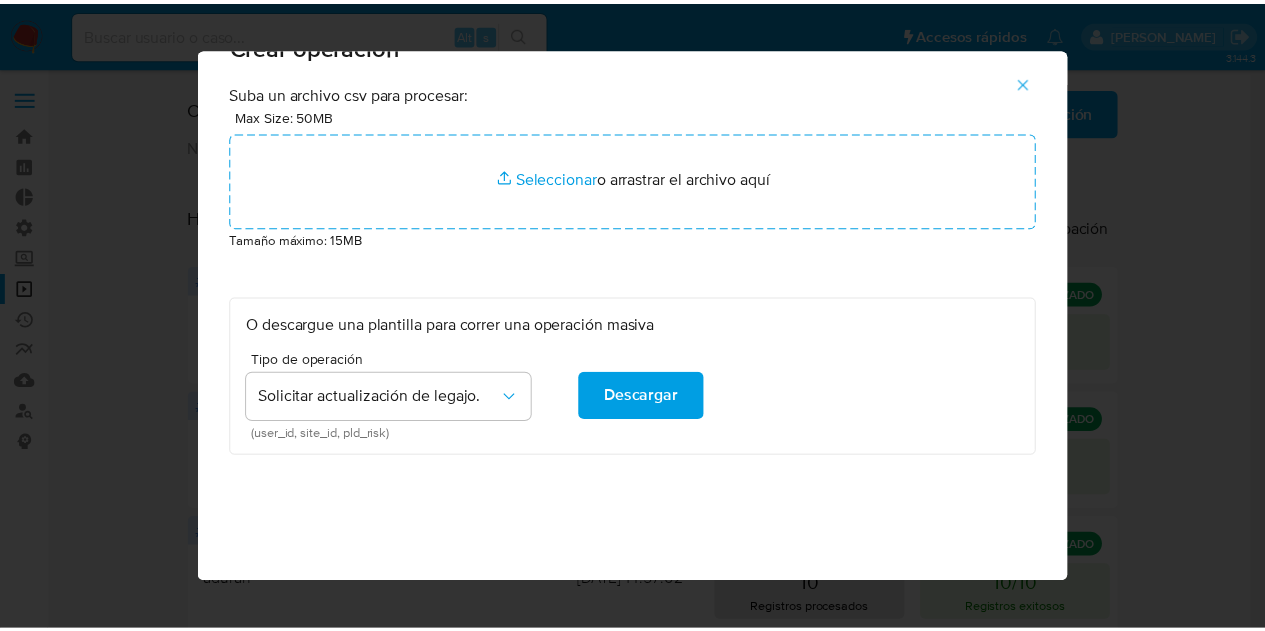 scroll, scrollTop: 0, scrollLeft: 0, axis: both 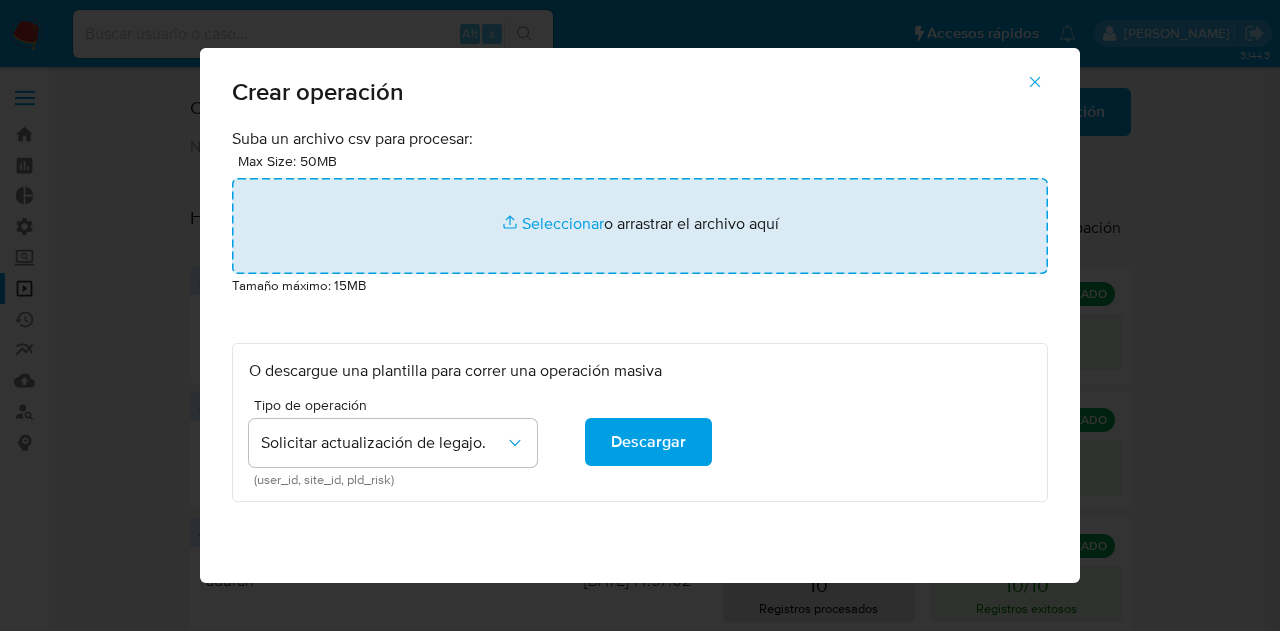 click at bounding box center [640, 226] 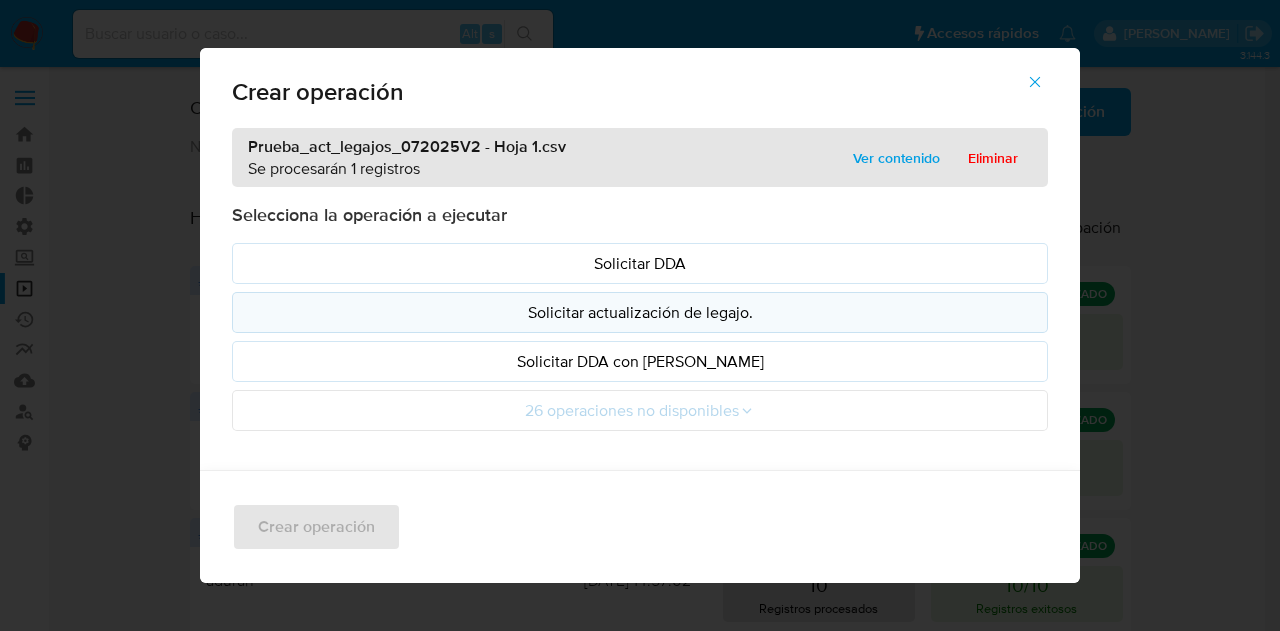 click on "Solicitar actualización de legajo." at bounding box center (640, 312) 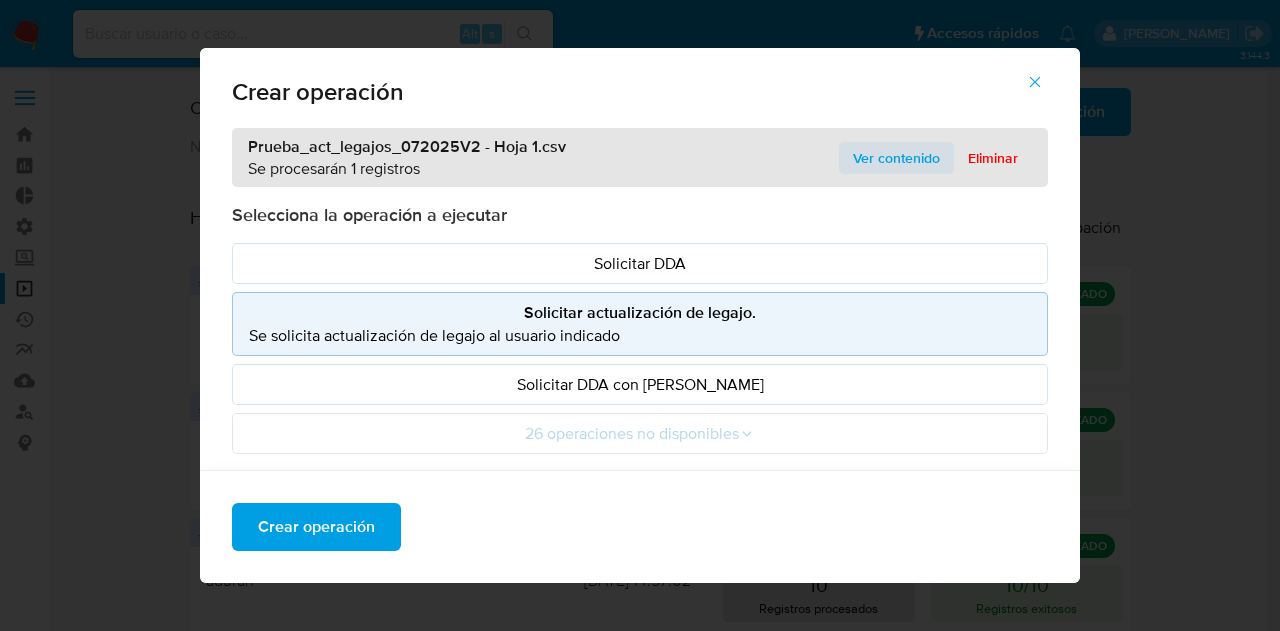 click on "Ver contenido" at bounding box center (896, 158) 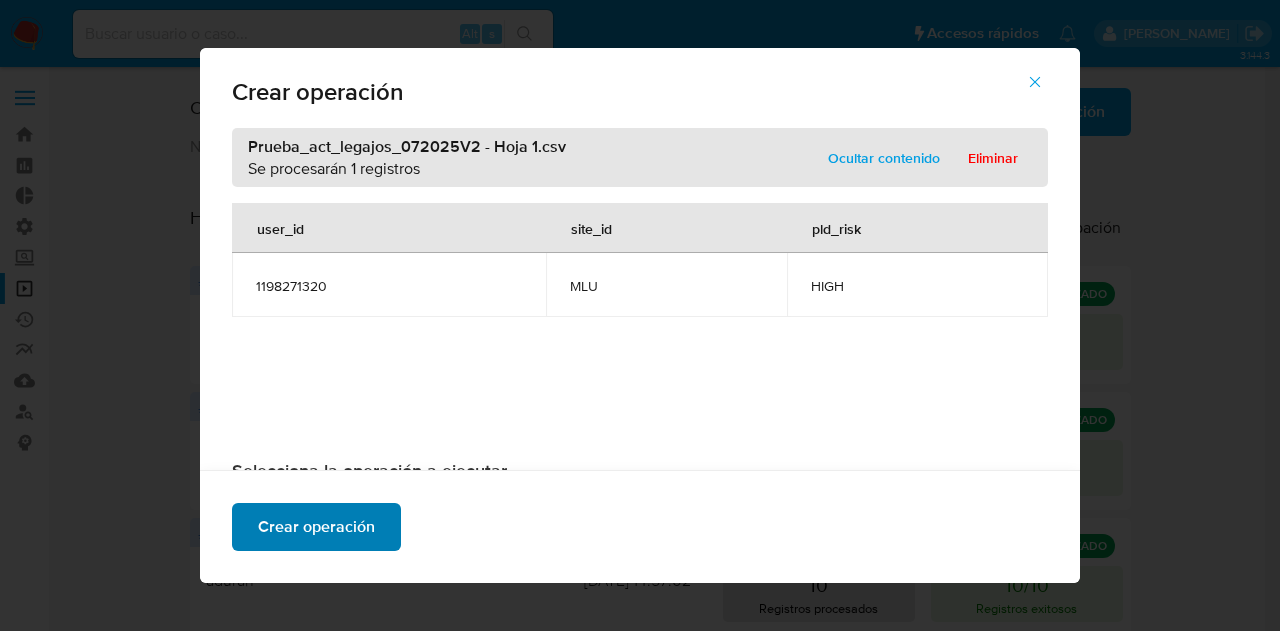click on "Crear operación" at bounding box center [316, 527] 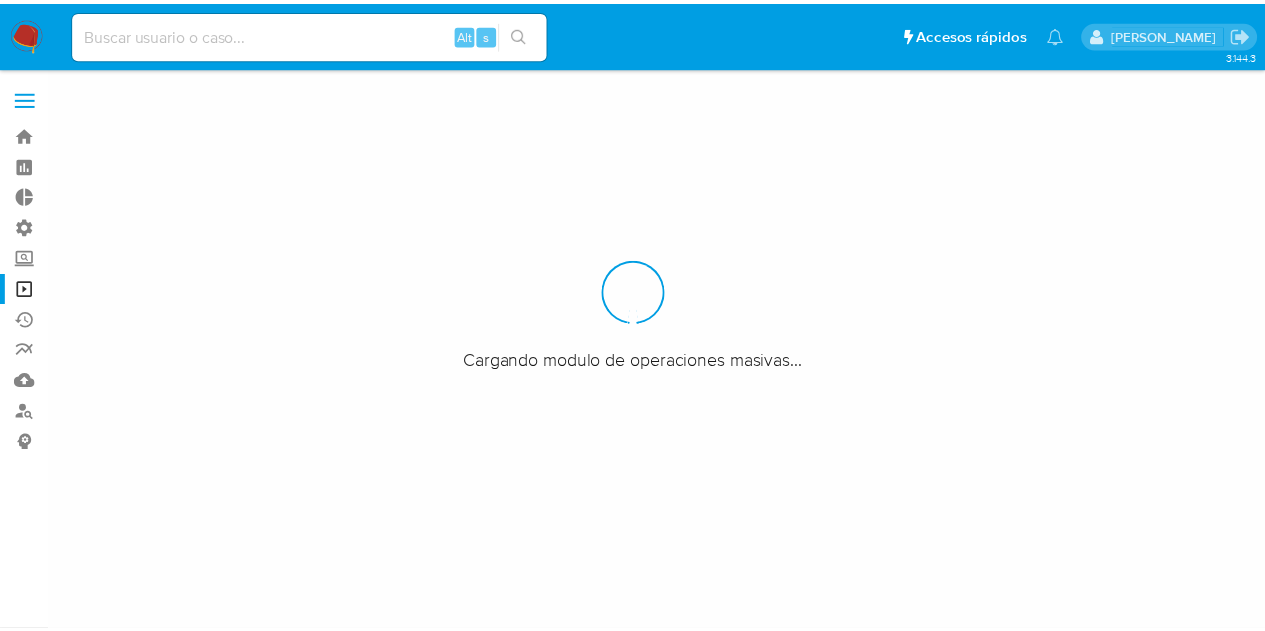scroll, scrollTop: 0, scrollLeft: 0, axis: both 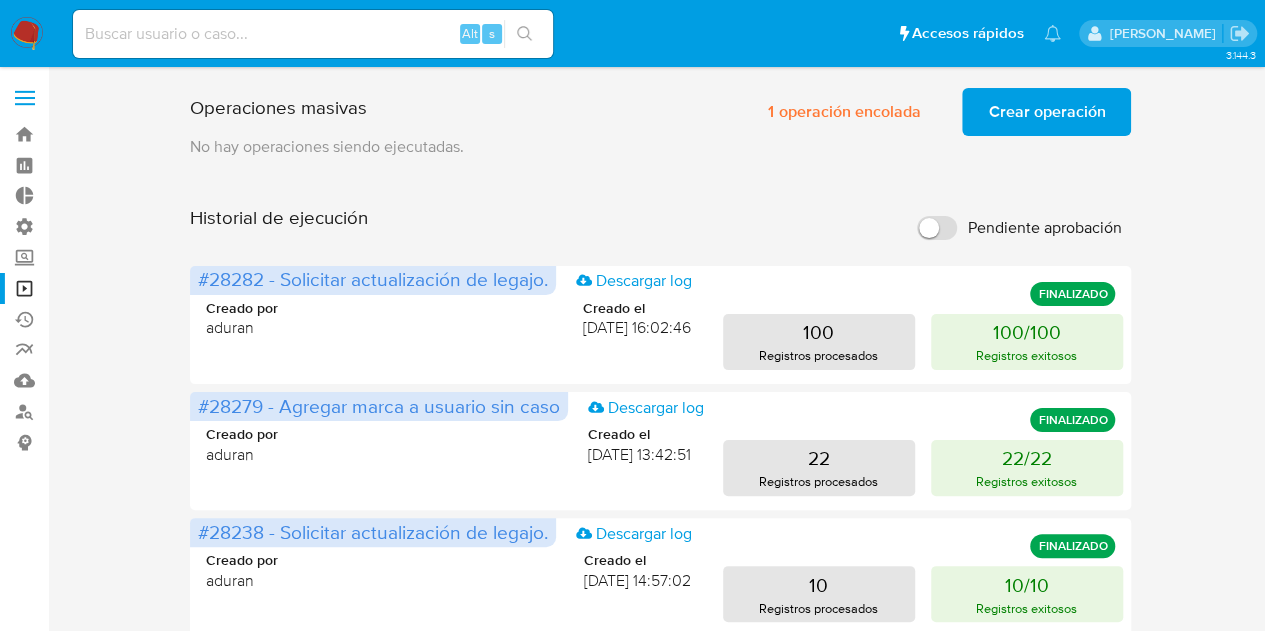 click on "Crear operación" at bounding box center [1046, 112] 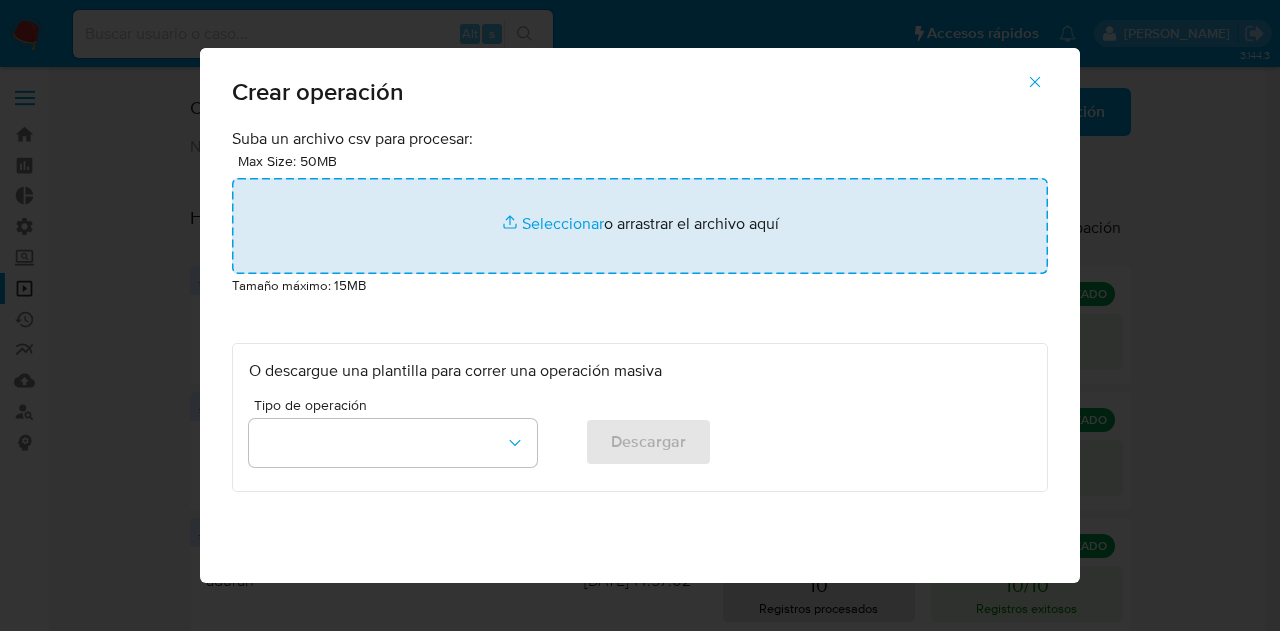 click at bounding box center (640, 226) 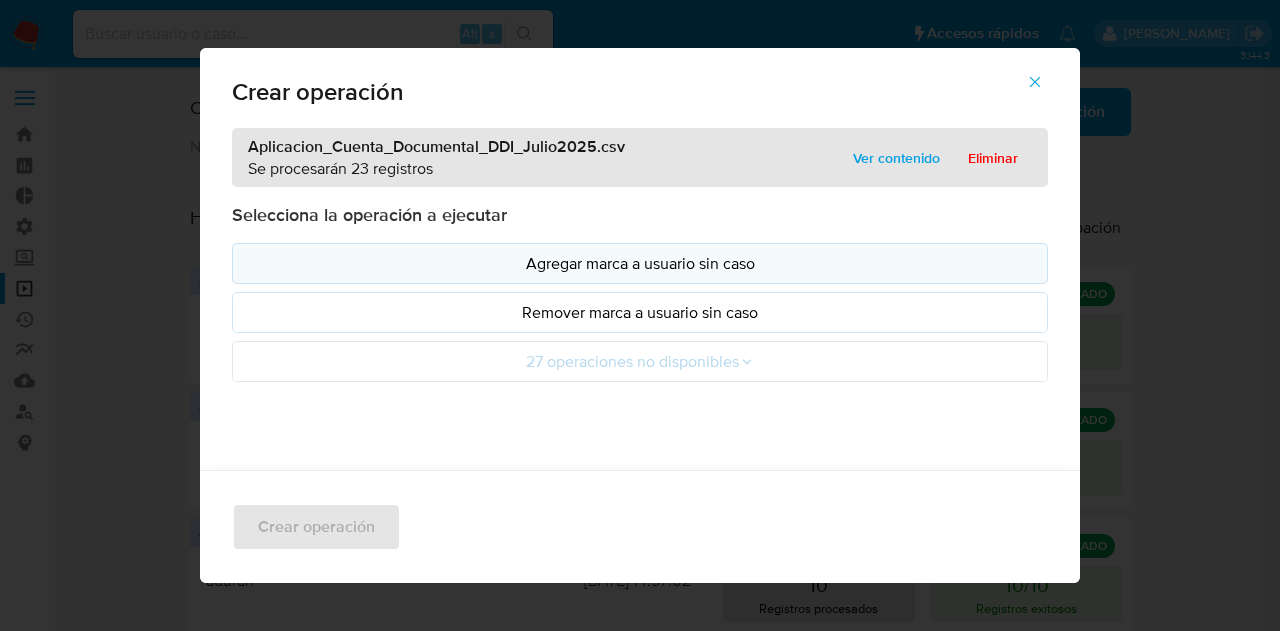 click on "Agregar marca a usuario sin caso" at bounding box center [640, 263] 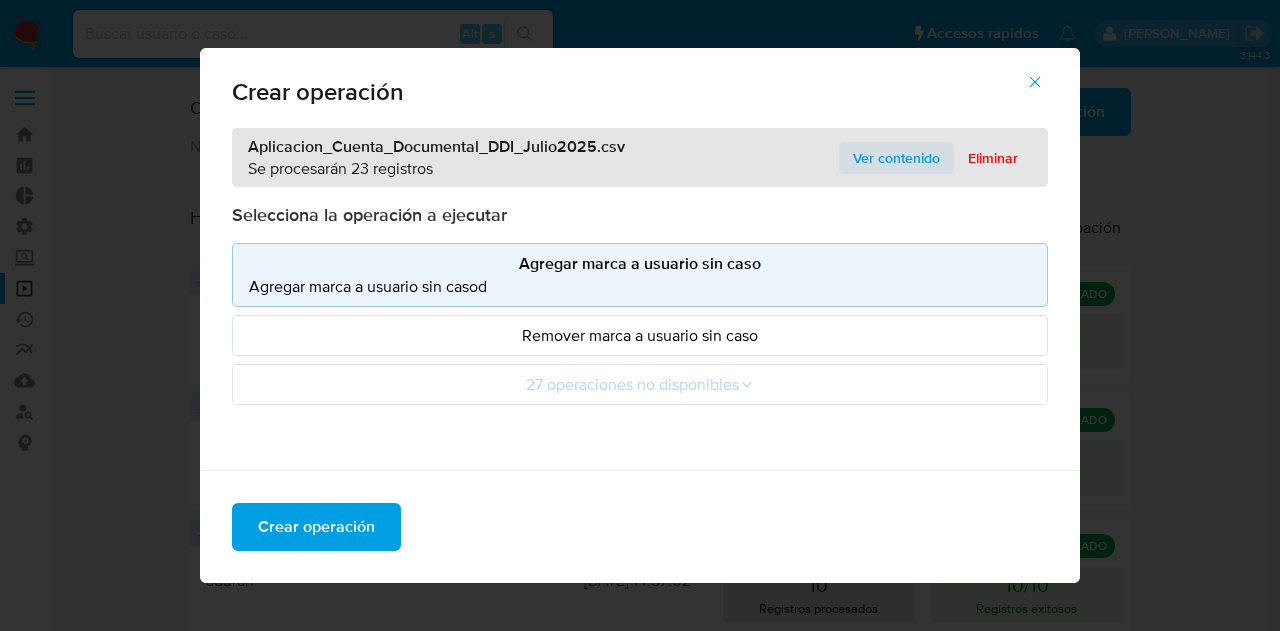 click on "Ver contenido" at bounding box center [896, 158] 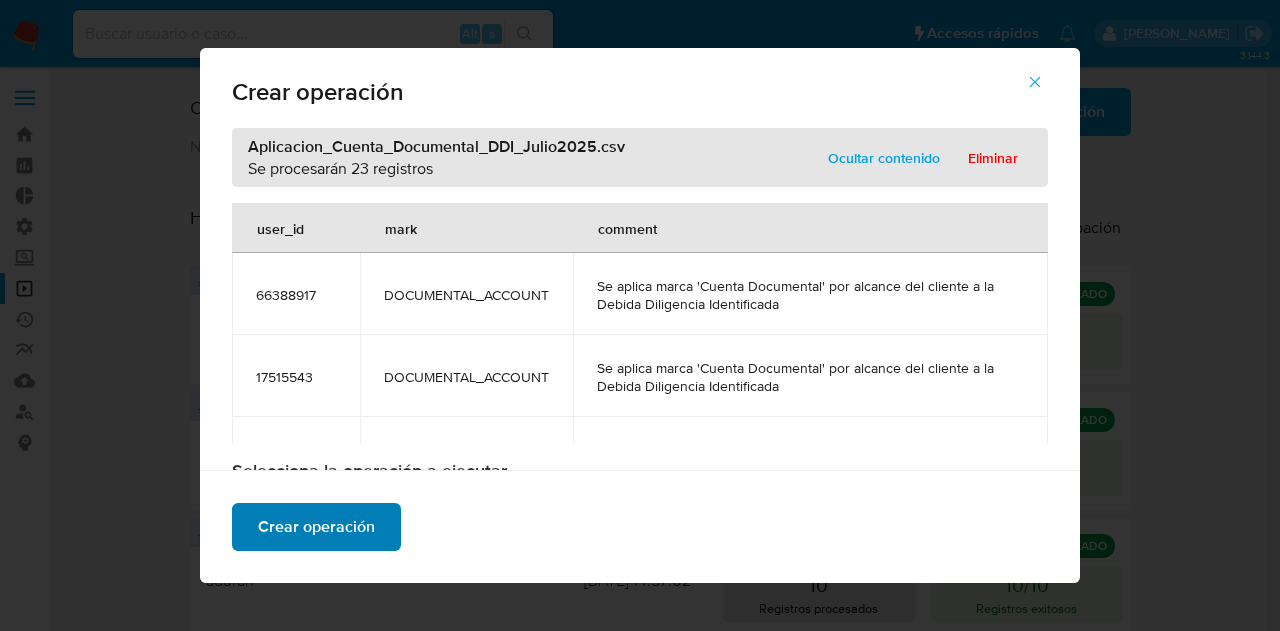 click on "Crear operación" at bounding box center (316, 527) 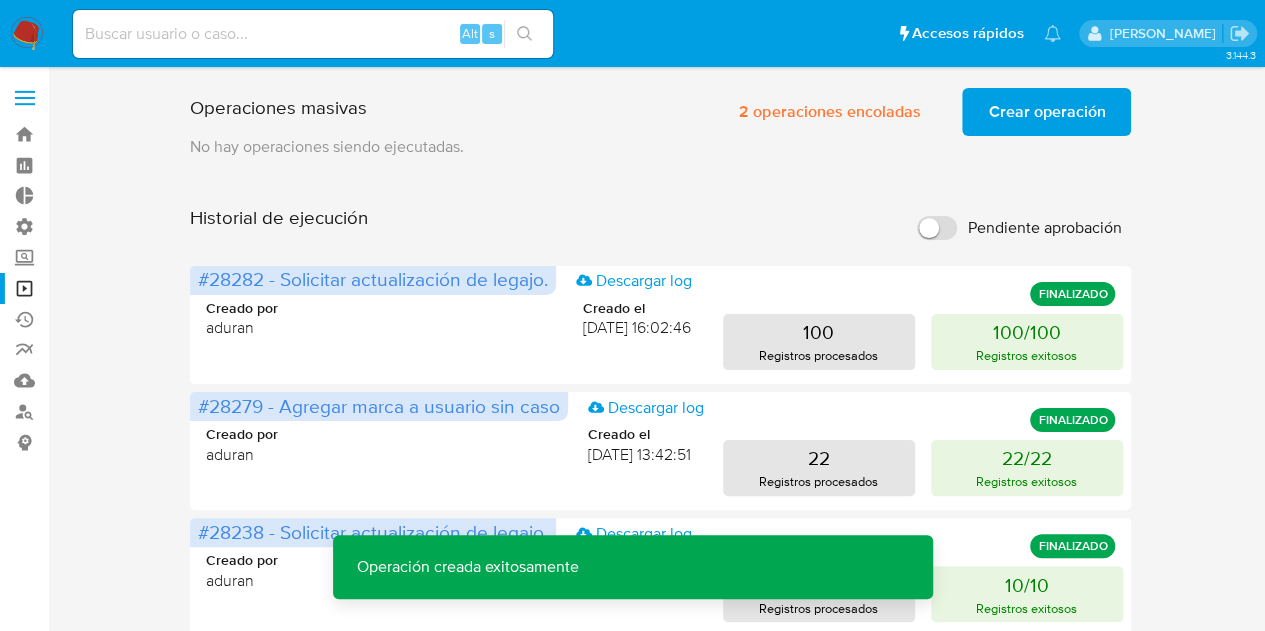 click on "Crear operación" at bounding box center (1046, 112) 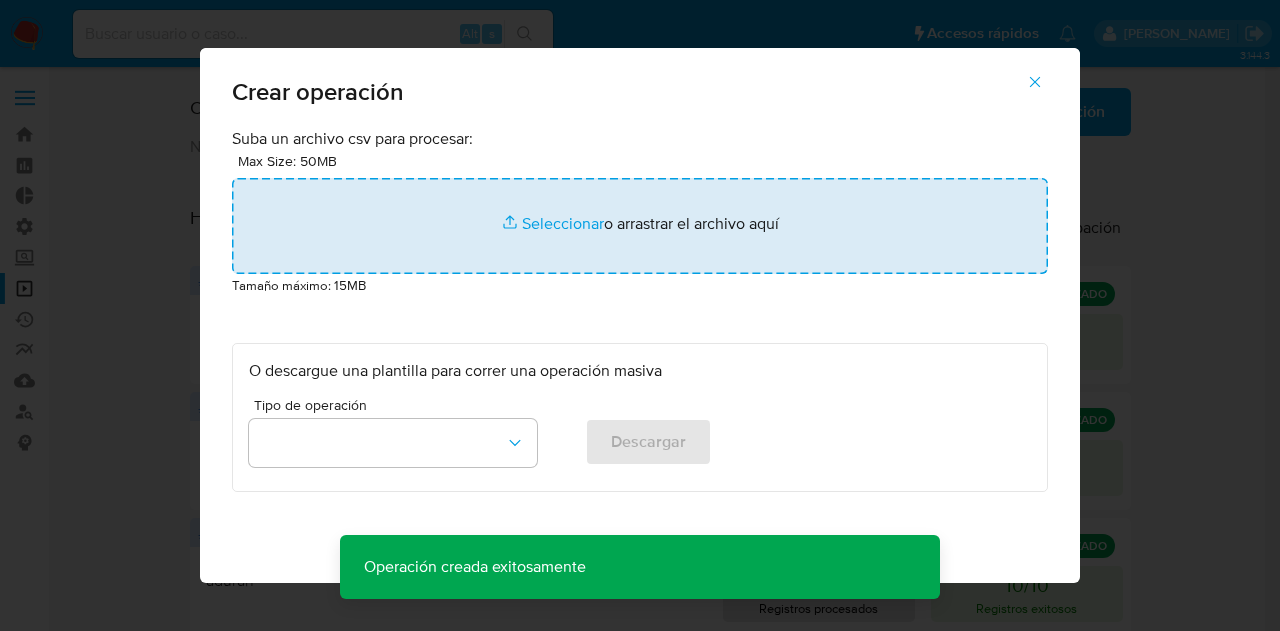 click at bounding box center (640, 226) 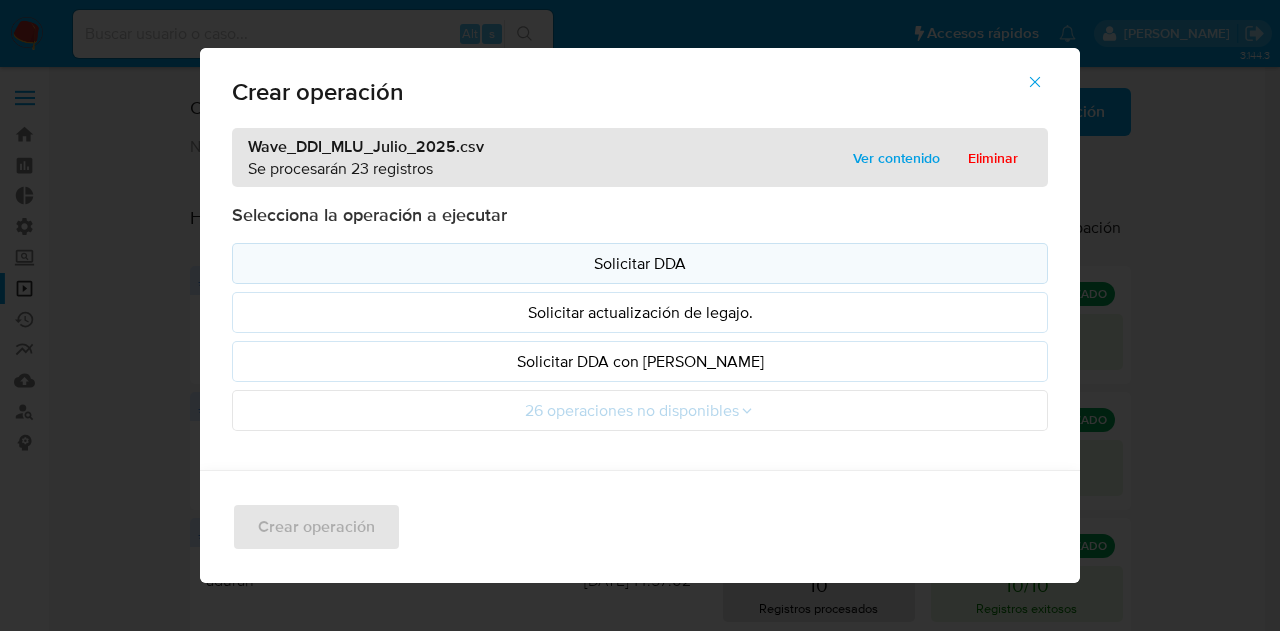 click on "Solicitar DDA" at bounding box center (640, 263) 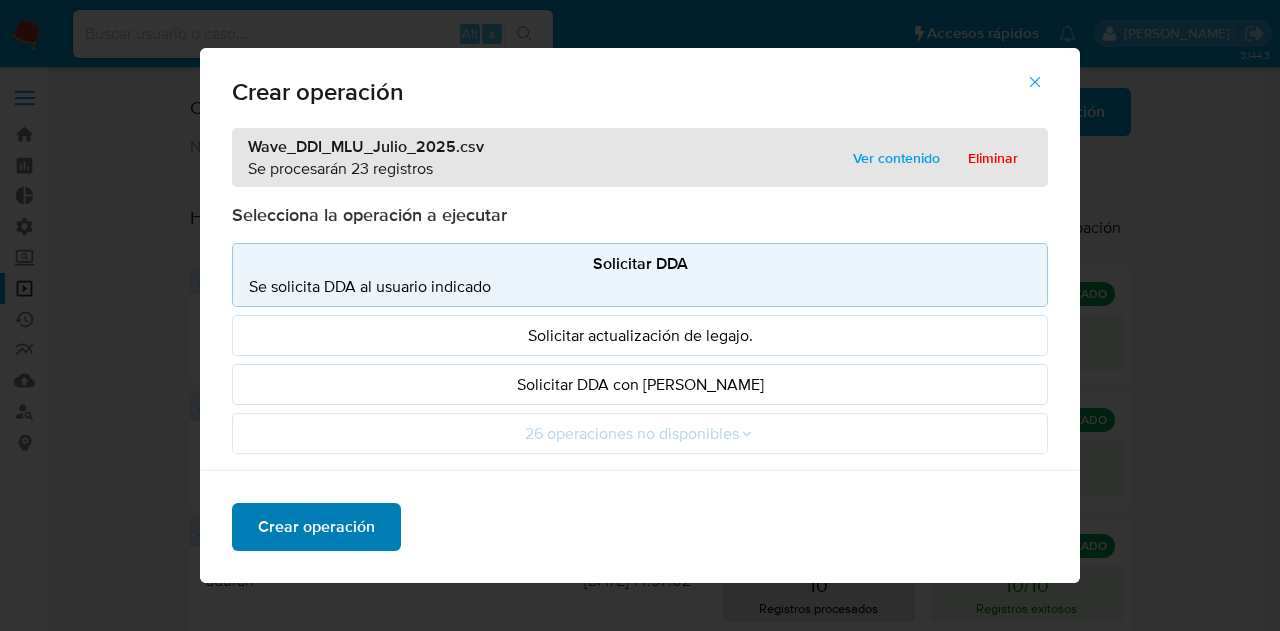 click on "Crear operación" at bounding box center [316, 527] 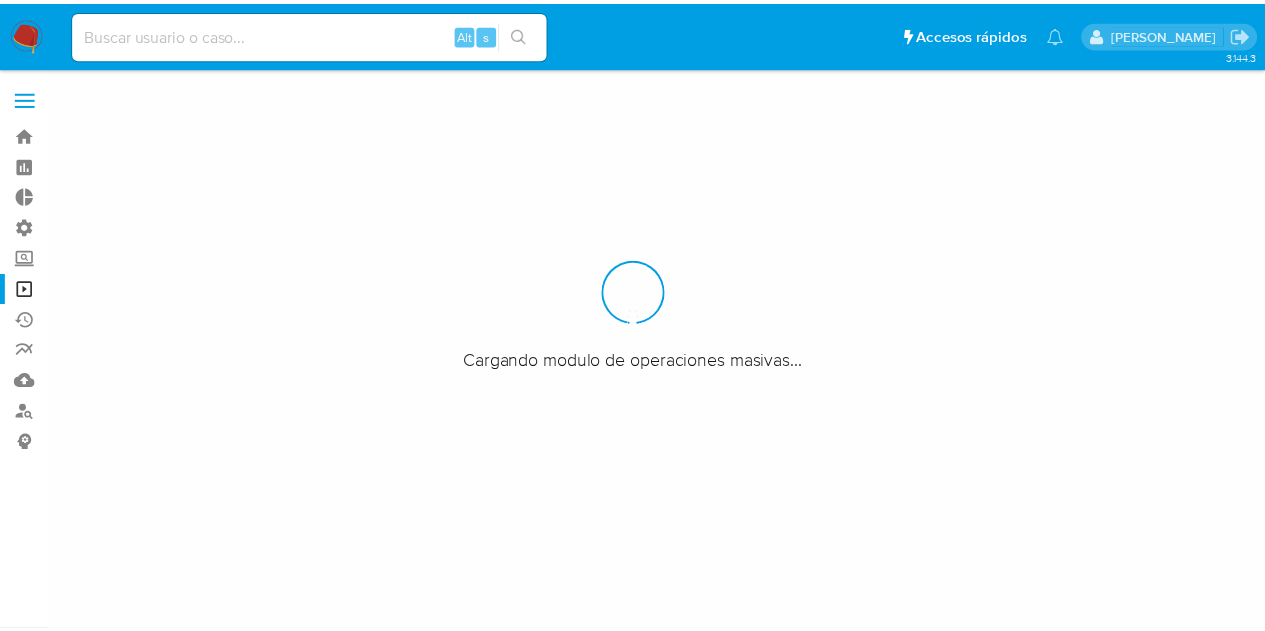 scroll, scrollTop: 0, scrollLeft: 0, axis: both 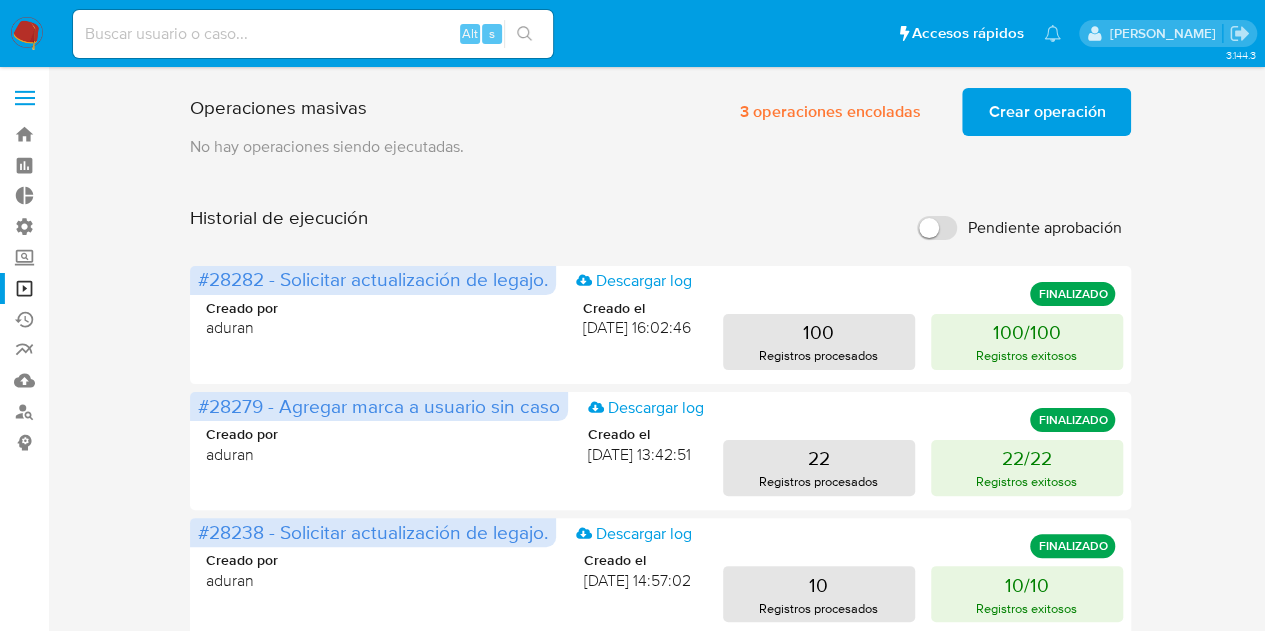 click on "3.144.3" at bounding box center (632, 799) 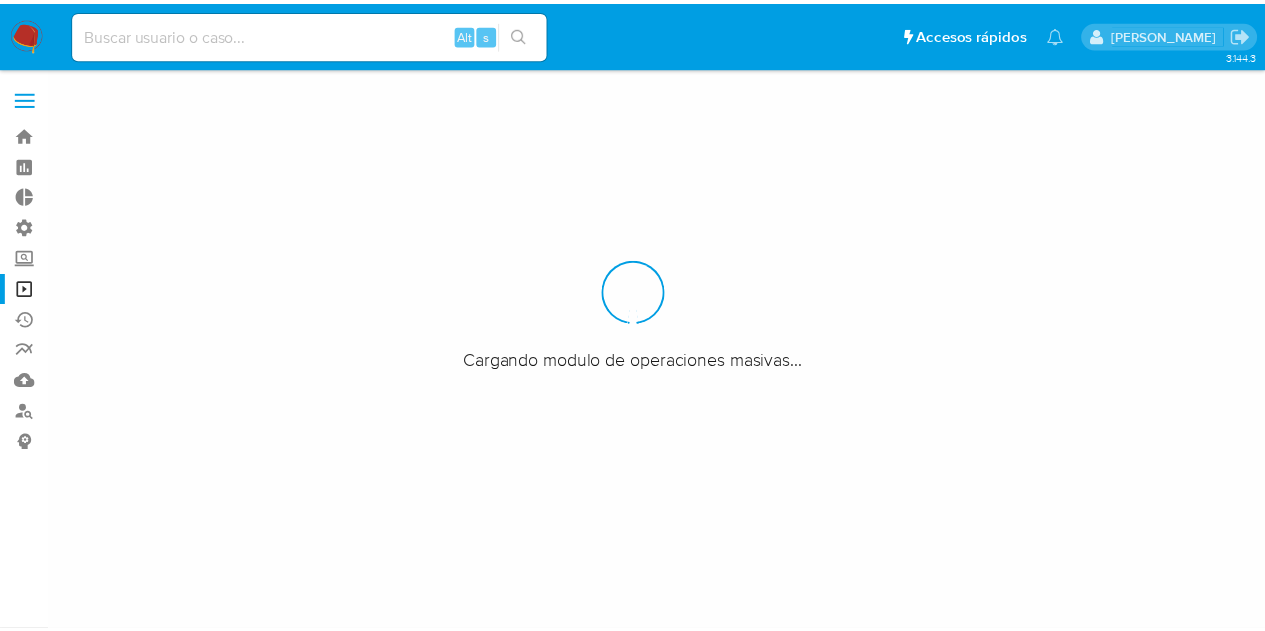 scroll, scrollTop: 0, scrollLeft: 0, axis: both 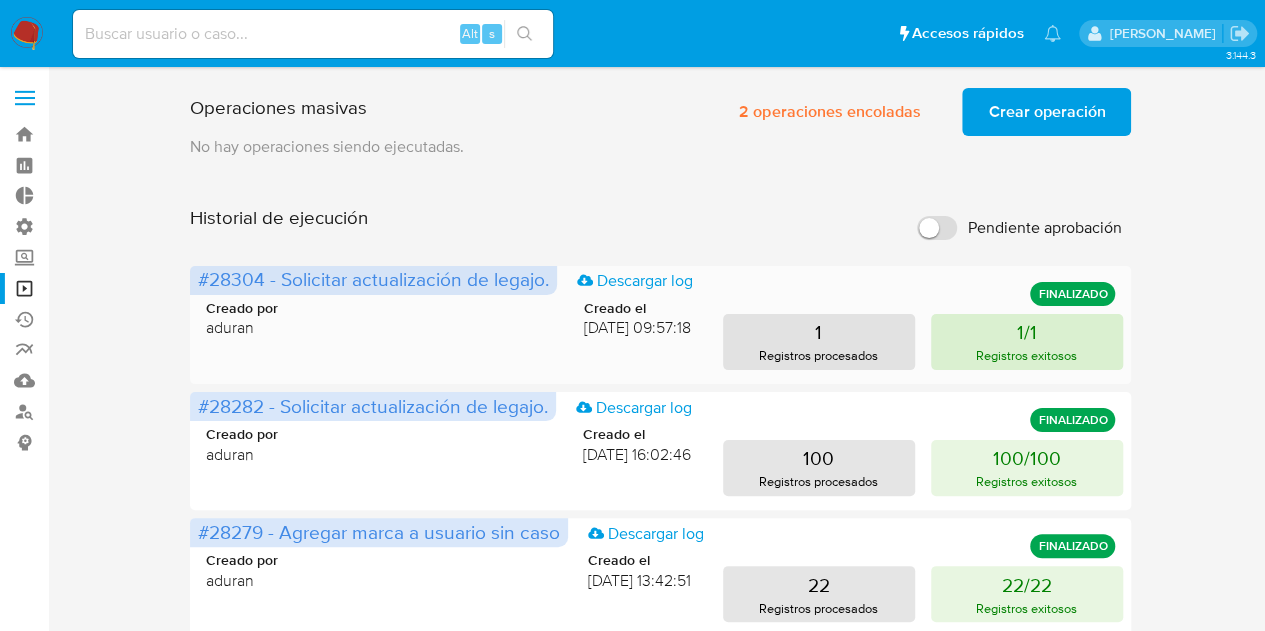 click on "1/1 Registros exitosos" at bounding box center [1027, 342] 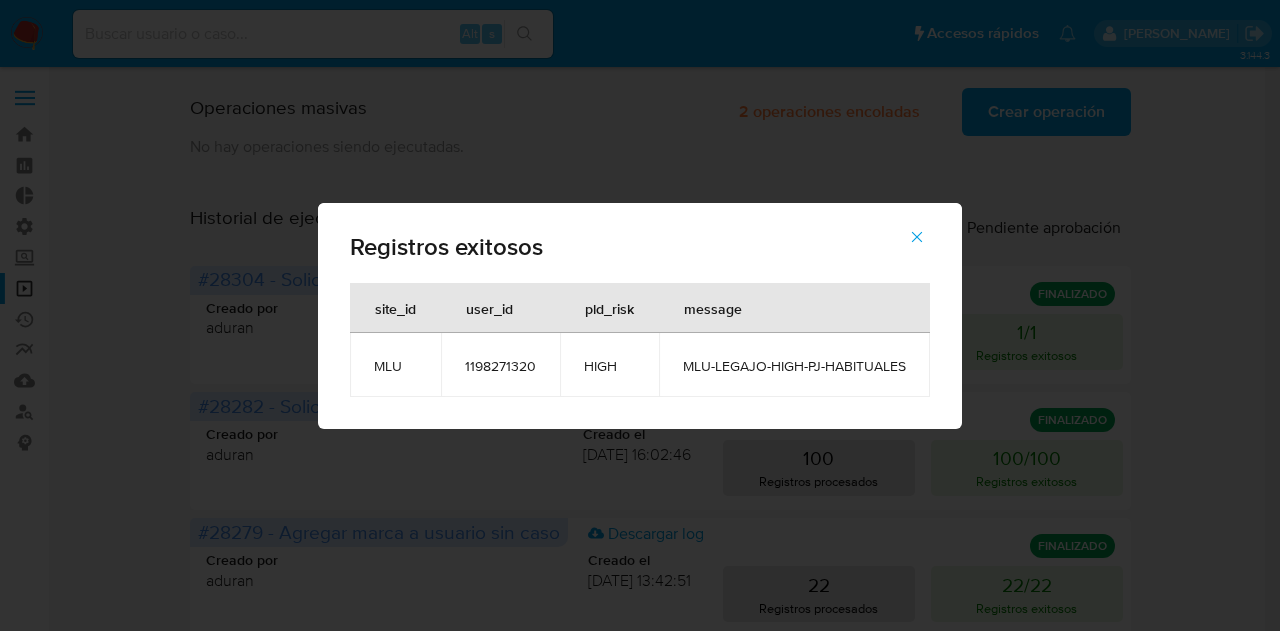 click 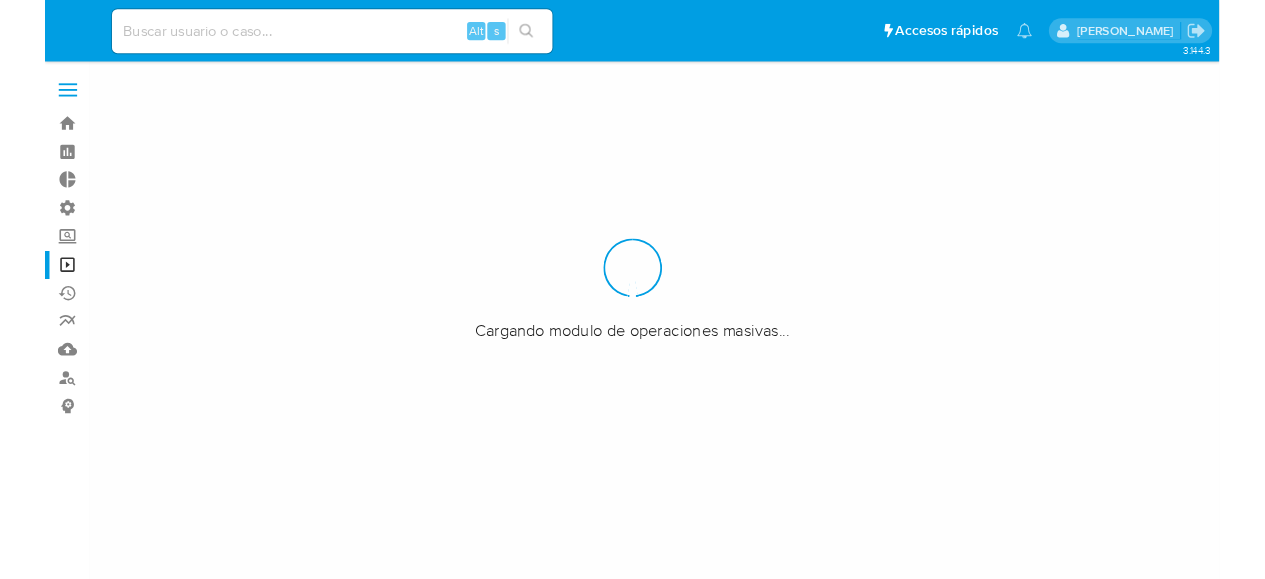 scroll, scrollTop: 0, scrollLeft: 0, axis: both 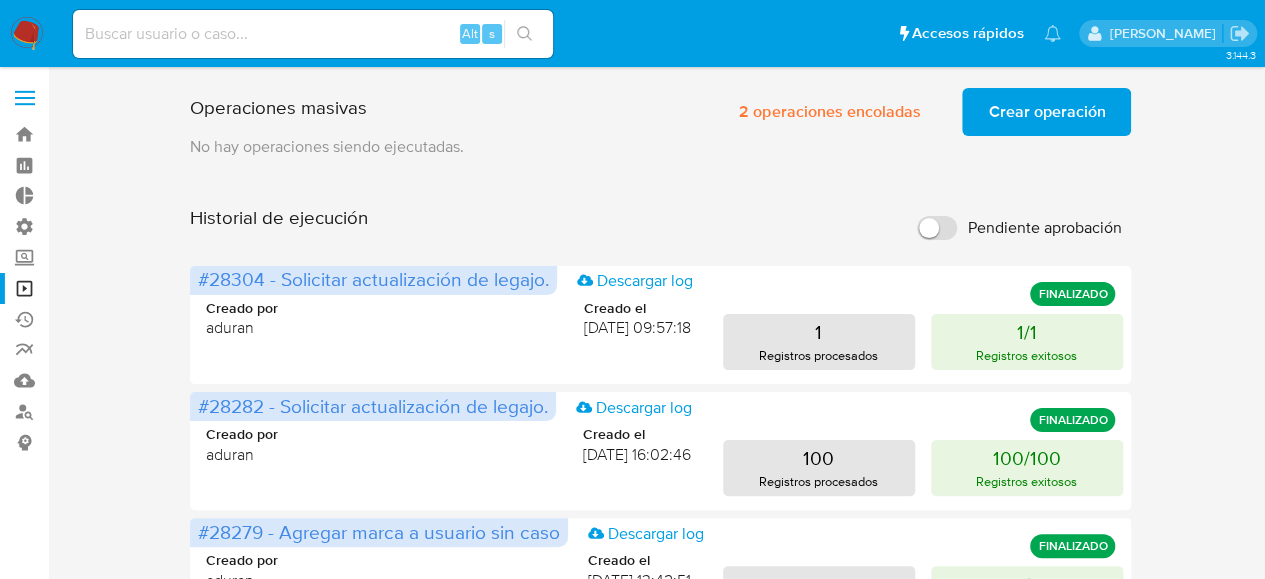 click at bounding box center [27, 34] 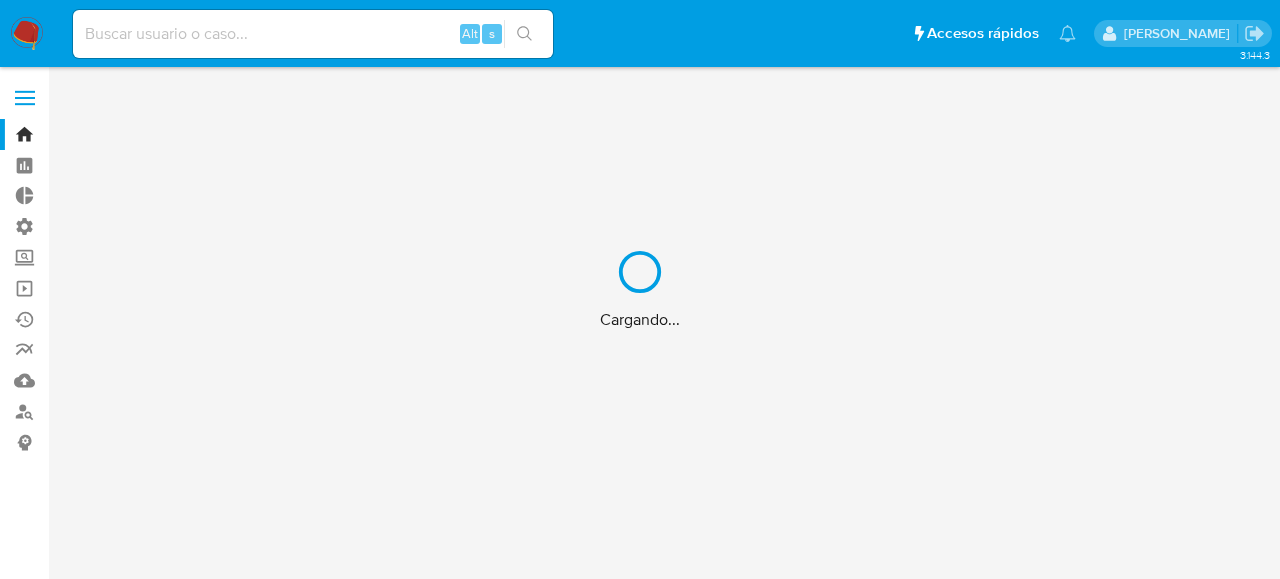 scroll, scrollTop: 0, scrollLeft: 0, axis: both 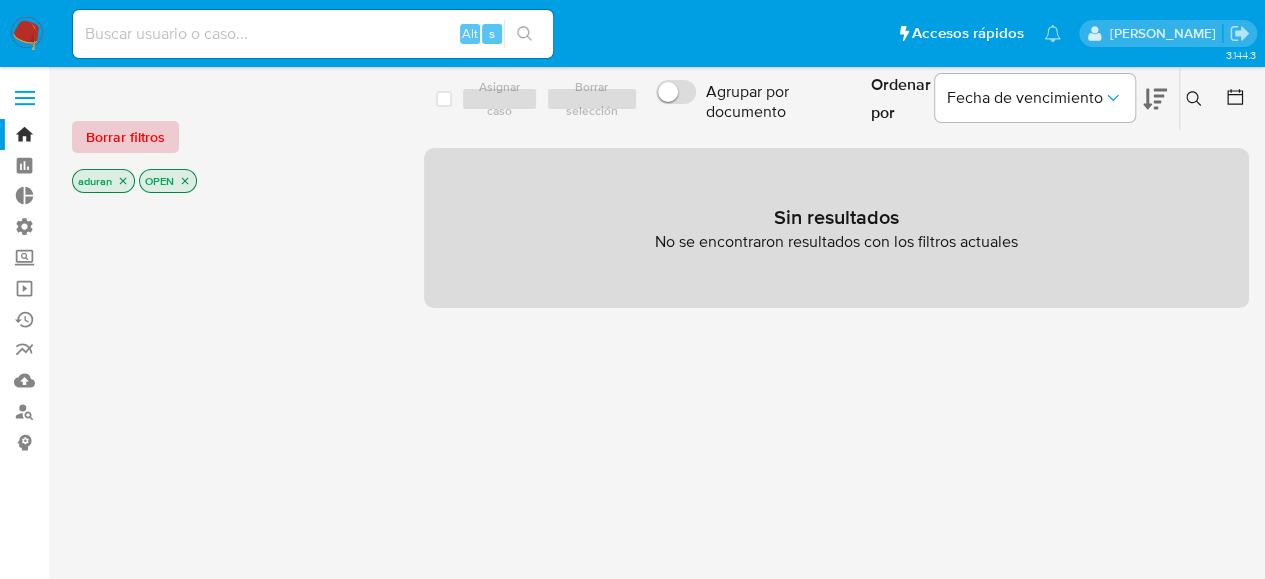 click on "Borrar filtros" at bounding box center (125, 137) 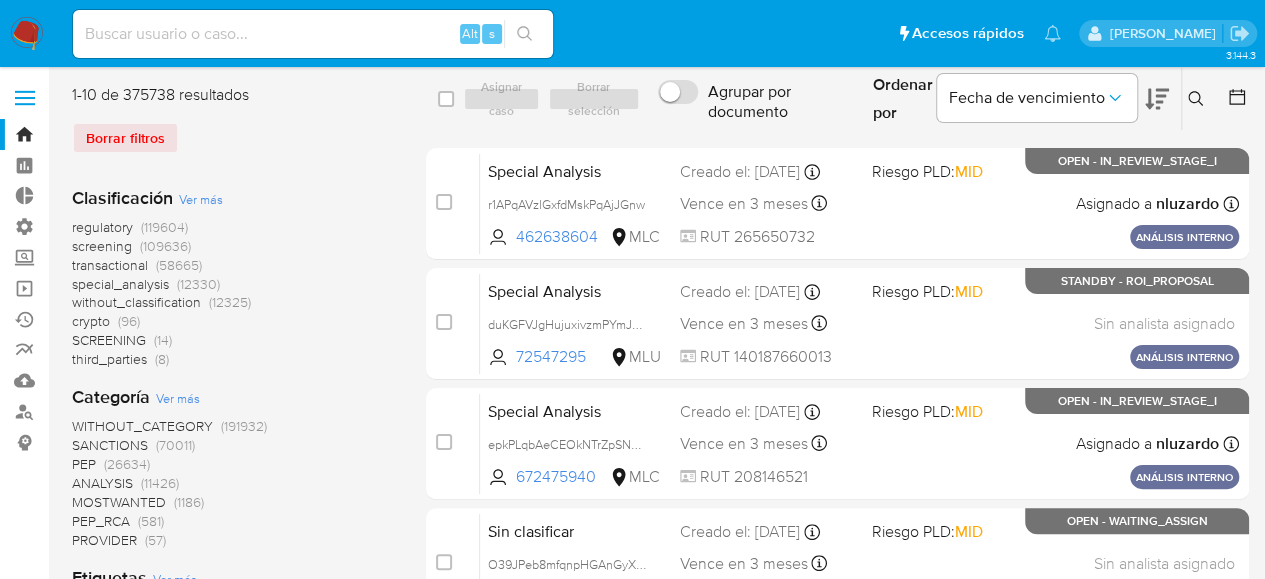 click on "Ver más" at bounding box center [201, 199] 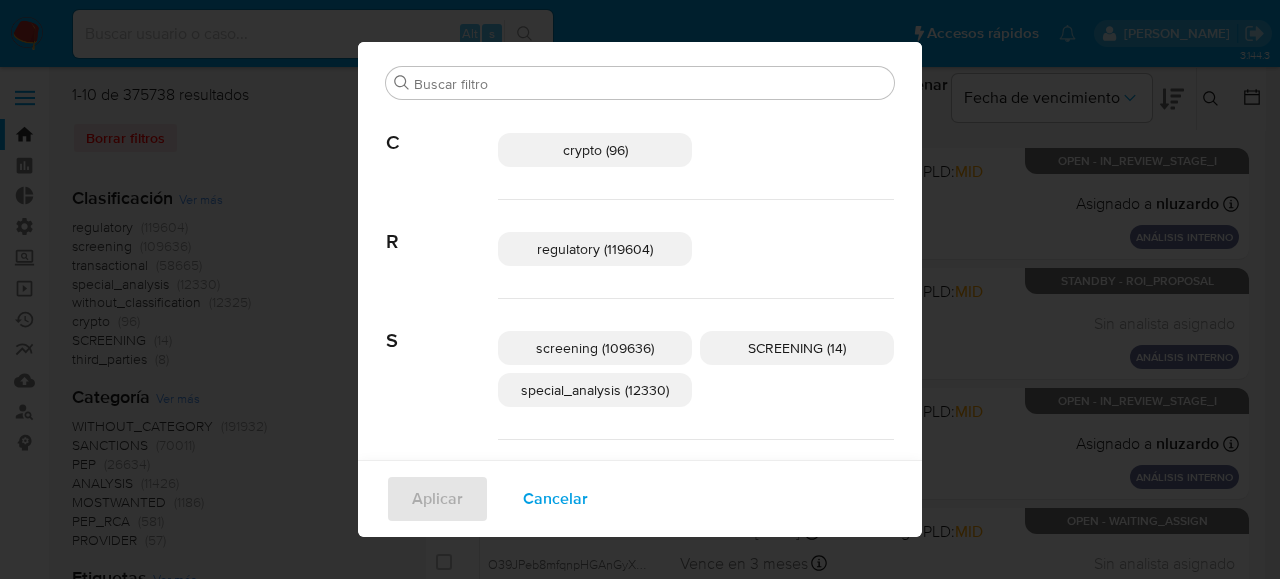 scroll, scrollTop: 52, scrollLeft: 0, axis: vertical 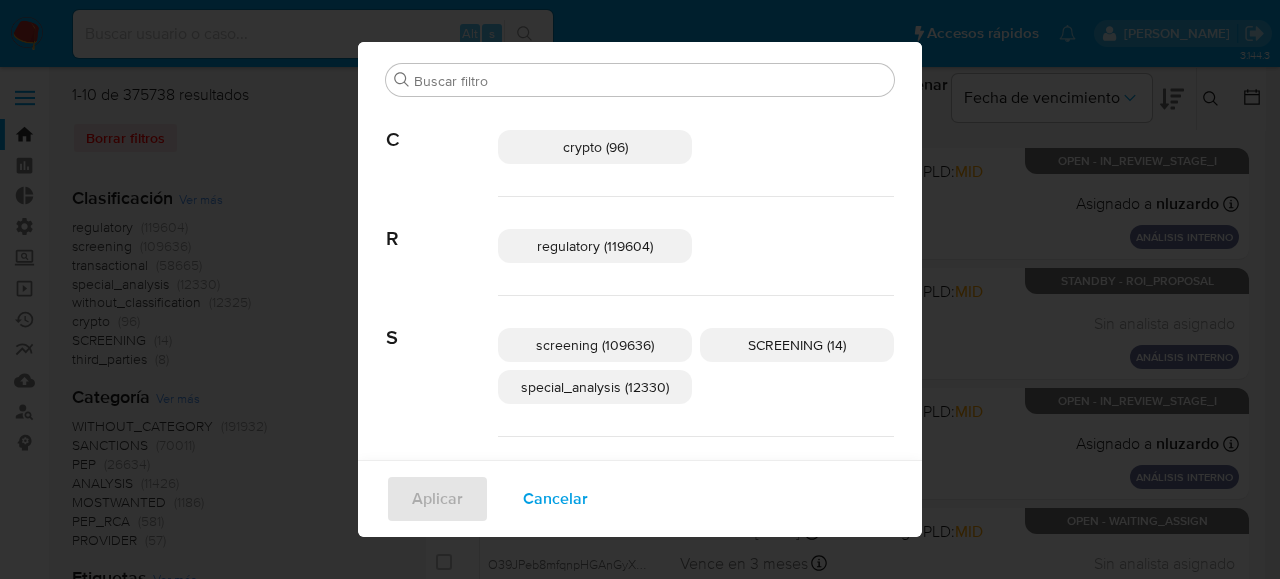 click on "special_analysis (12330)" at bounding box center [595, 387] 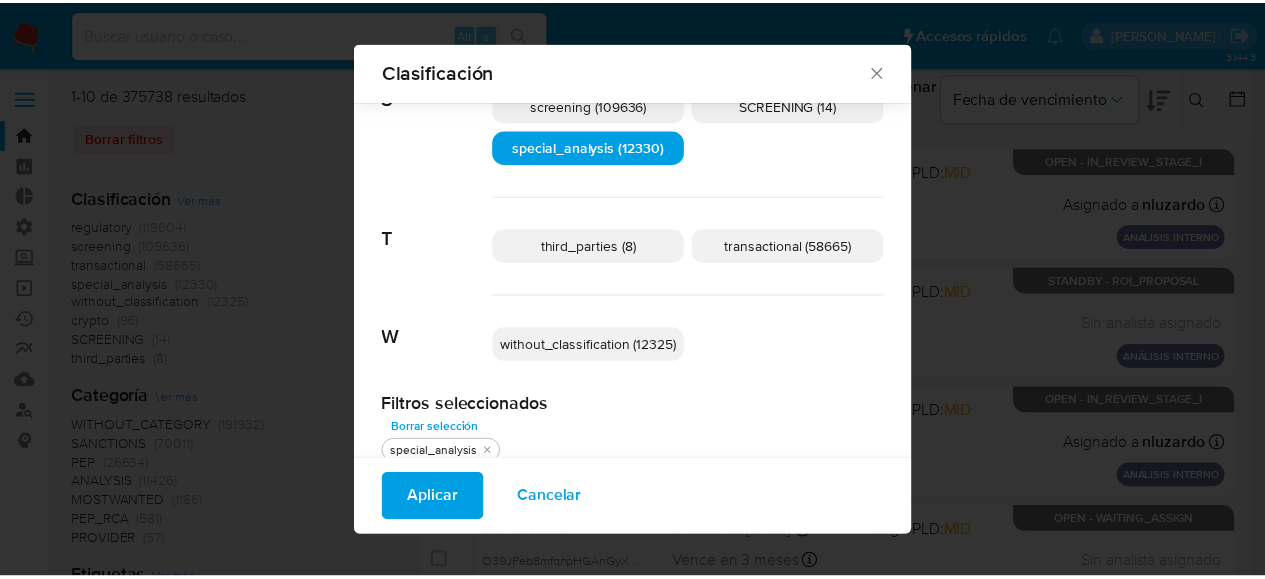 scroll, scrollTop: 281, scrollLeft: 0, axis: vertical 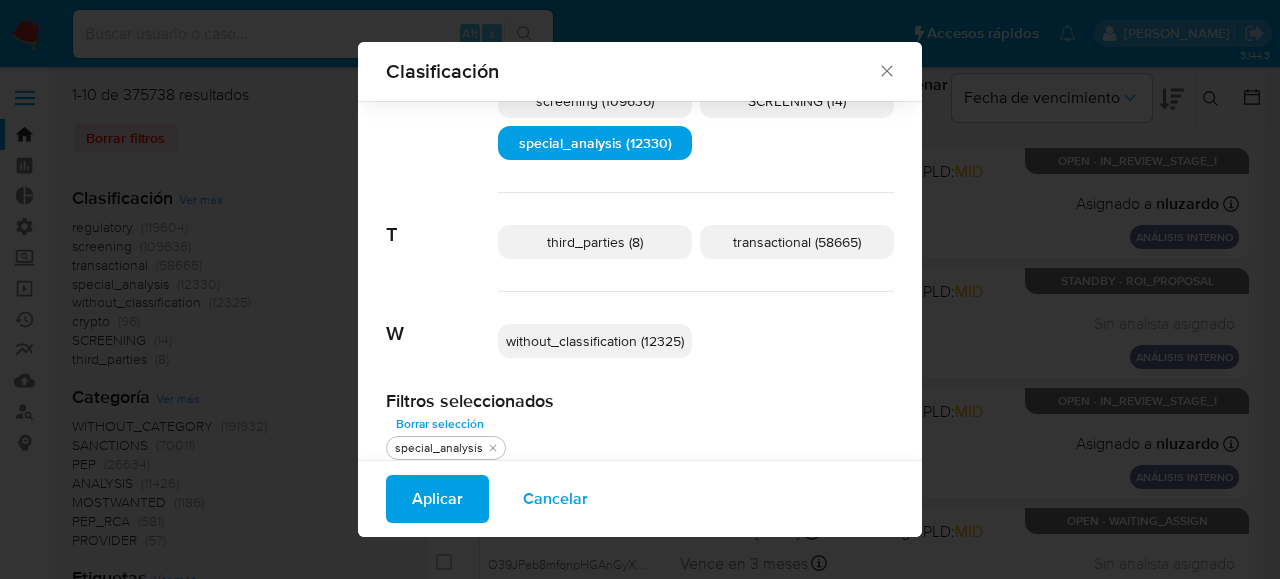 click on "transactional (58665)" at bounding box center [797, 242] 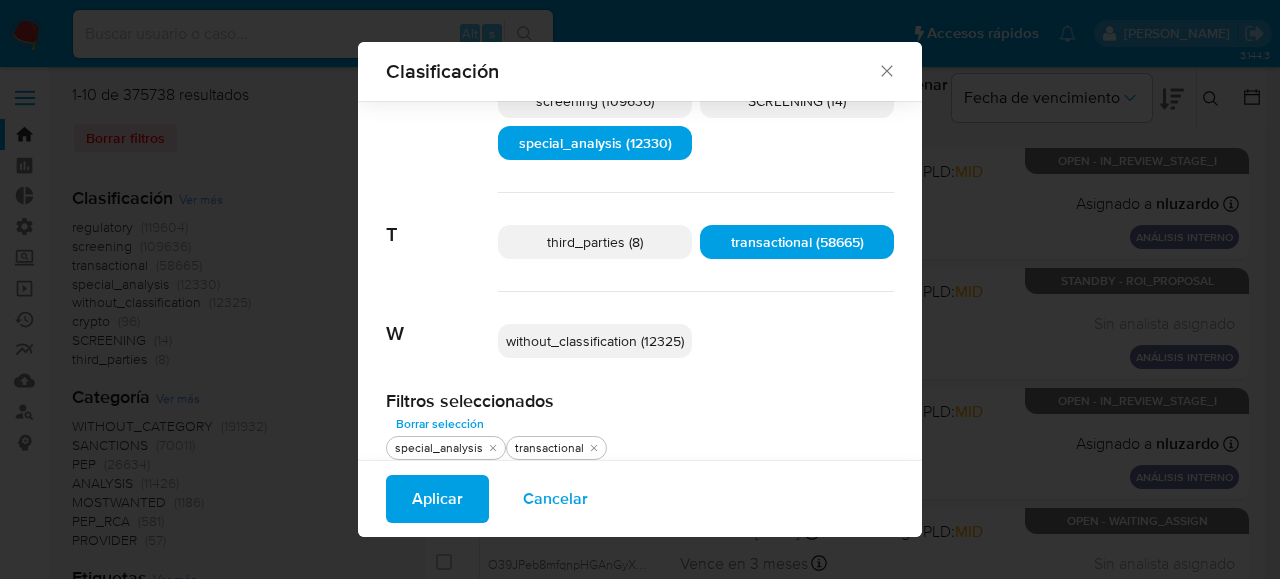click on "Aplicar" at bounding box center [437, 499] 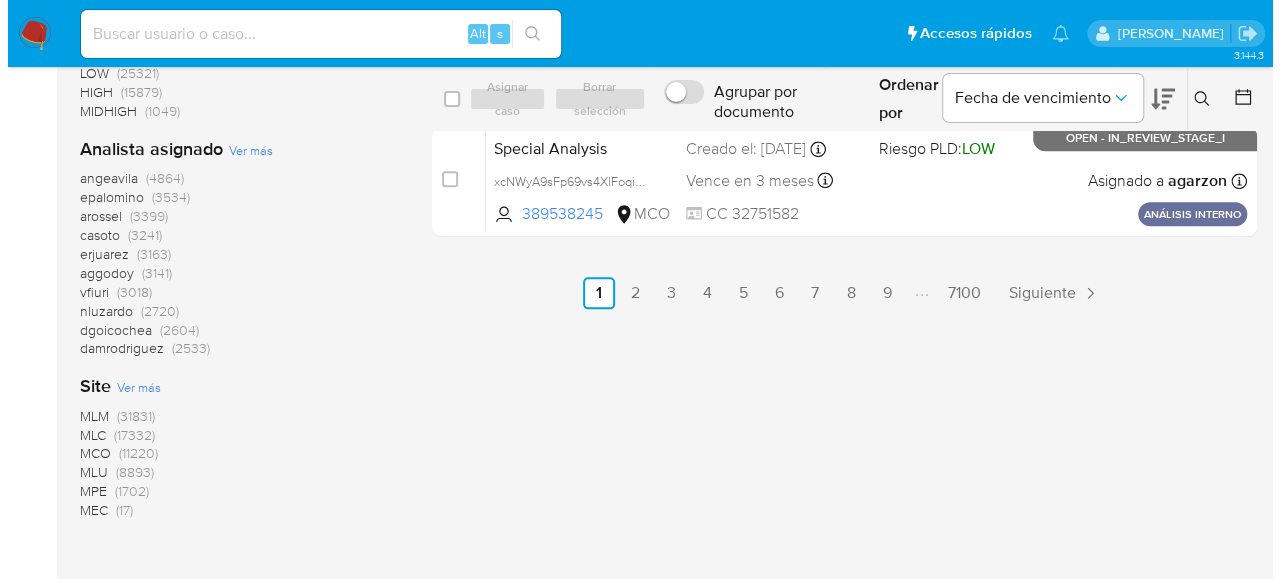 scroll, scrollTop: 1102, scrollLeft: 0, axis: vertical 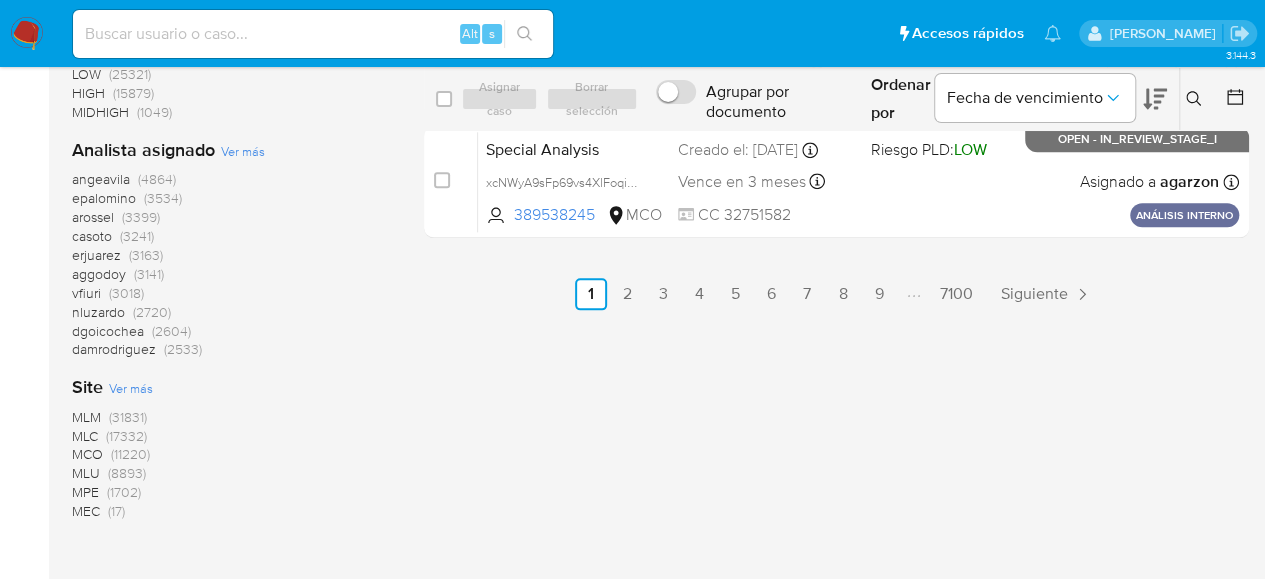 click on "Ver más" at bounding box center (131, 388) 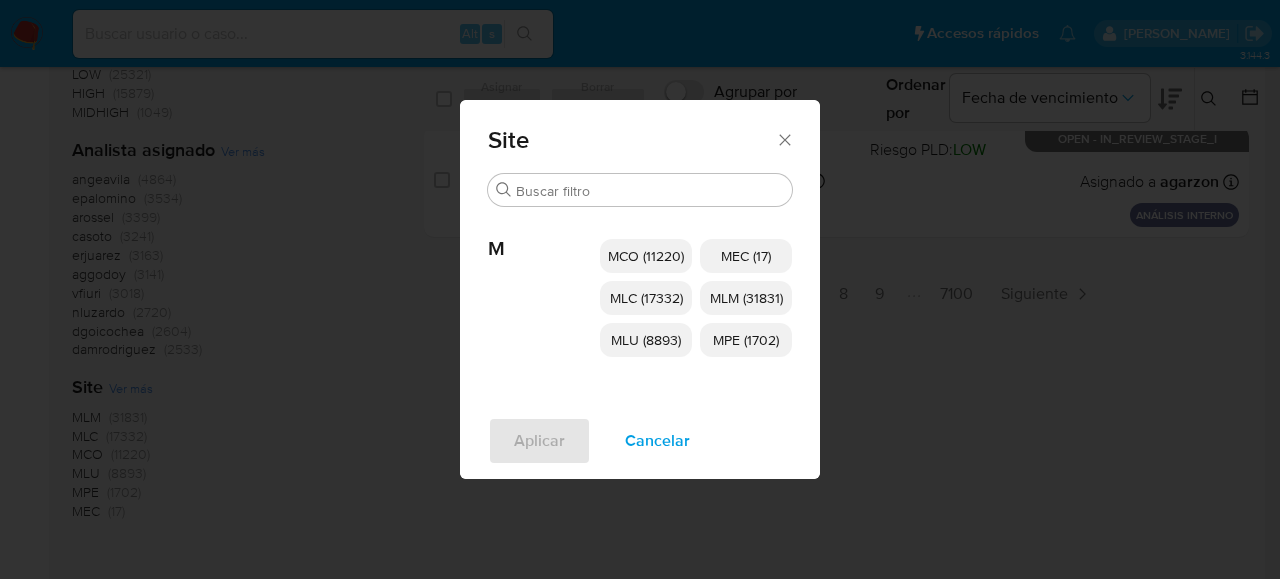 click on "MLU (8893)" at bounding box center [646, 340] 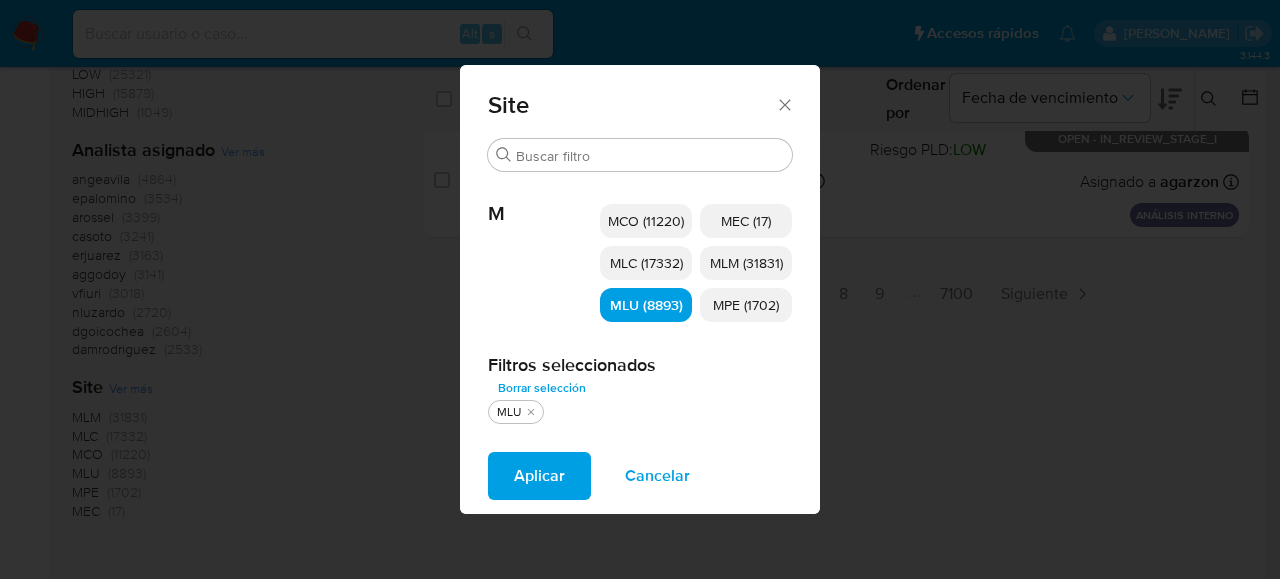 click on "MPE (1702)" at bounding box center (746, 305) 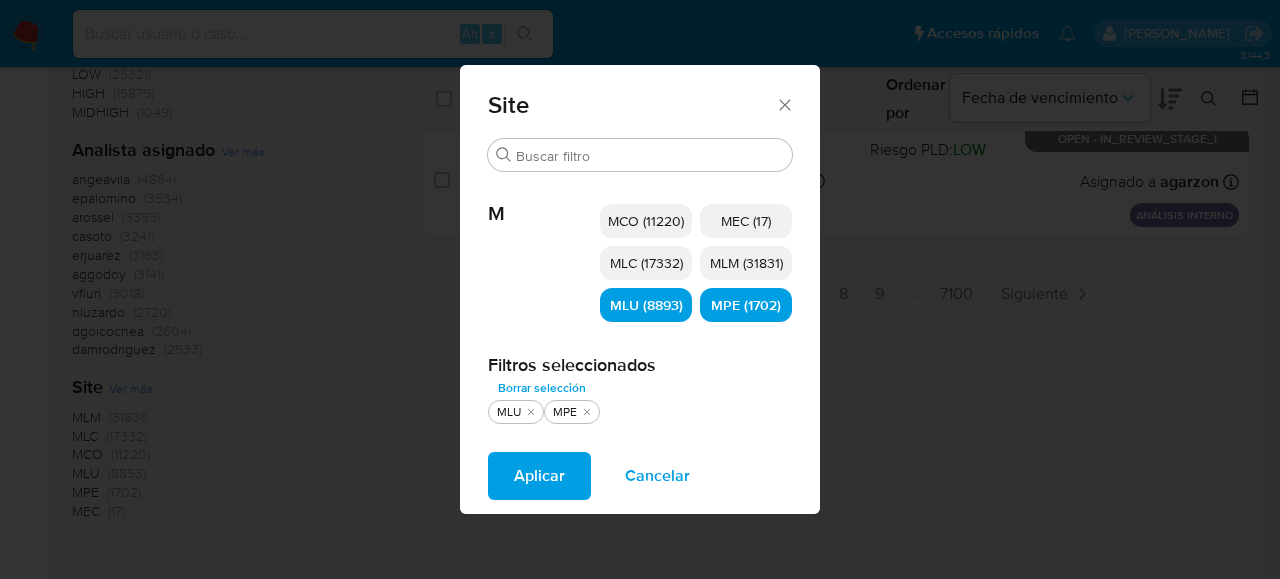 click on "MLC (17332)" at bounding box center (646, 263) 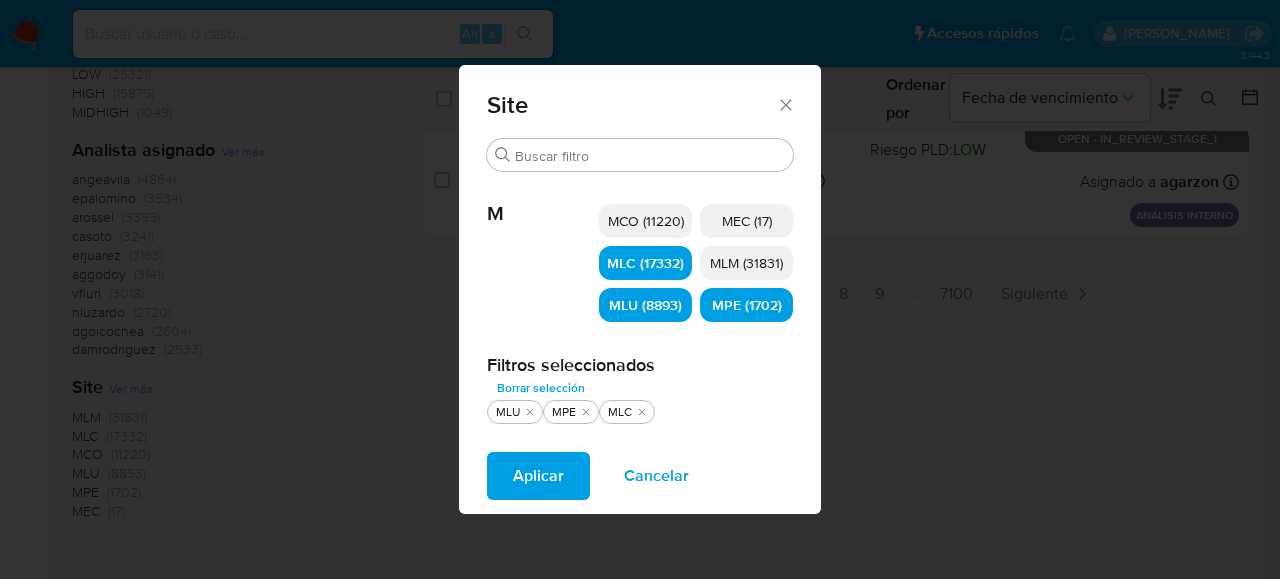 click on "Aplicar" at bounding box center (538, 476) 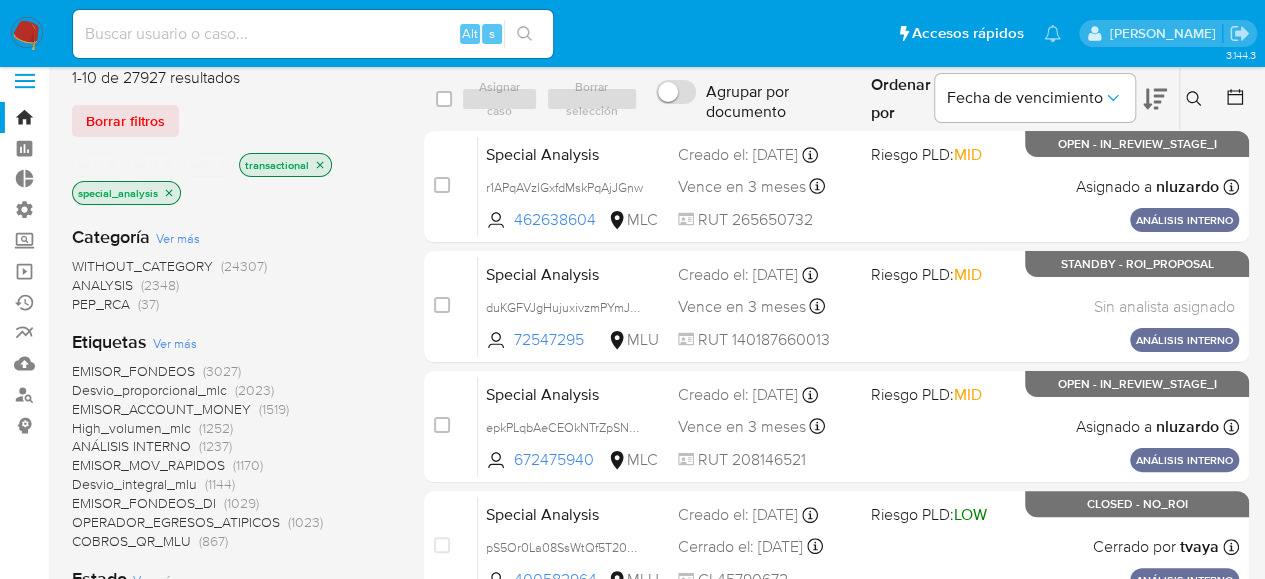scroll, scrollTop: 0, scrollLeft: 0, axis: both 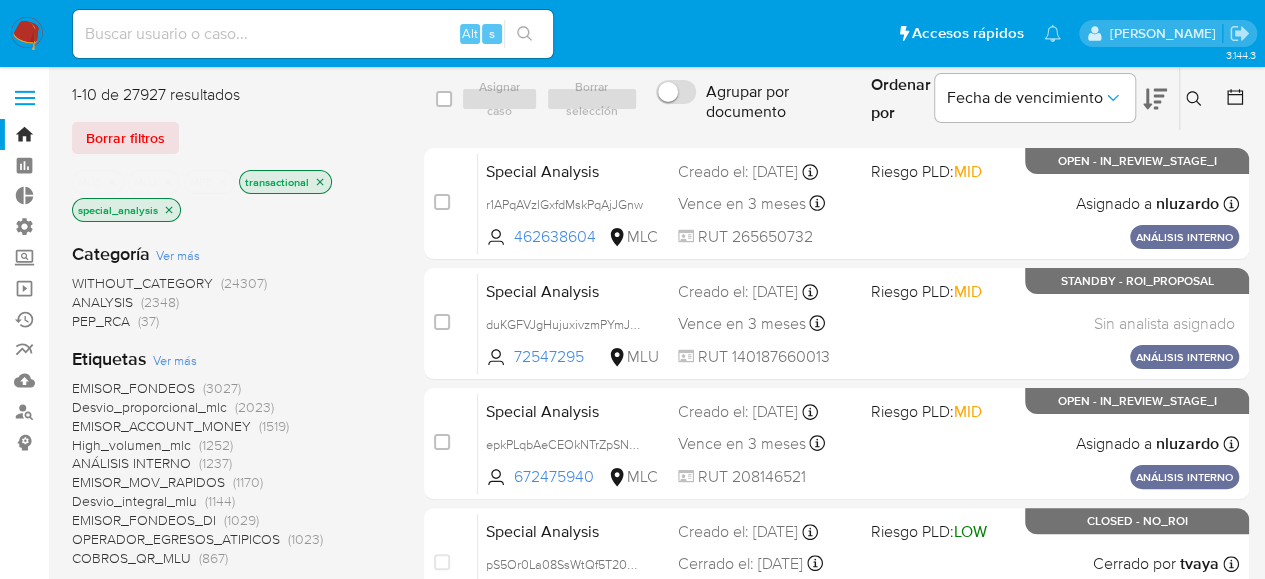 click 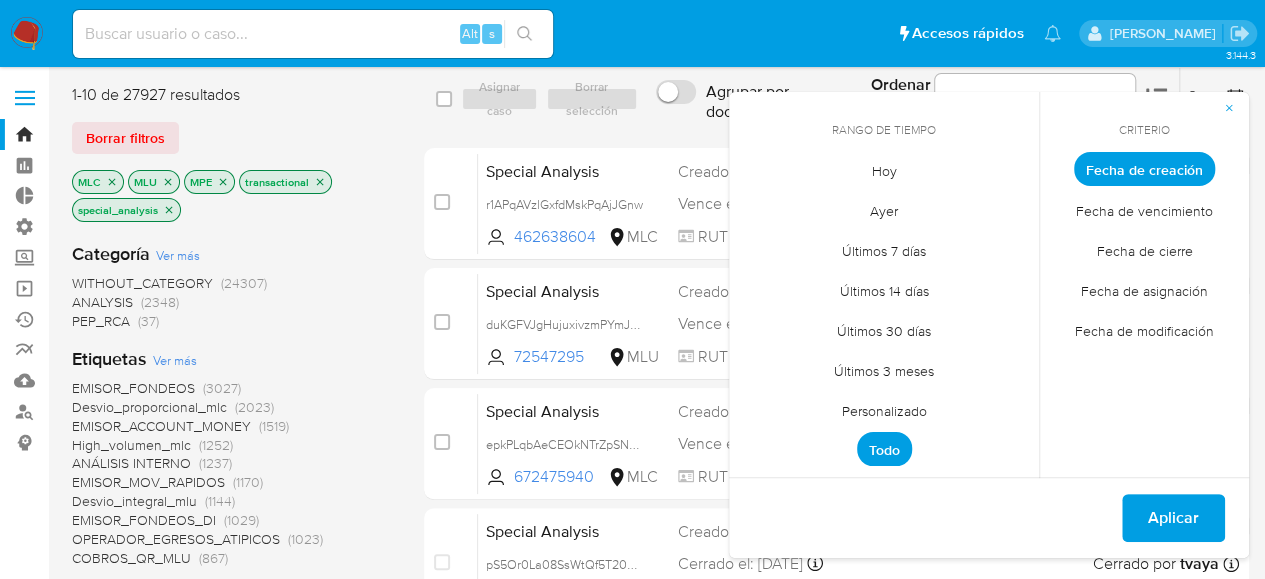 click on "Fecha de cierre" at bounding box center [1145, 250] 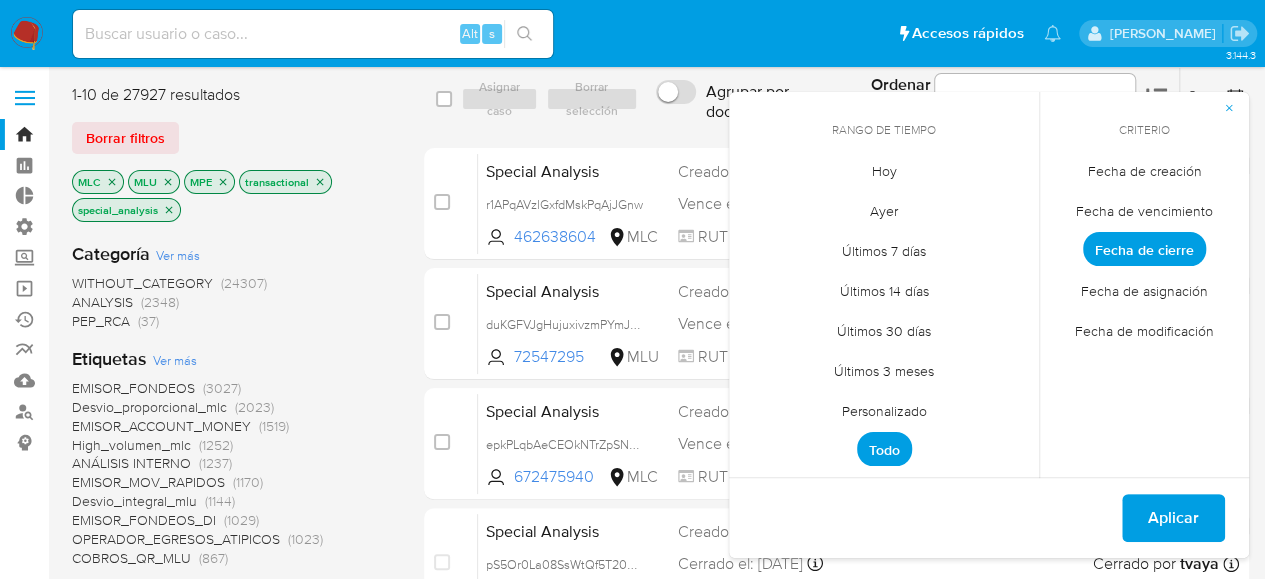 click on "Personalizado" at bounding box center (884, 410) 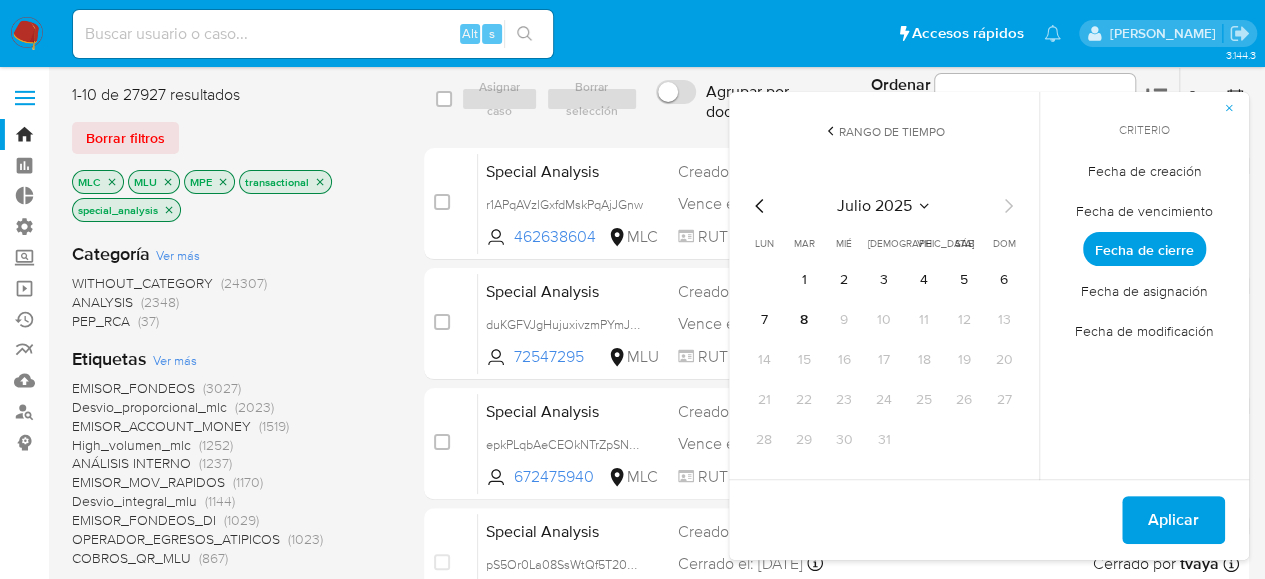 click 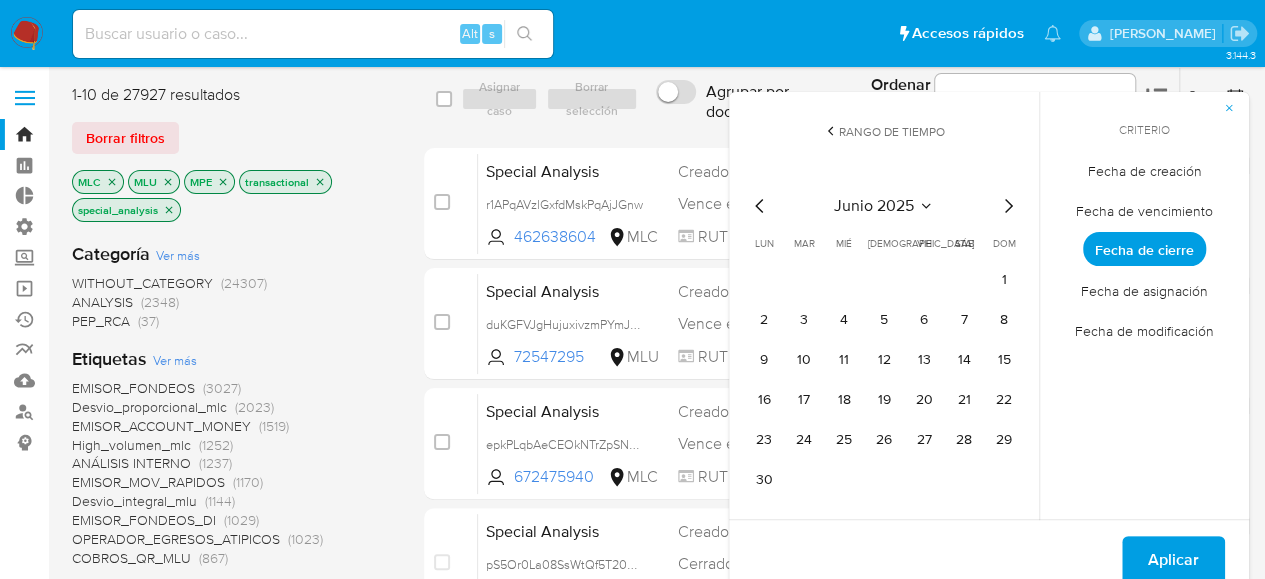 click 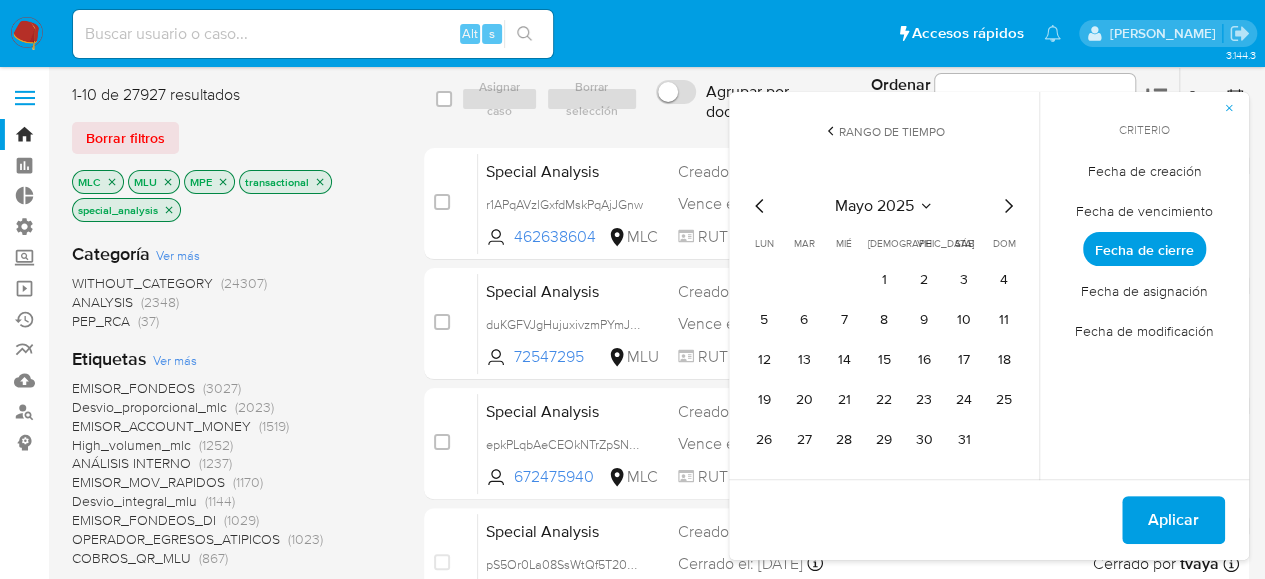 click 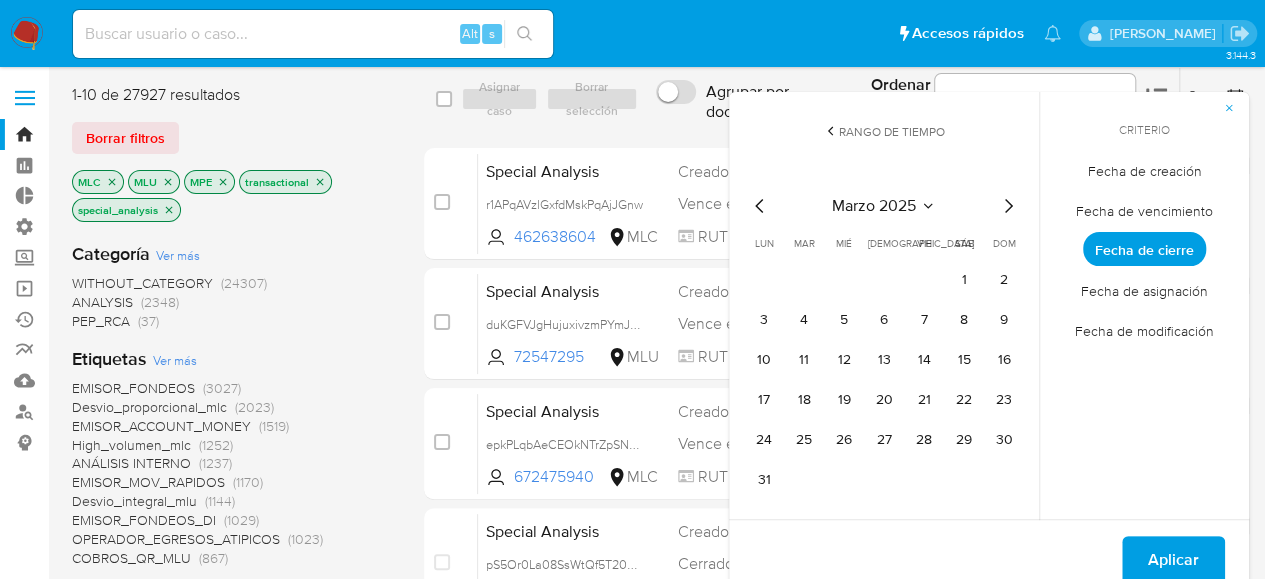 click 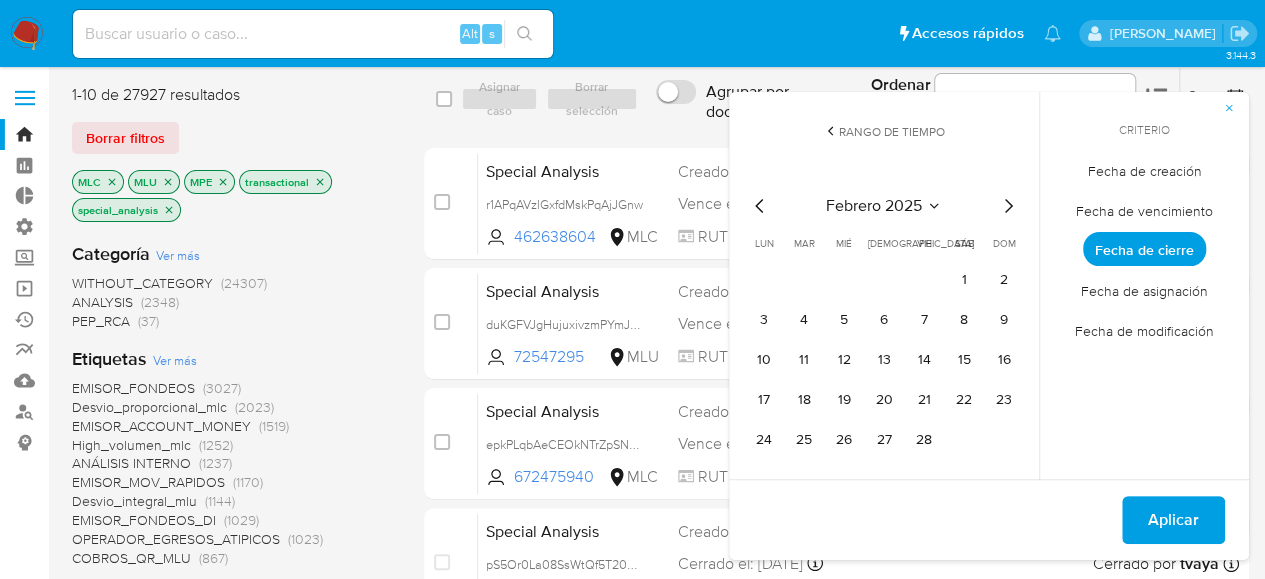 click 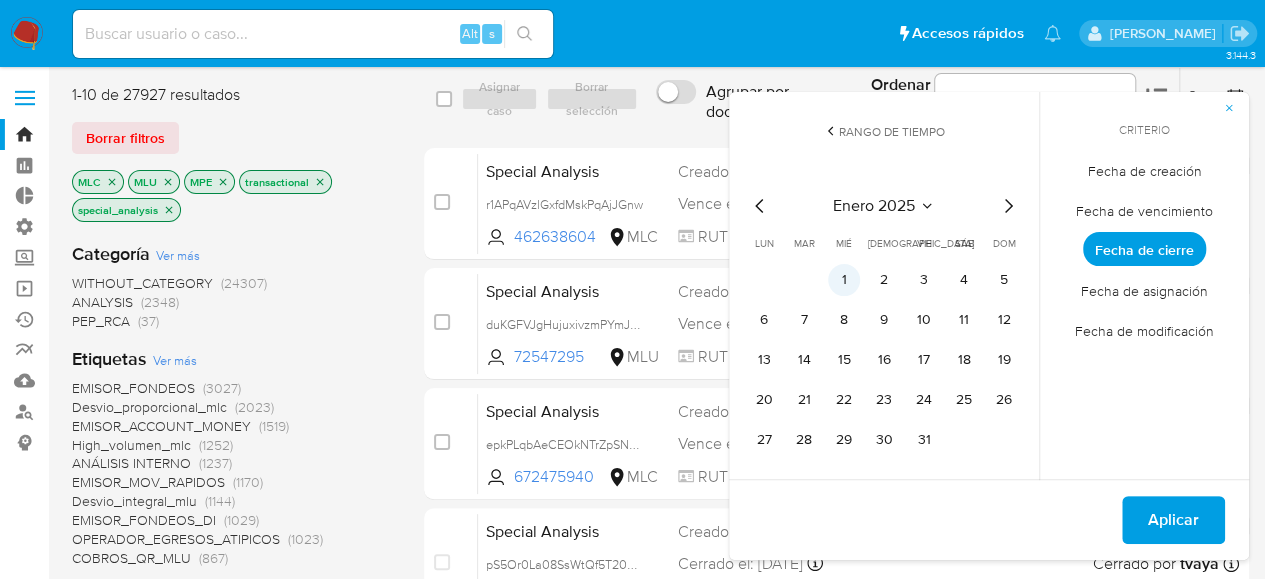click on "1" at bounding box center [844, 280] 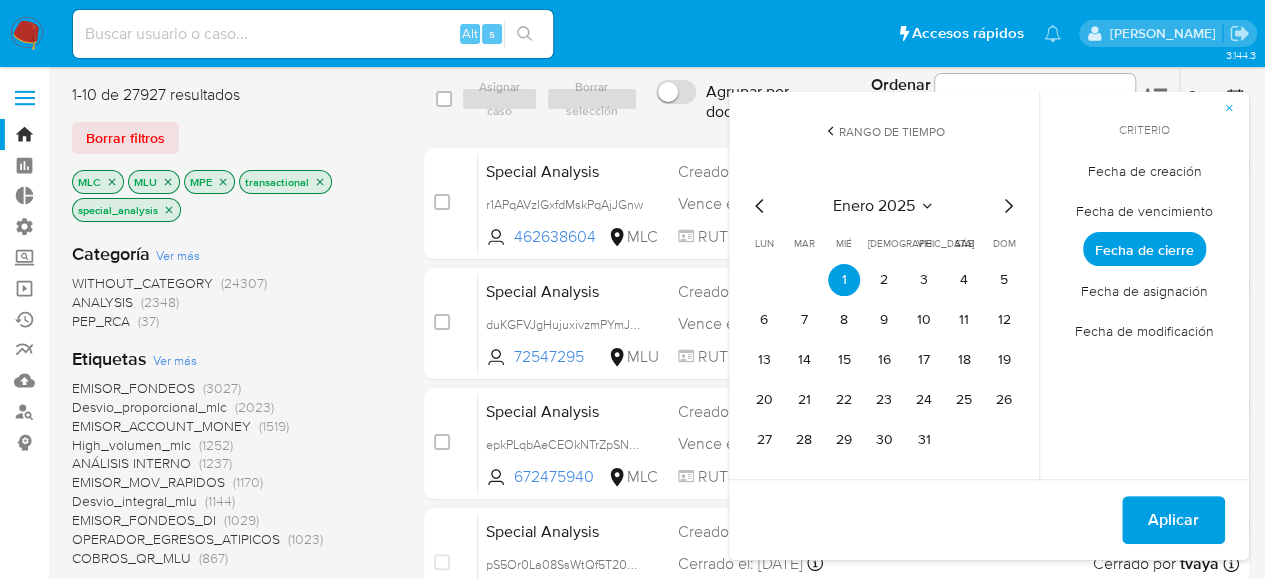 click 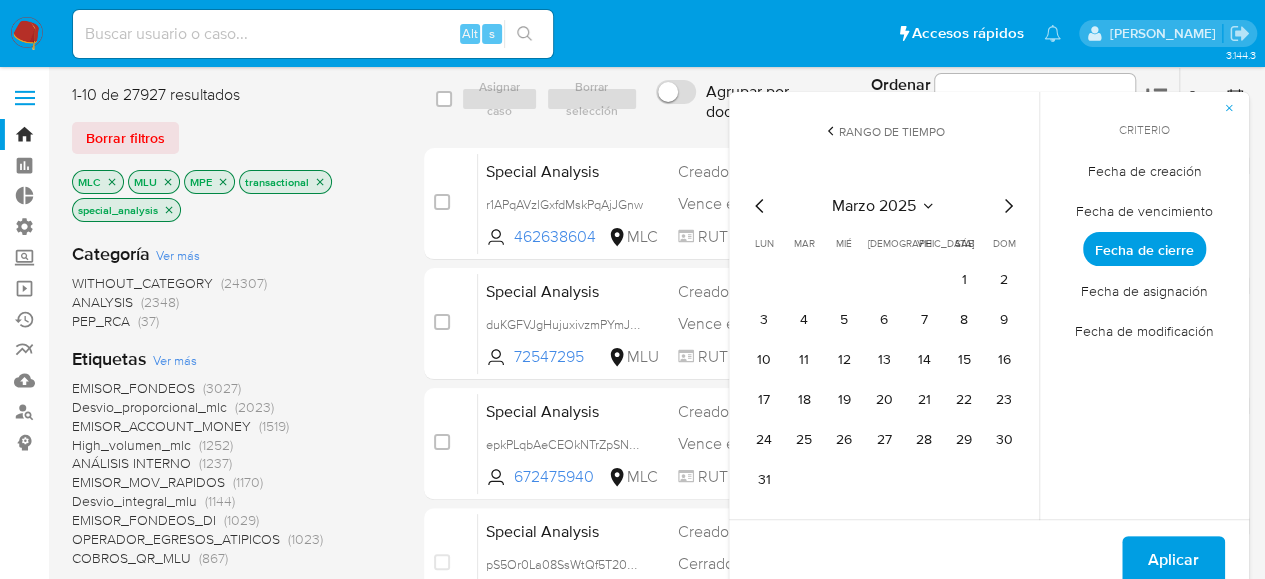 click 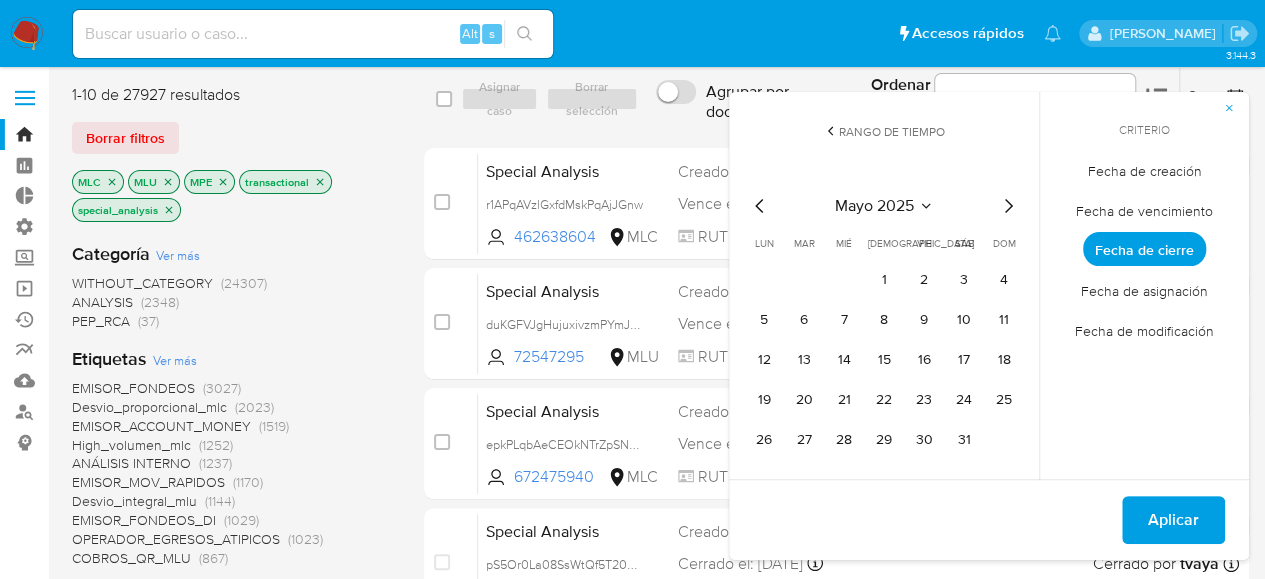 click 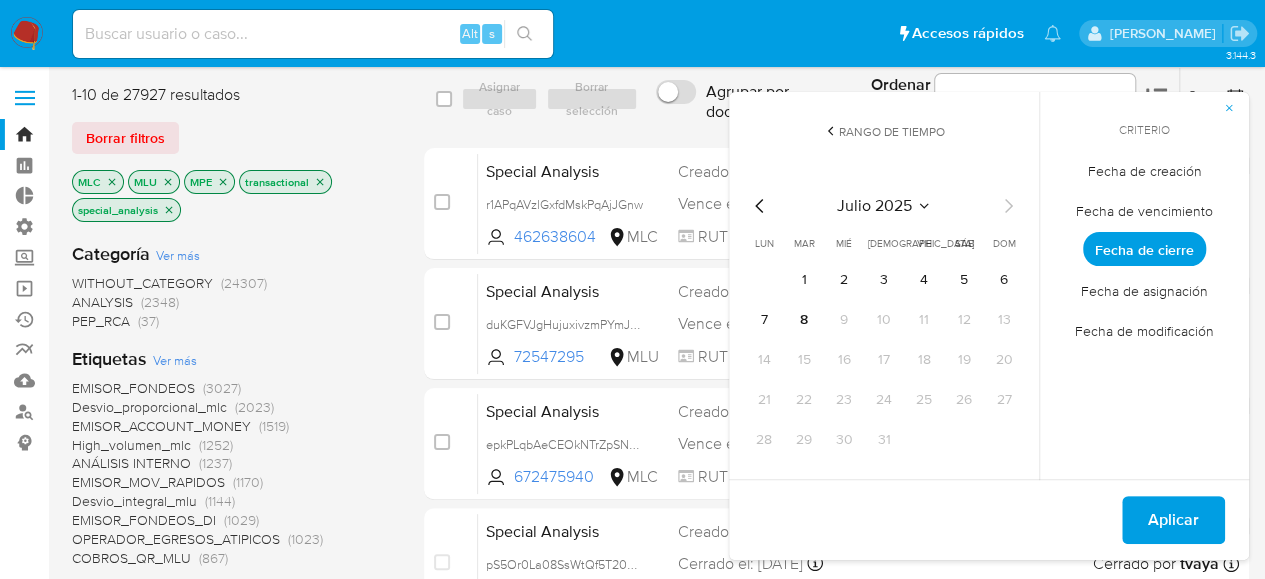 click 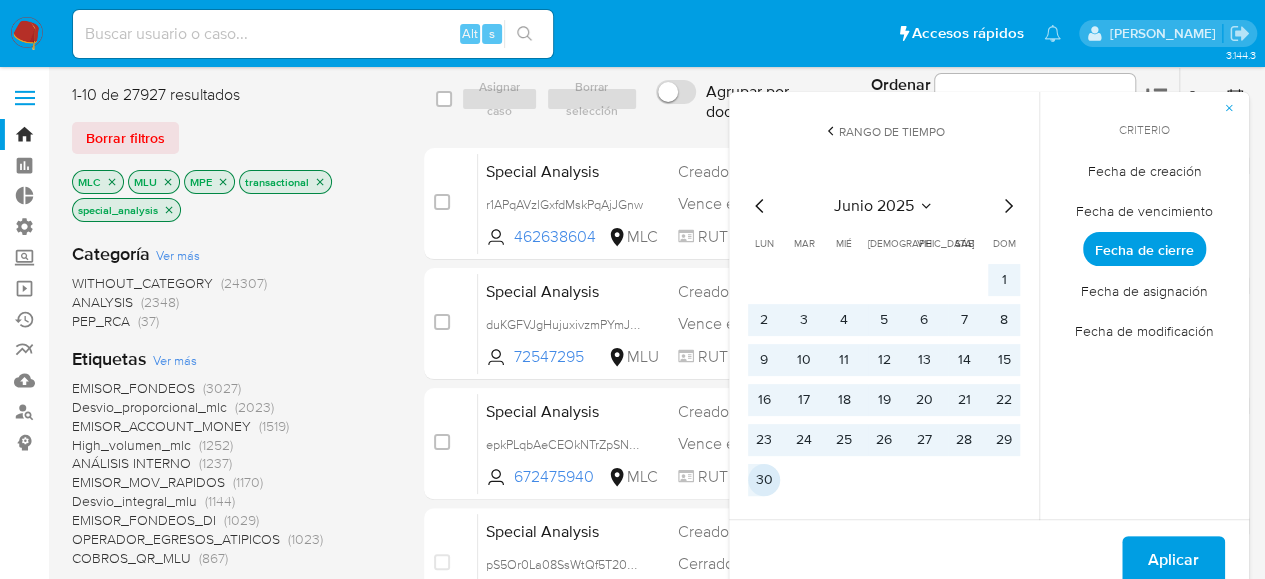 click on "30" at bounding box center [764, 480] 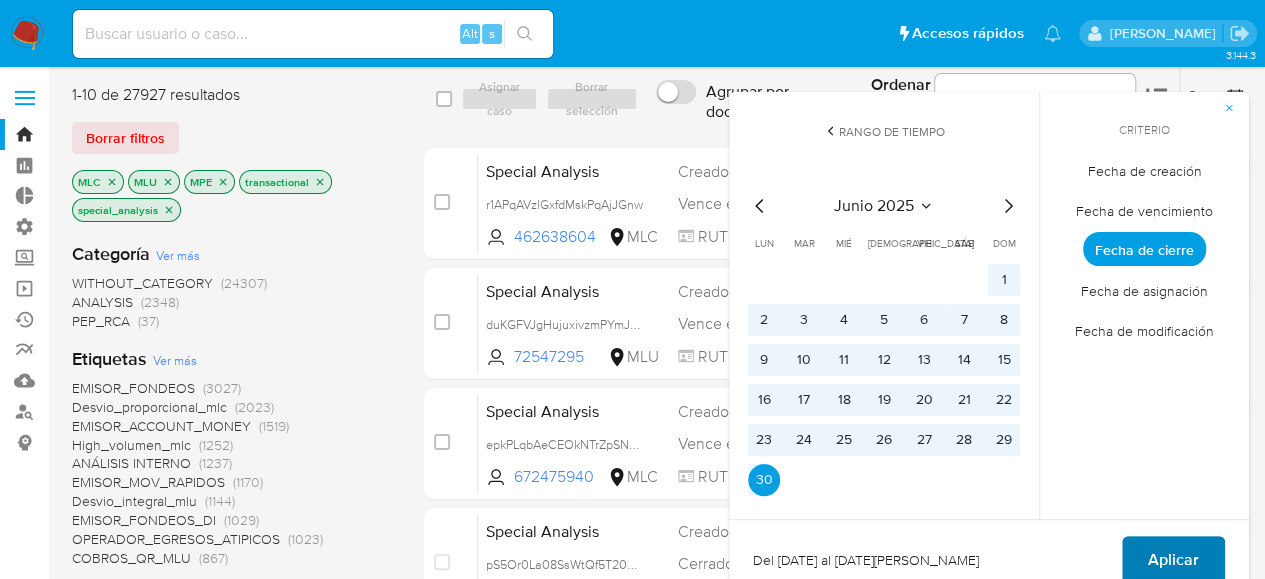 click on "Aplicar" at bounding box center [1173, 560] 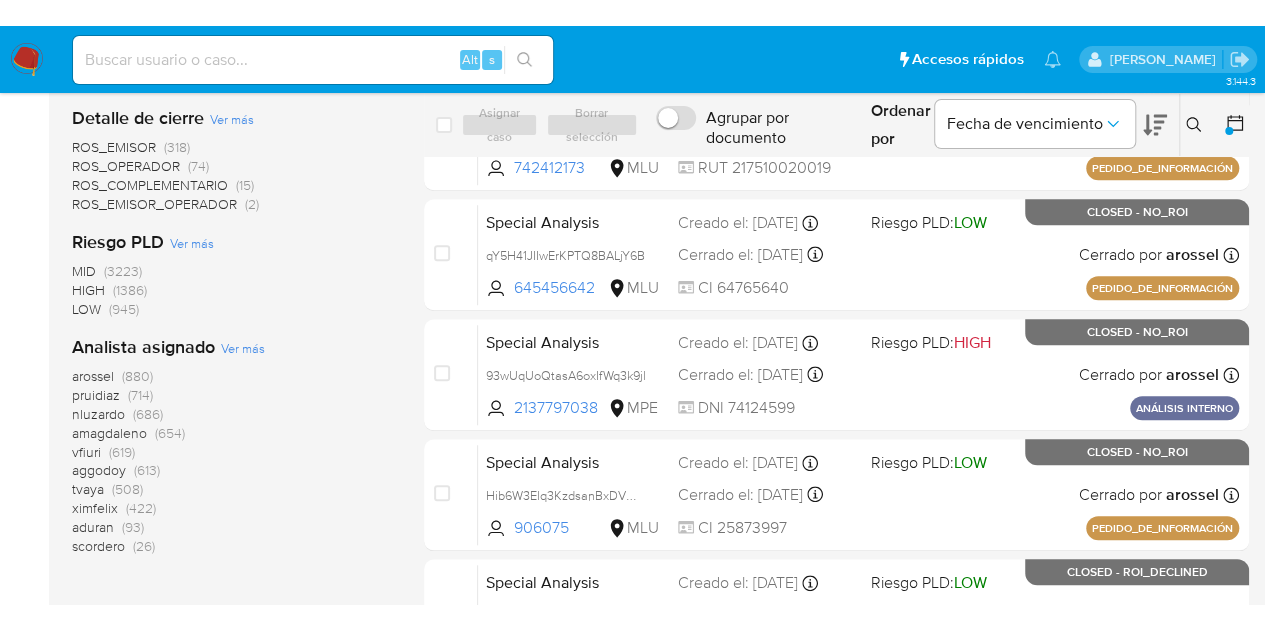 scroll, scrollTop: 700, scrollLeft: 0, axis: vertical 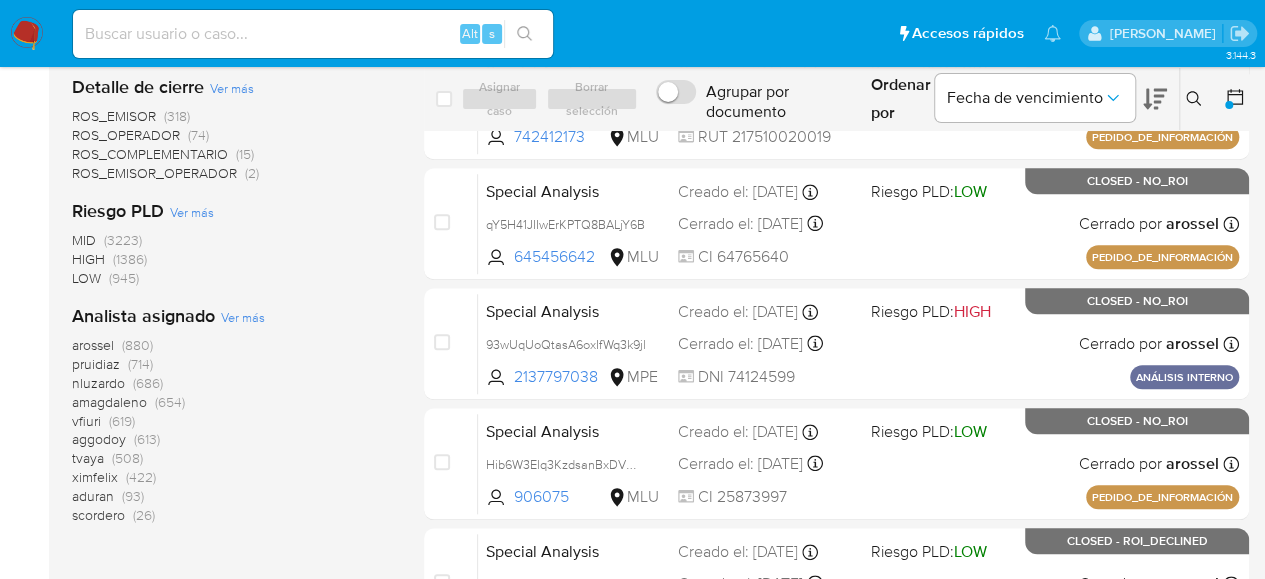 click on "Bandeja Tablero Tablero Externo Administración Reglas Usuarios Equipos Configuración de Casos Screening Administrador de Listas Screening por Frecuencia Búsqueda en Listas Watchlist Herramientas Operaciones masivas Ejecuciones automáticas Reportes Mulan Buscador de personas Consolidado" at bounding box center (24, 12) 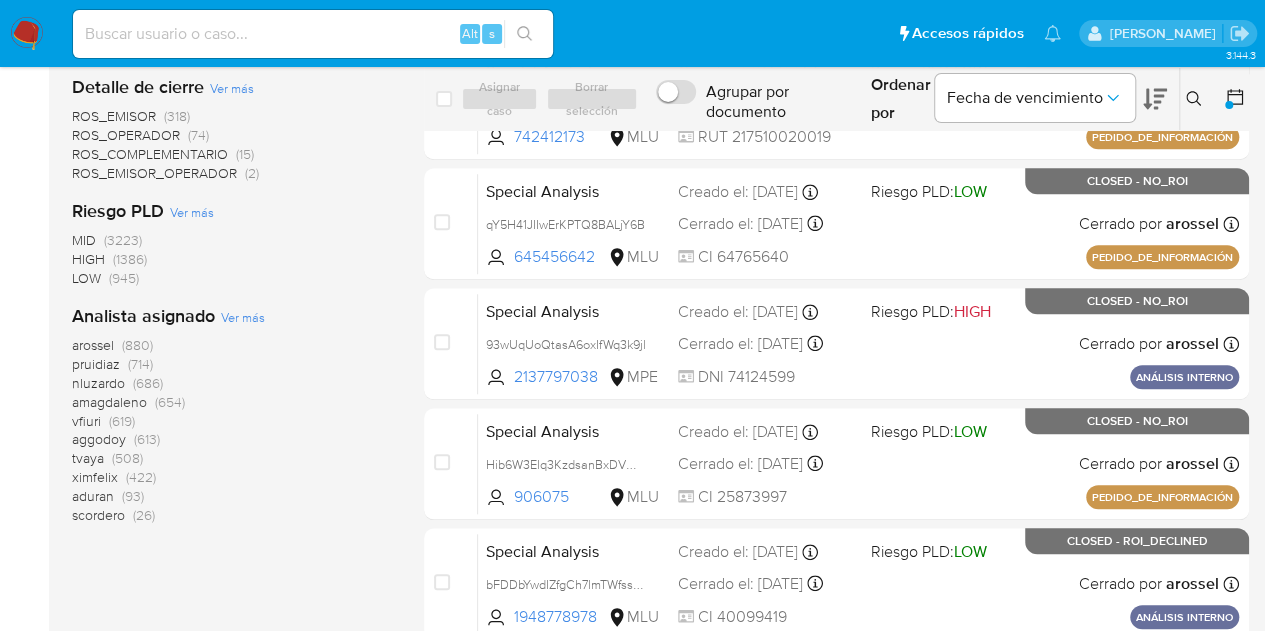 scroll, scrollTop: 0, scrollLeft: 0, axis: both 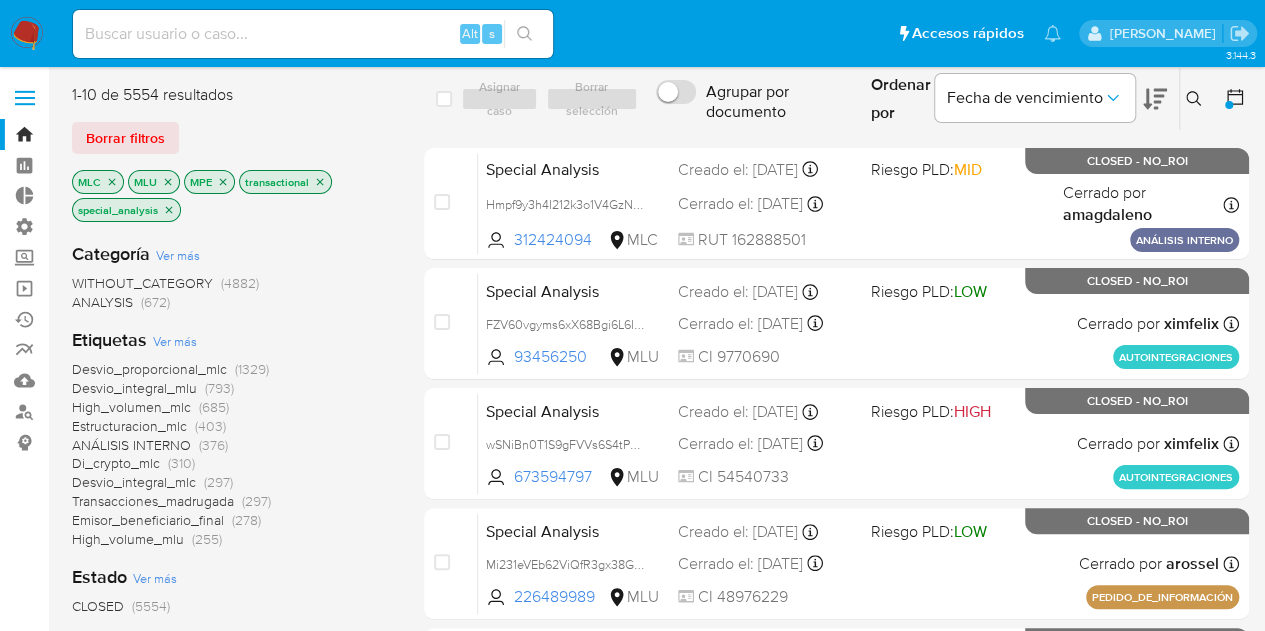 click at bounding box center (1229, 105) 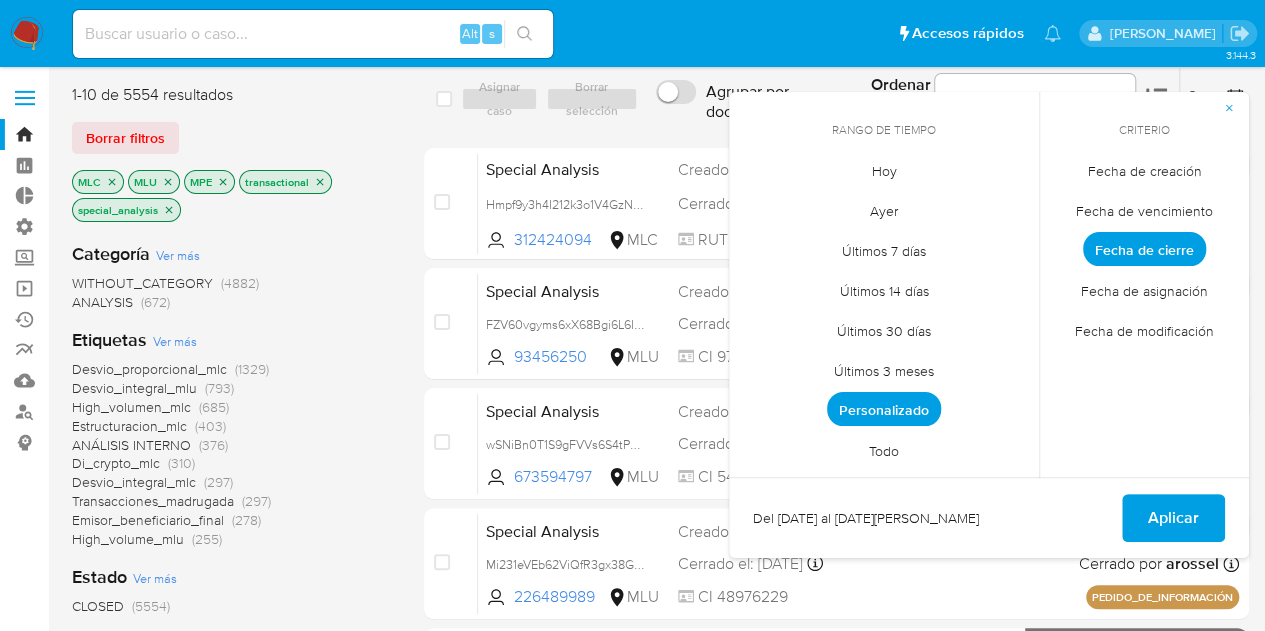 click on "Fecha de creación" at bounding box center (1145, 170) 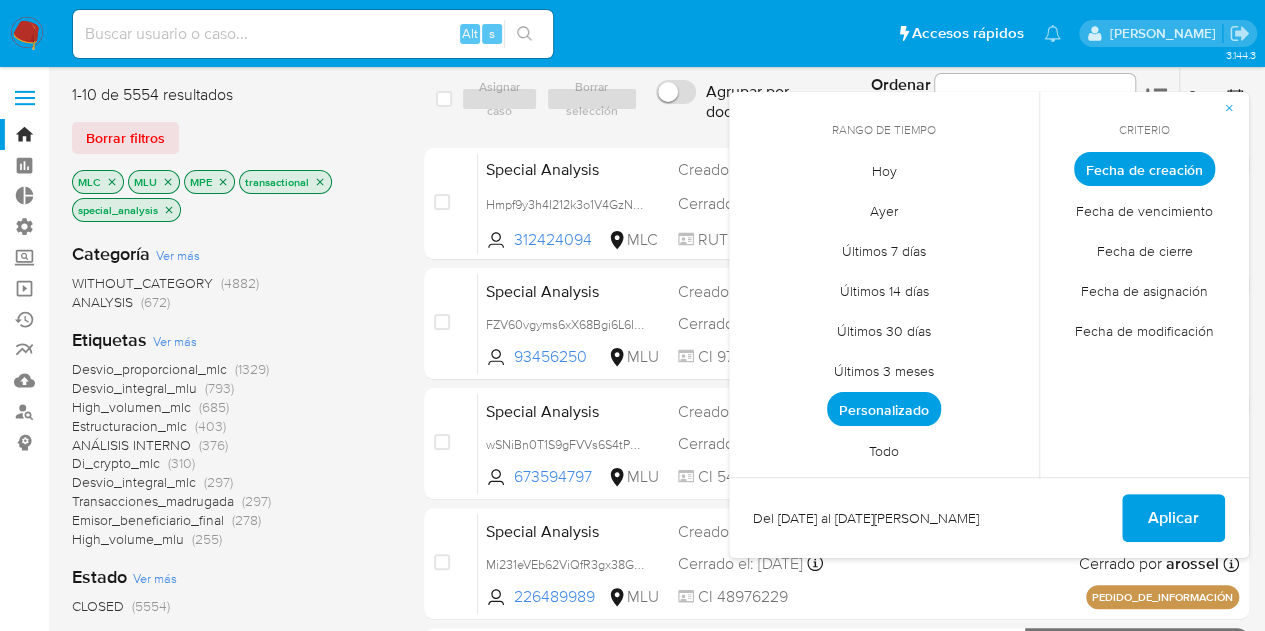 click on "Personalizado" at bounding box center [884, 409] 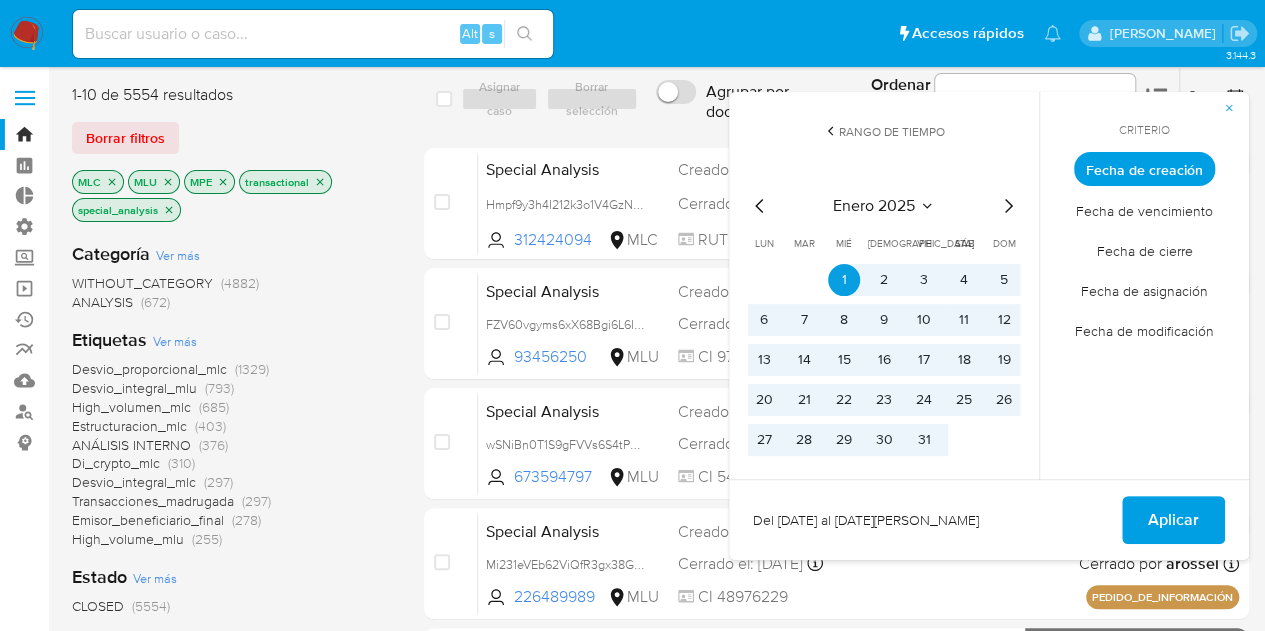 click 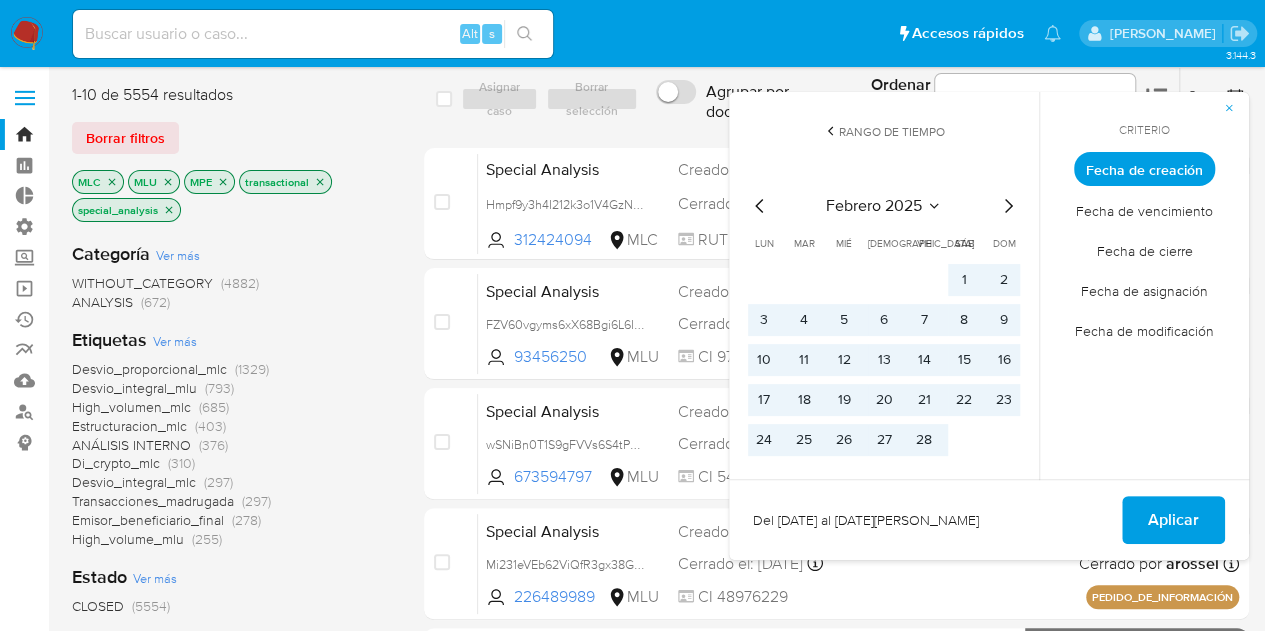 click 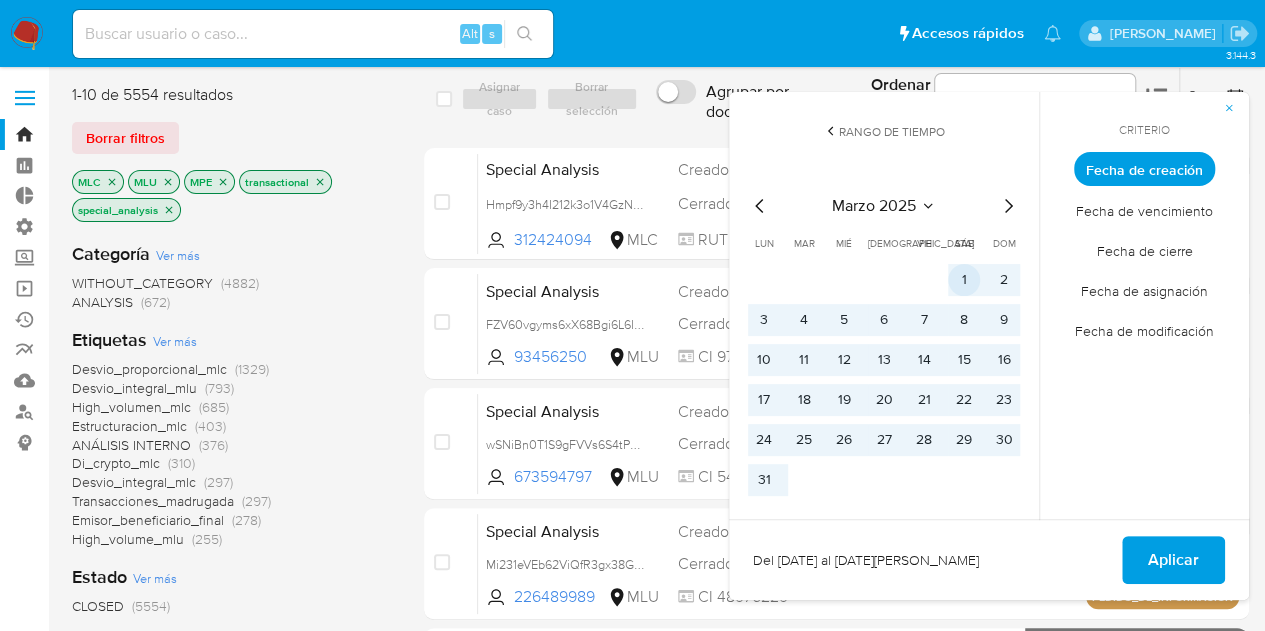 click on "1" at bounding box center [964, 280] 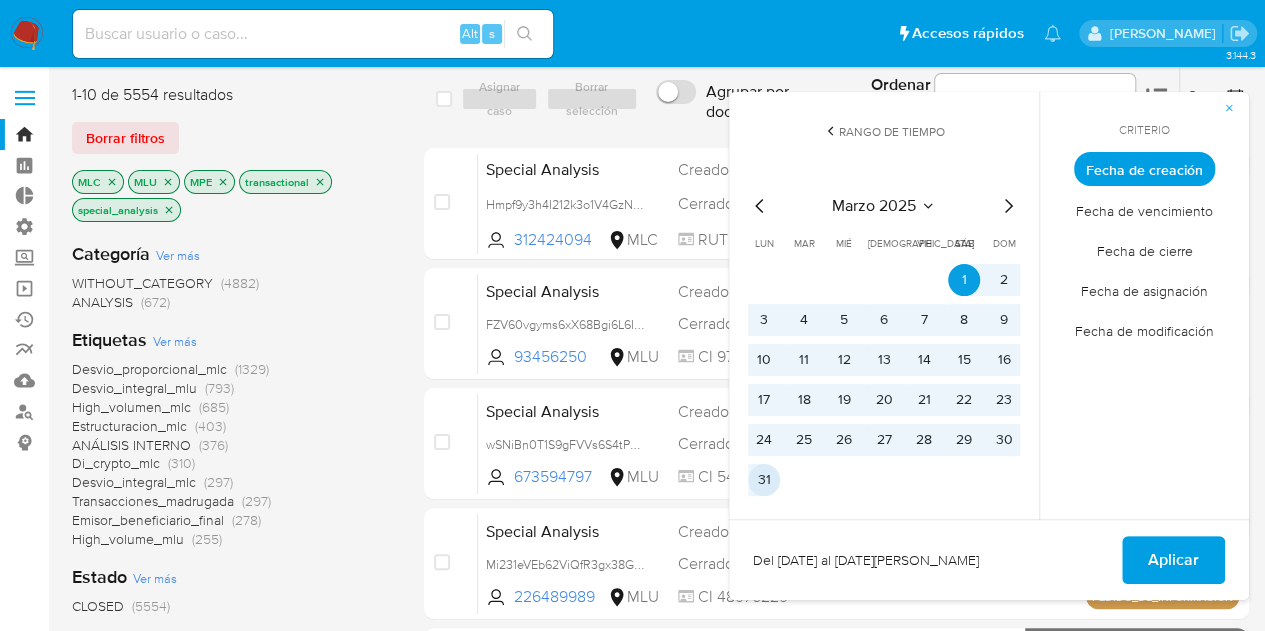 click on "31" at bounding box center [764, 480] 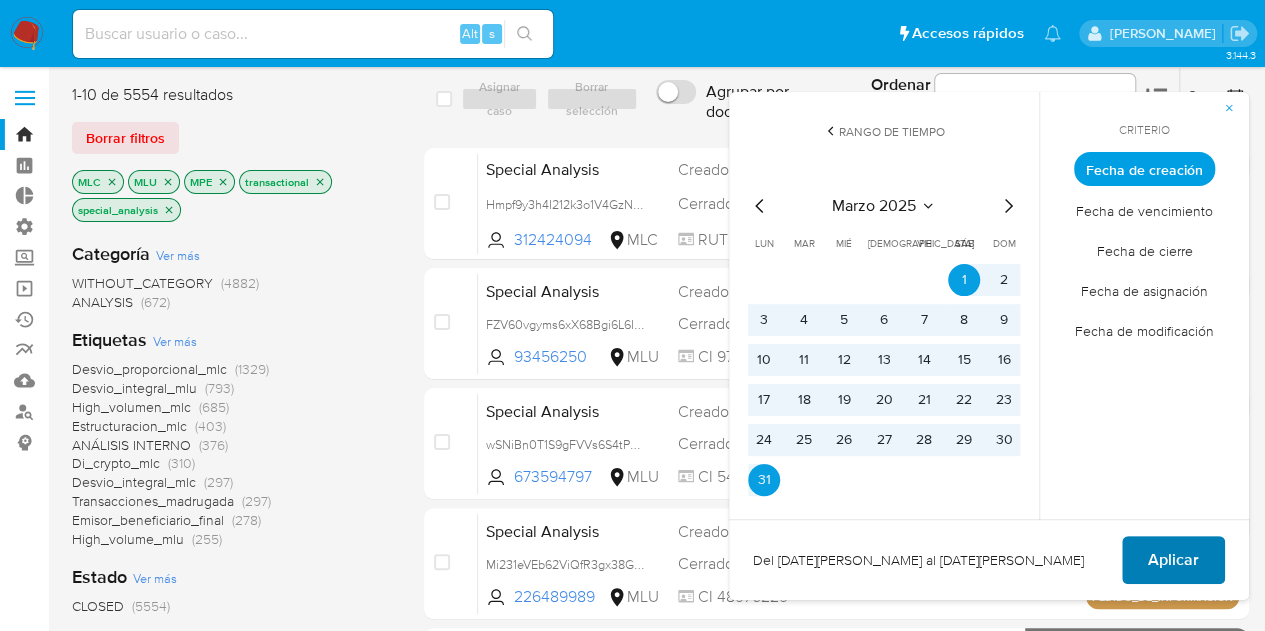 click on "Aplicar" at bounding box center (1173, 560) 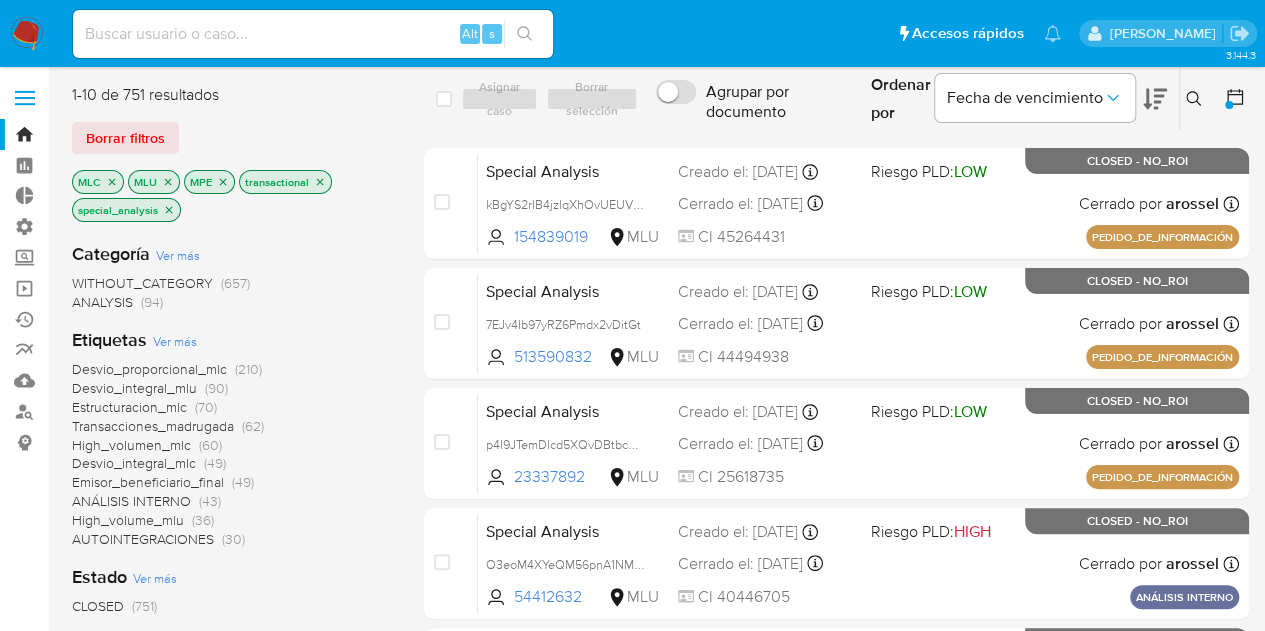 click 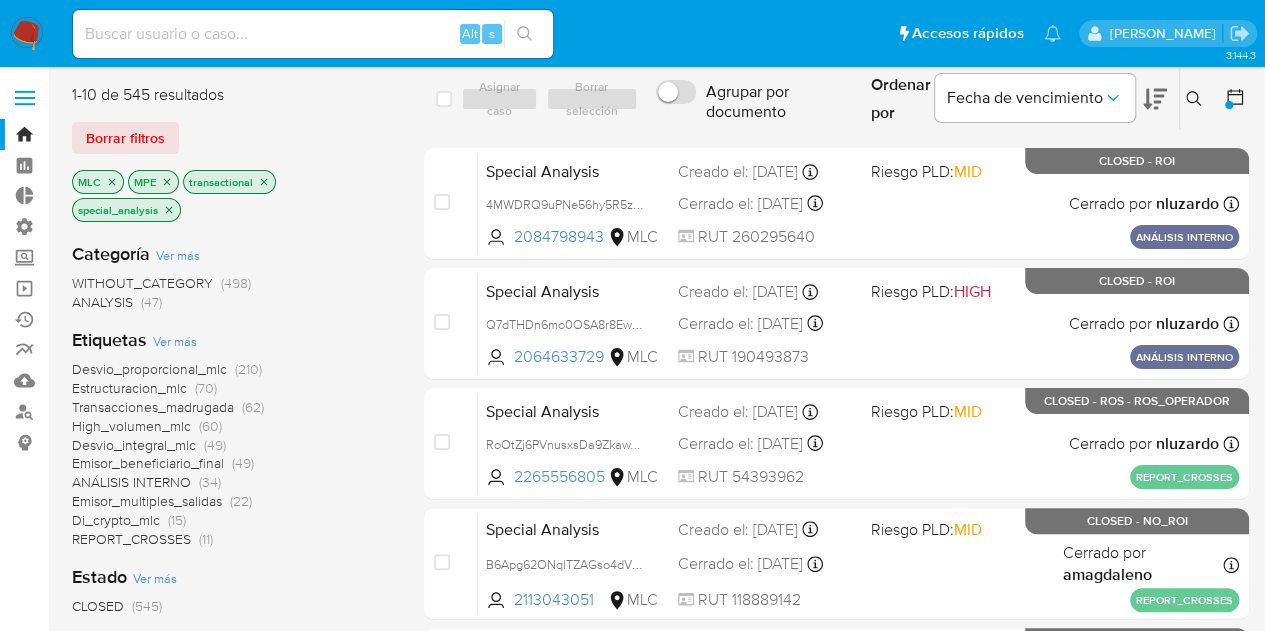 click 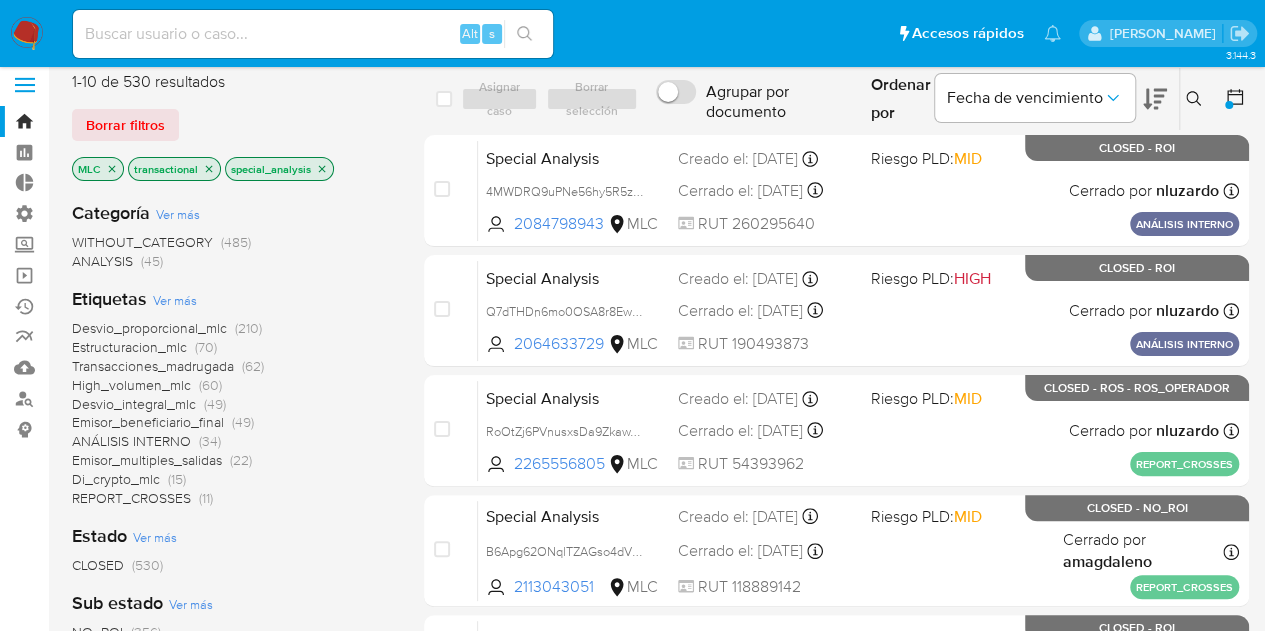 scroll, scrollTop: 14, scrollLeft: 0, axis: vertical 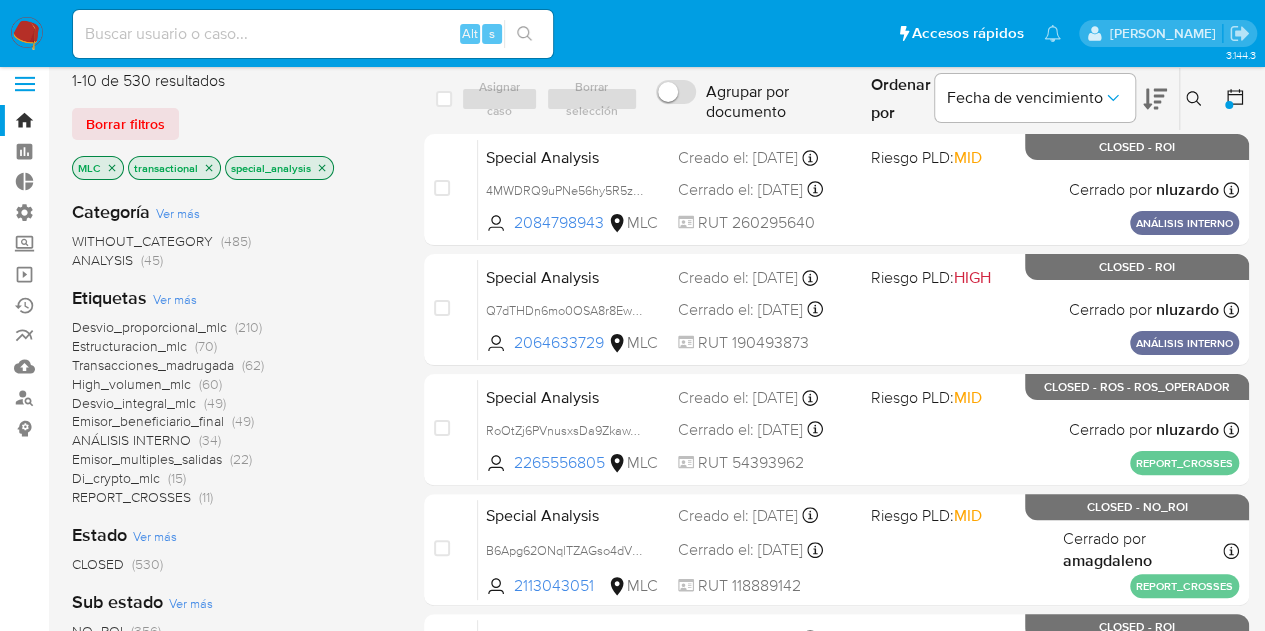 click at bounding box center [1229, 105] 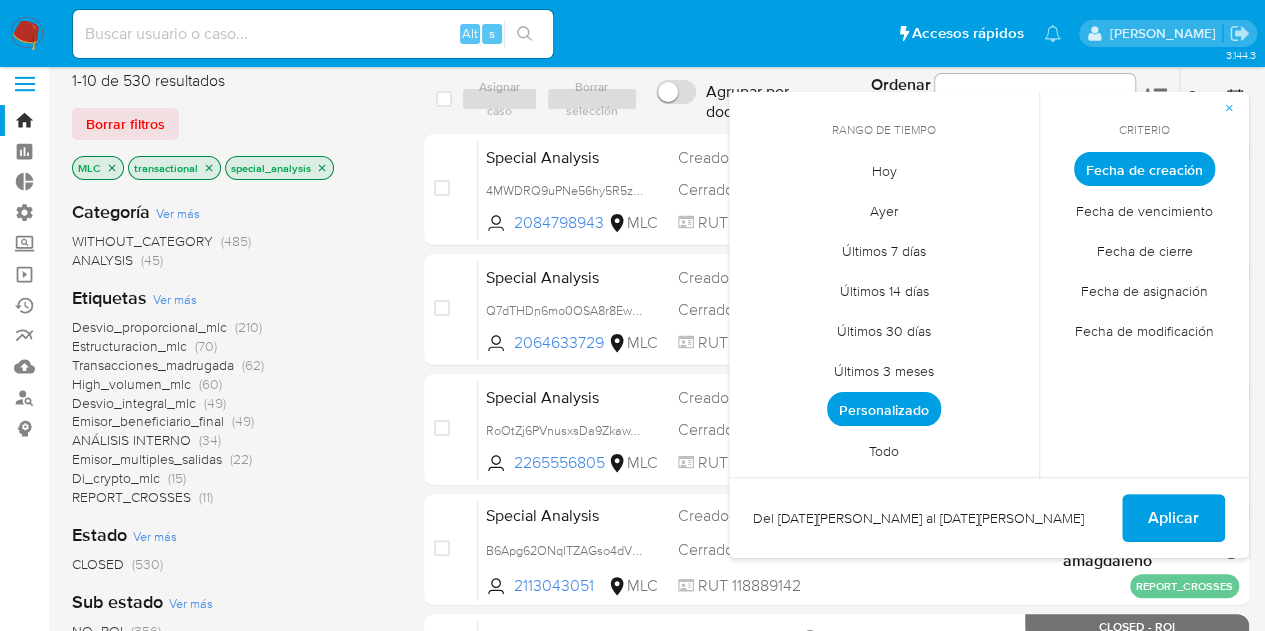 click on "Personalizado" at bounding box center (884, 409) 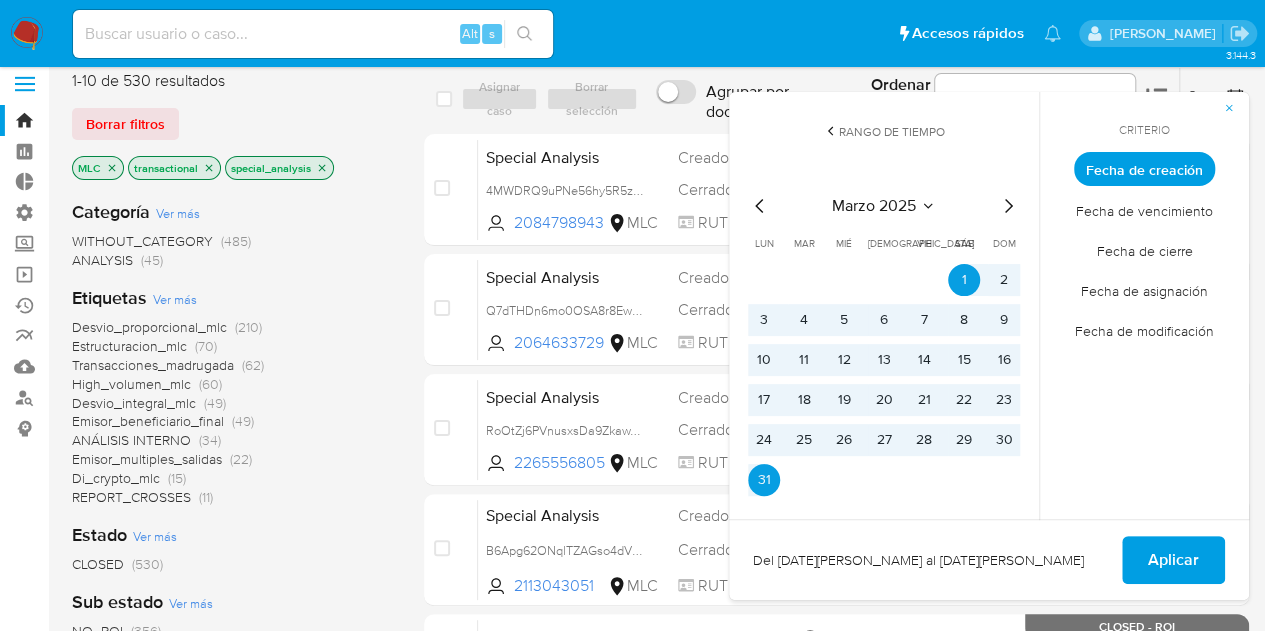 click 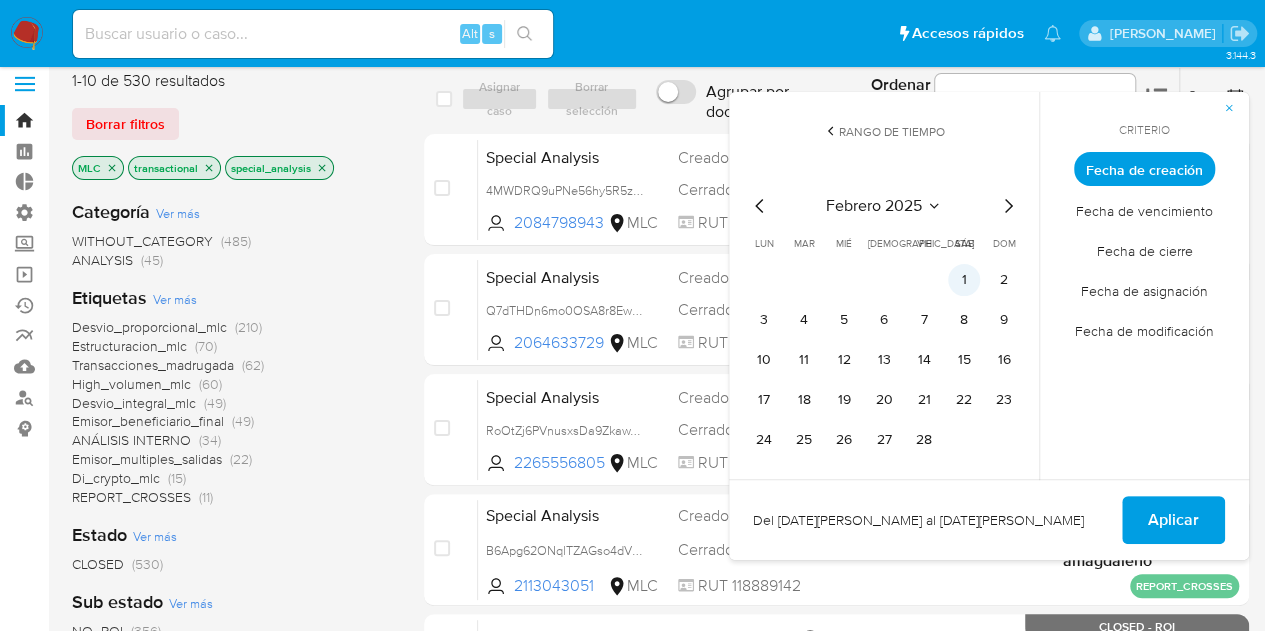 click on "1" at bounding box center [964, 280] 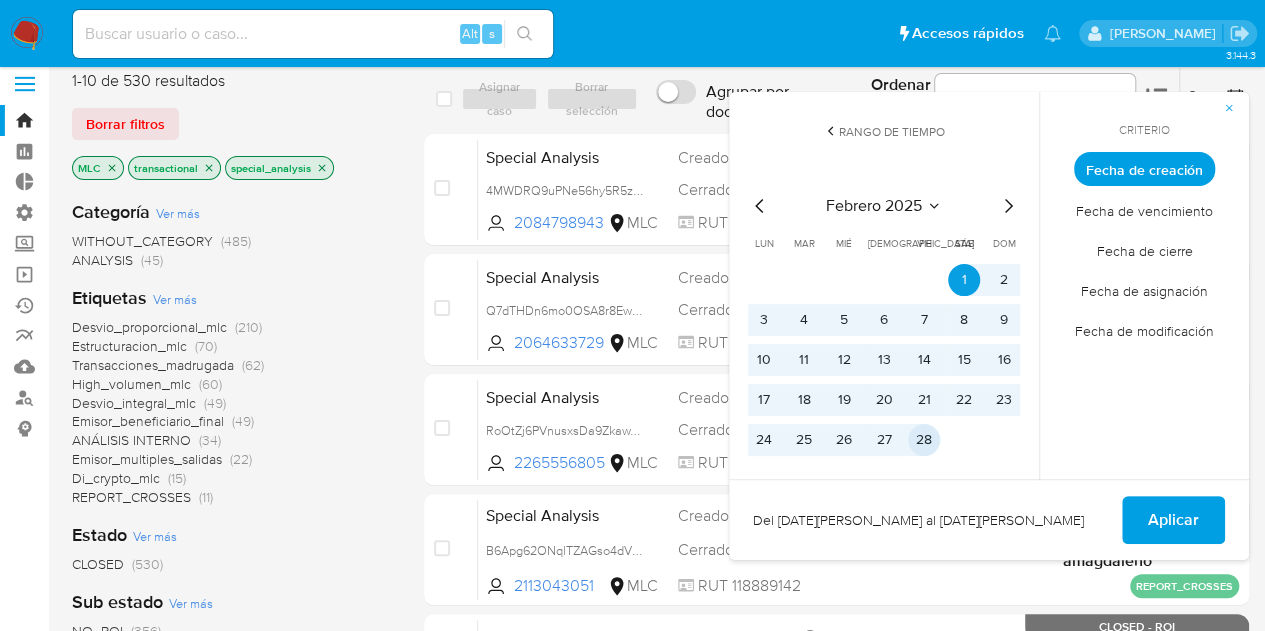 click on "28" at bounding box center (924, 440) 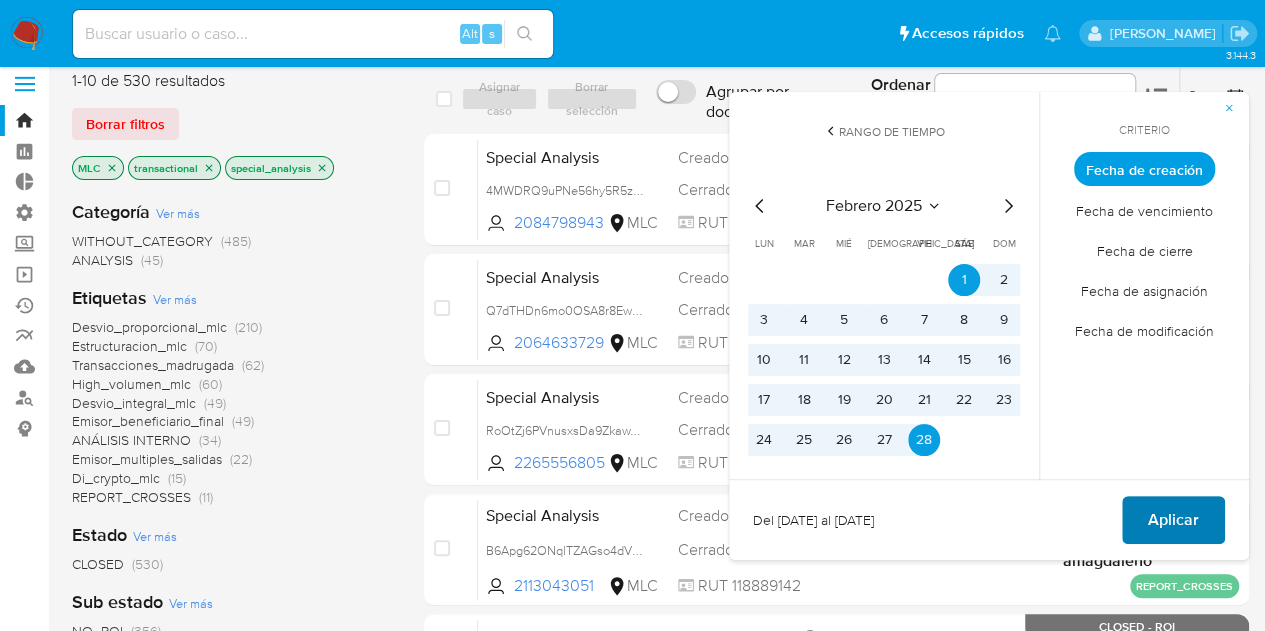 click on "Aplicar" at bounding box center (1173, 520) 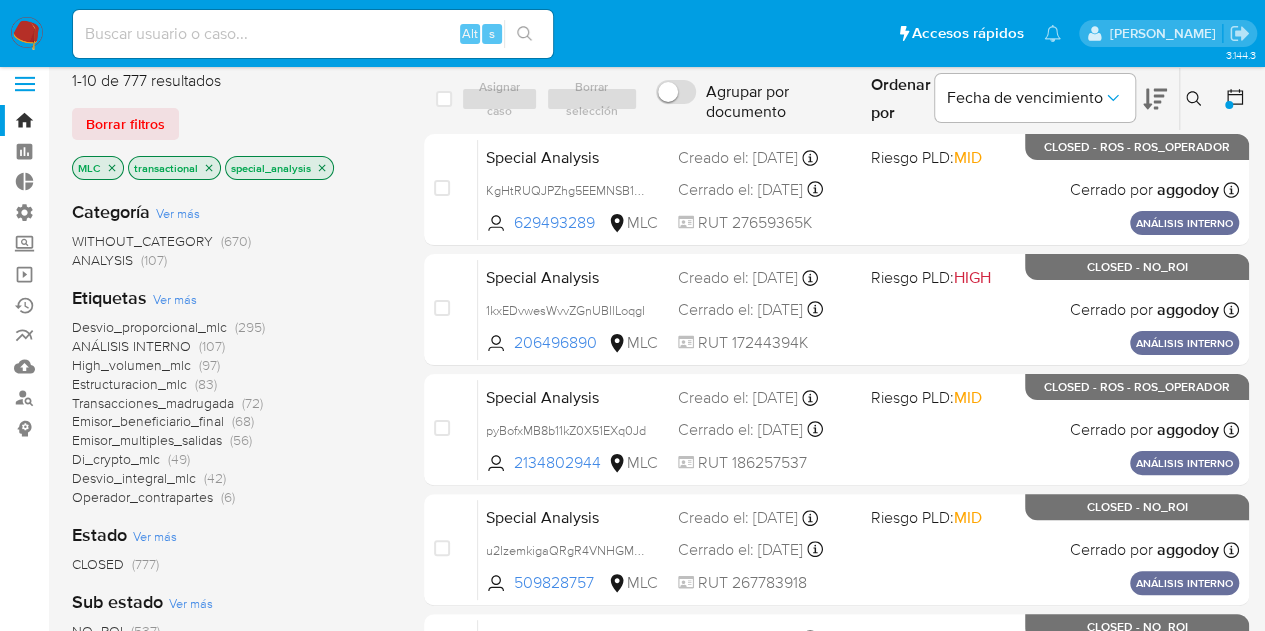 scroll, scrollTop: 270, scrollLeft: 0, axis: vertical 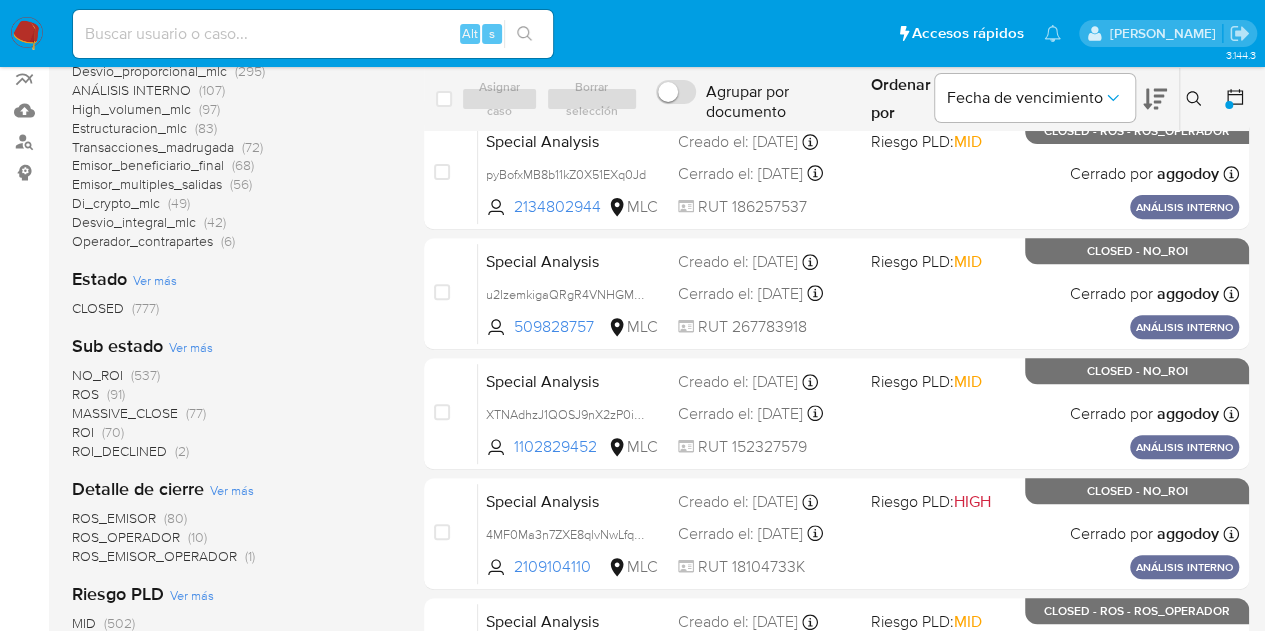 click 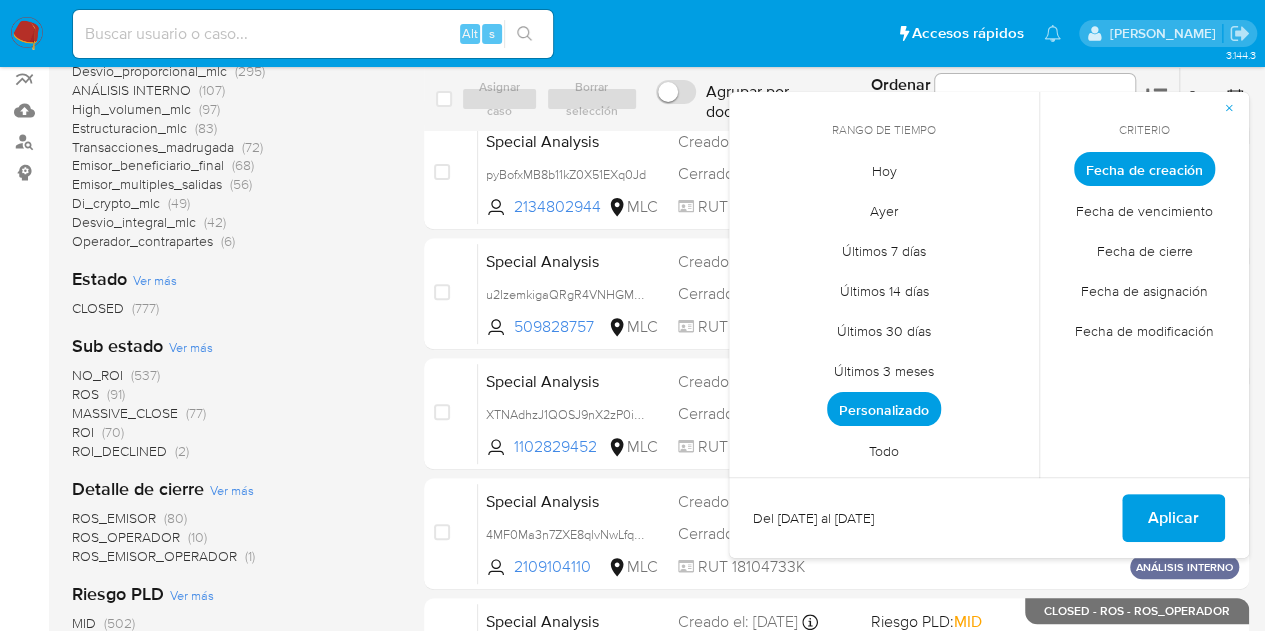 click on "Personalizado" at bounding box center [884, 409] 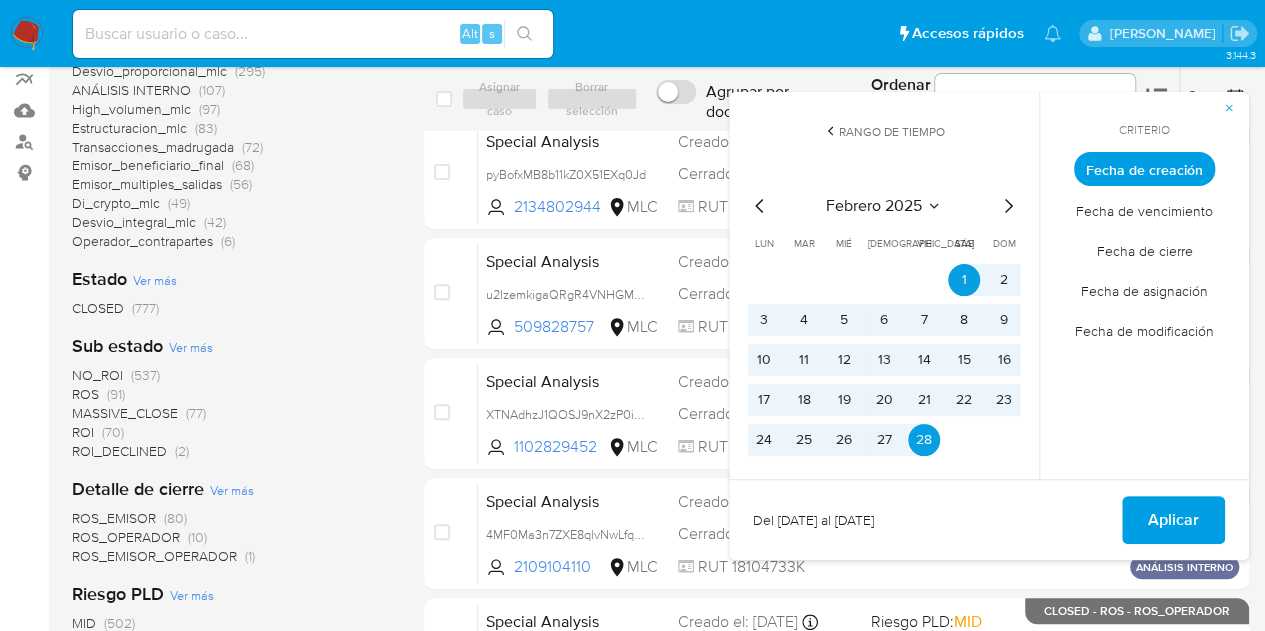 click 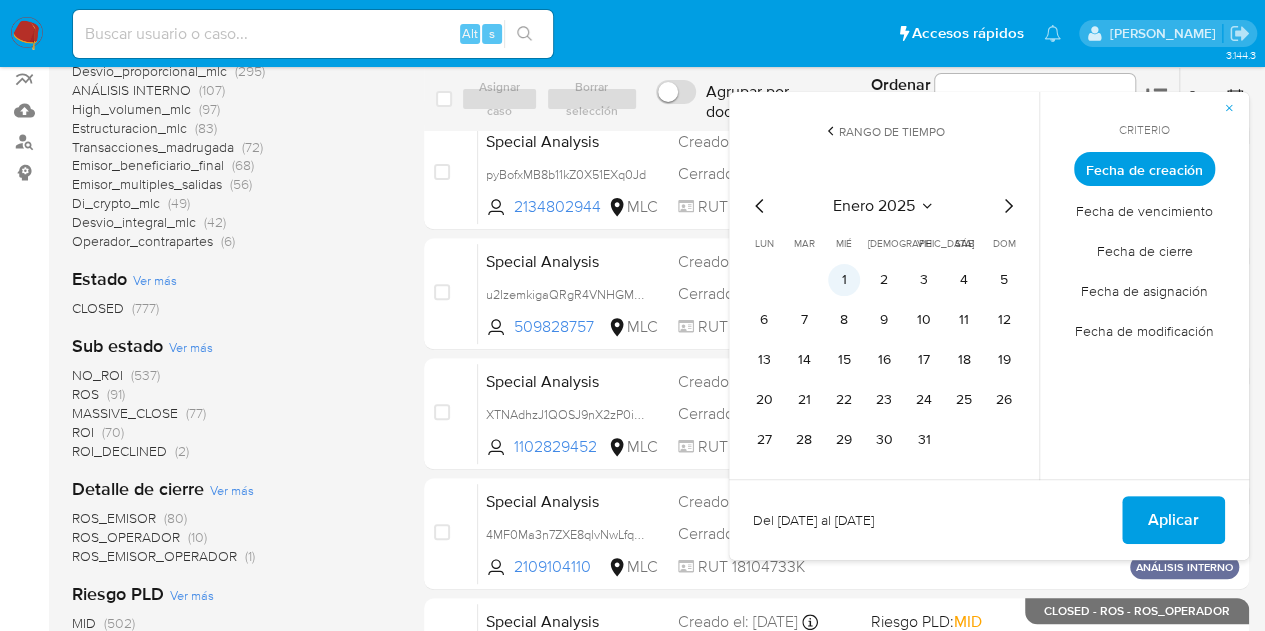 click on "1" at bounding box center (844, 280) 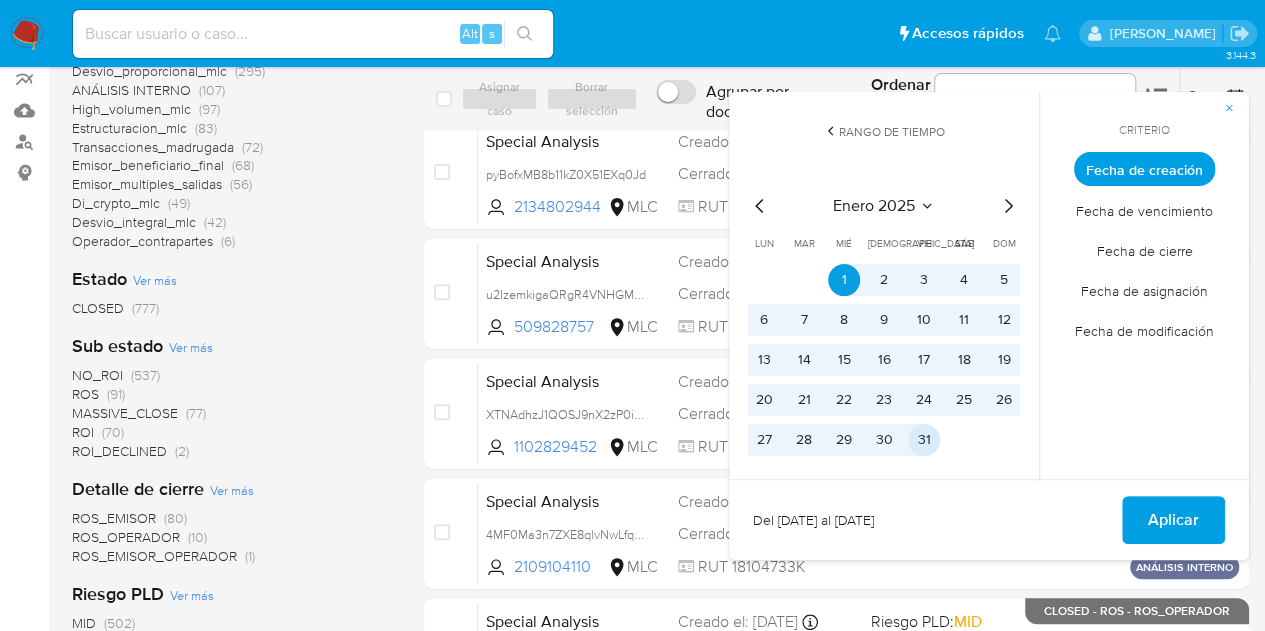 click on "31" at bounding box center [924, 440] 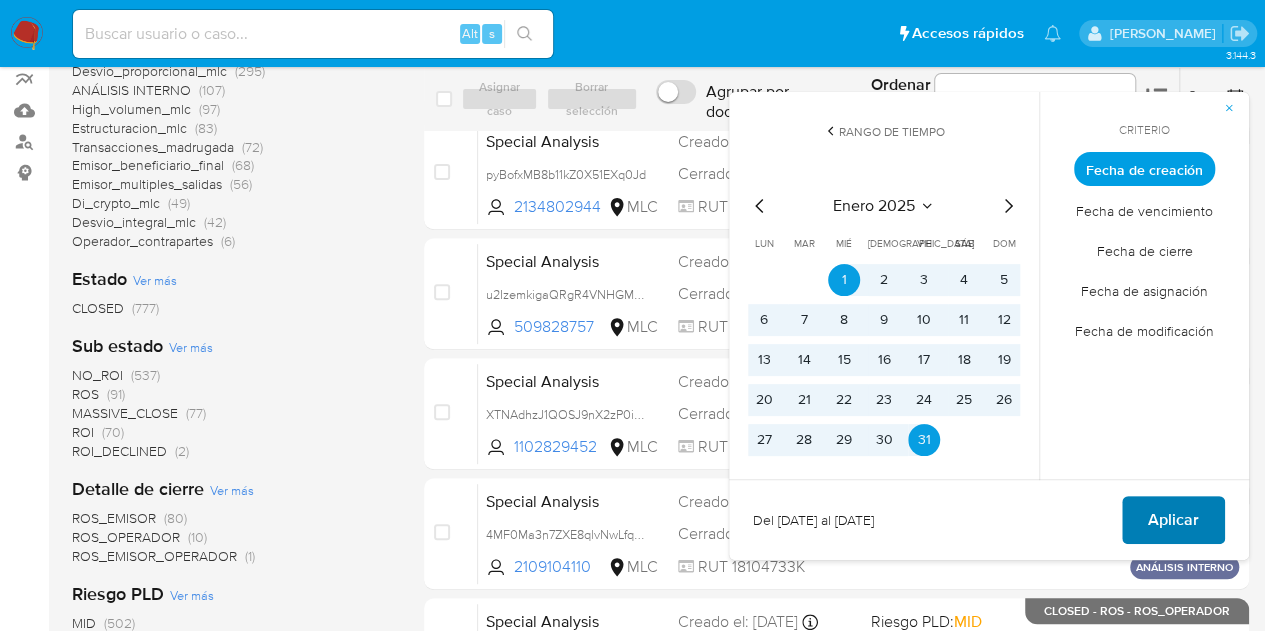 click on "Aplicar" at bounding box center (1173, 520) 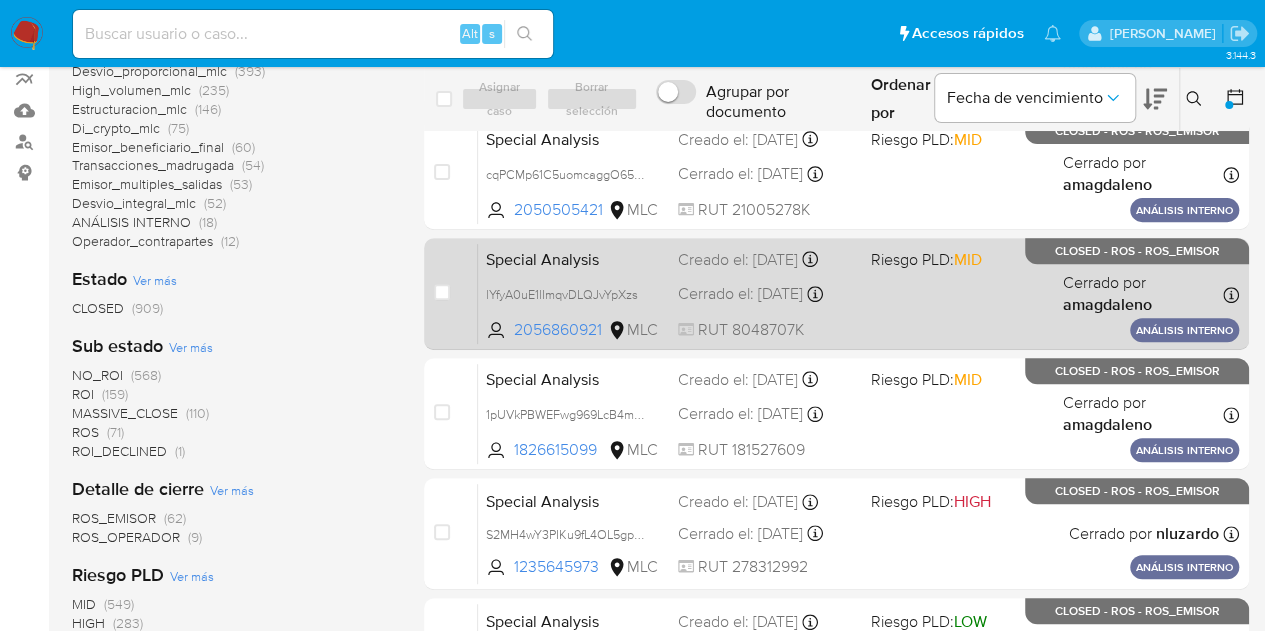 scroll, scrollTop: 0, scrollLeft: 0, axis: both 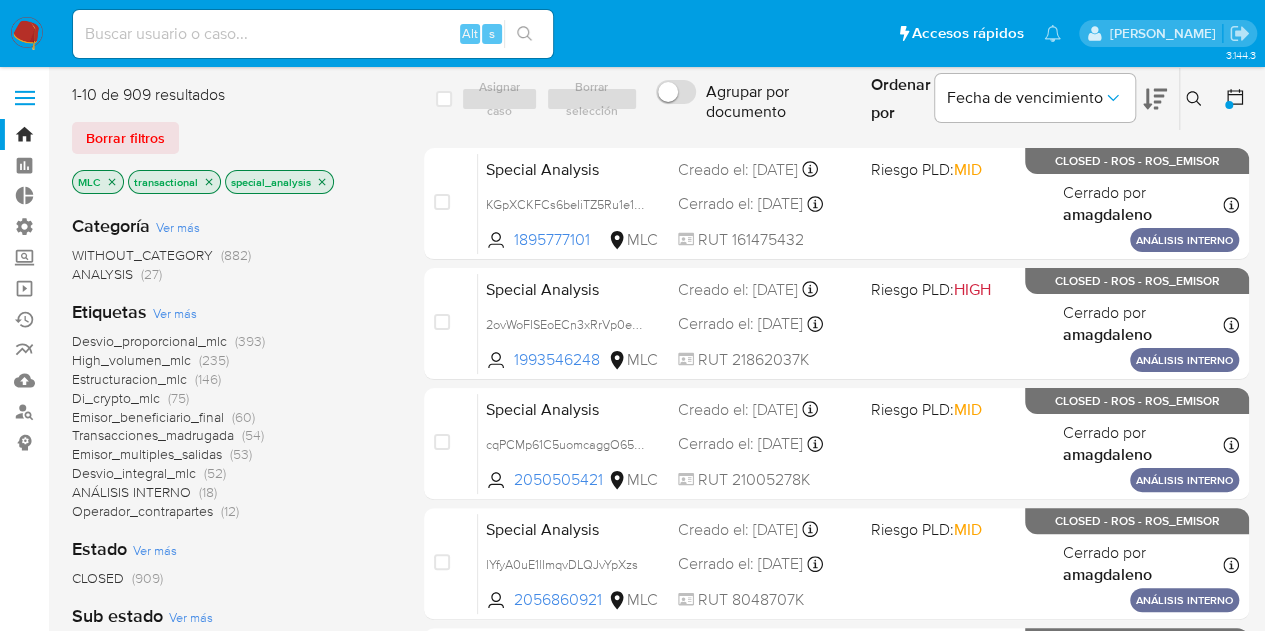 click 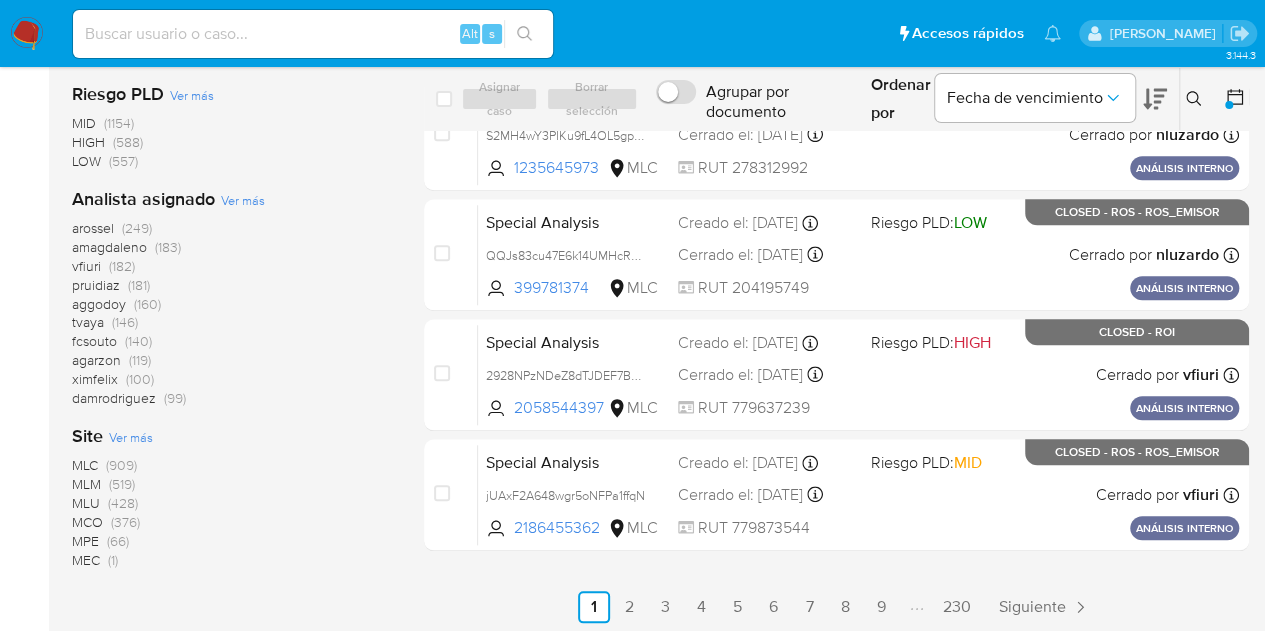 scroll, scrollTop: 836, scrollLeft: 0, axis: vertical 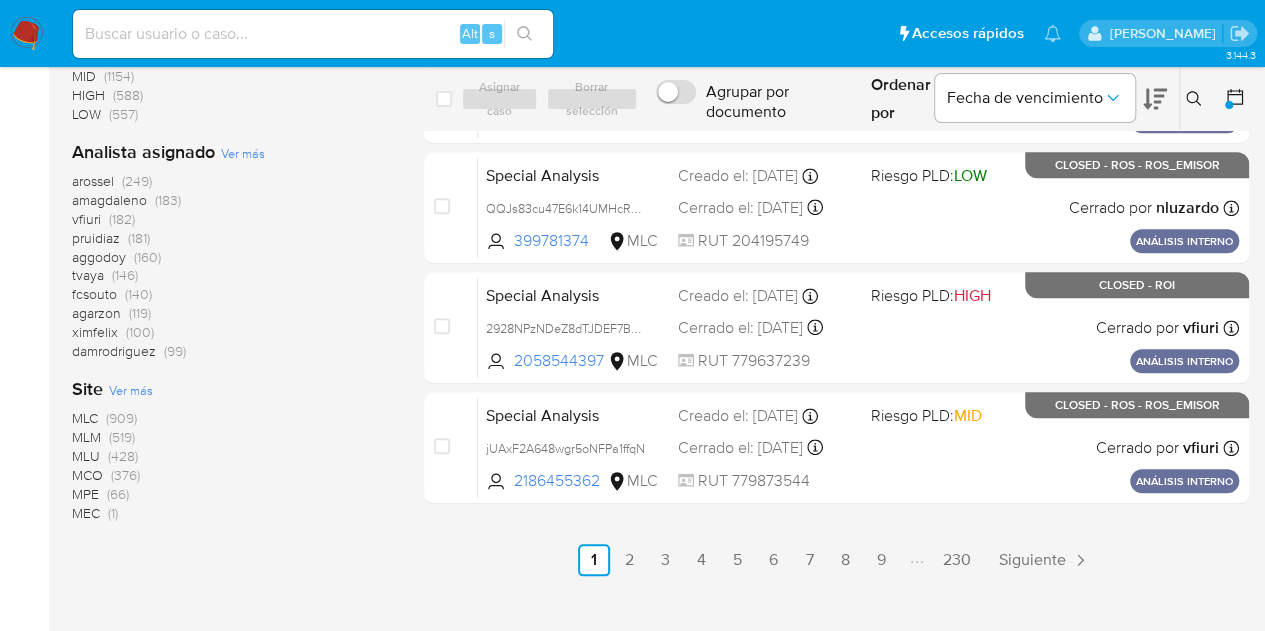 click on "MLU" at bounding box center (86, 456) 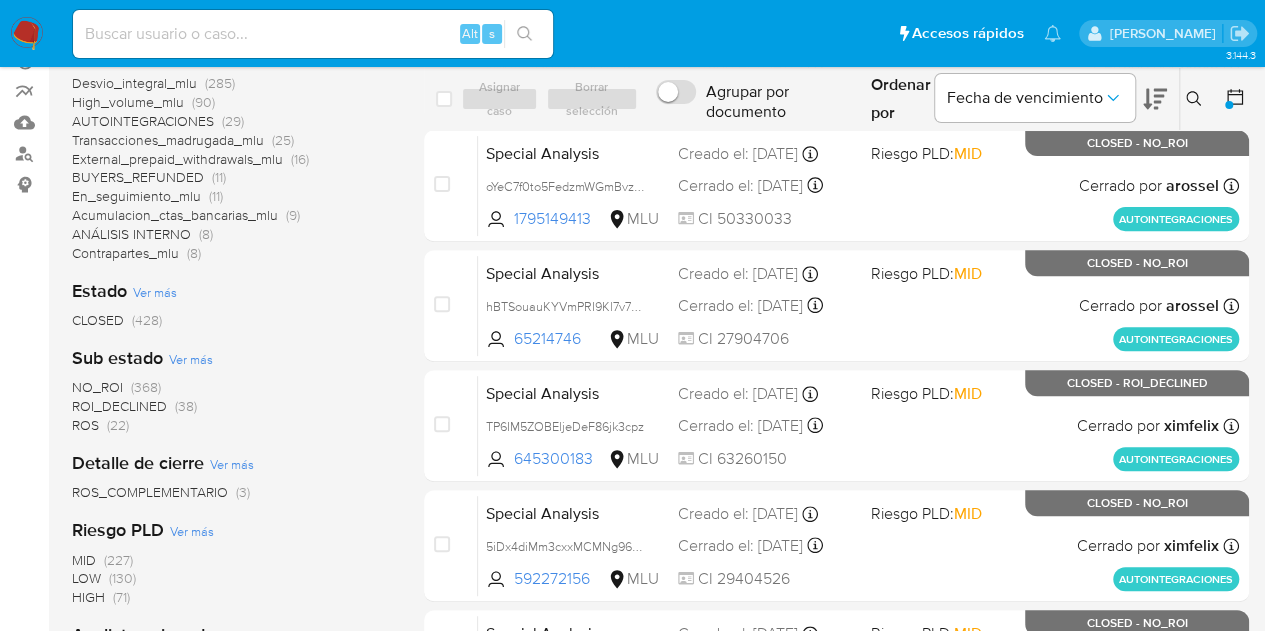 scroll, scrollTop: 257, scrollLeft: 0, axis: vertical 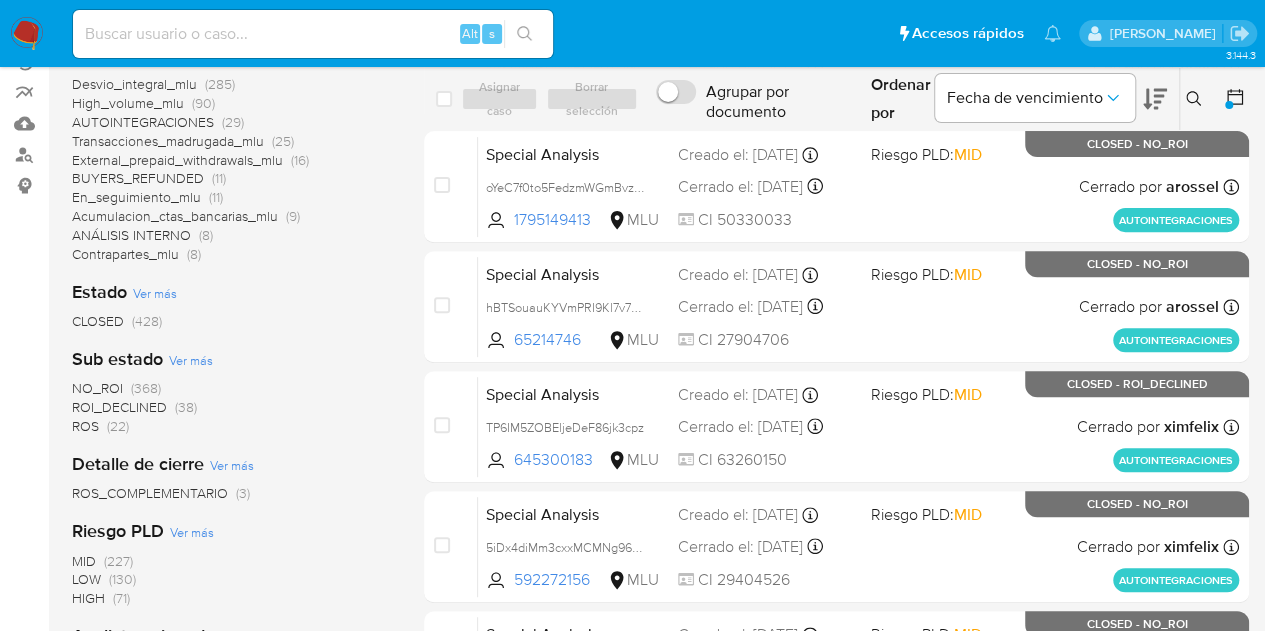 click 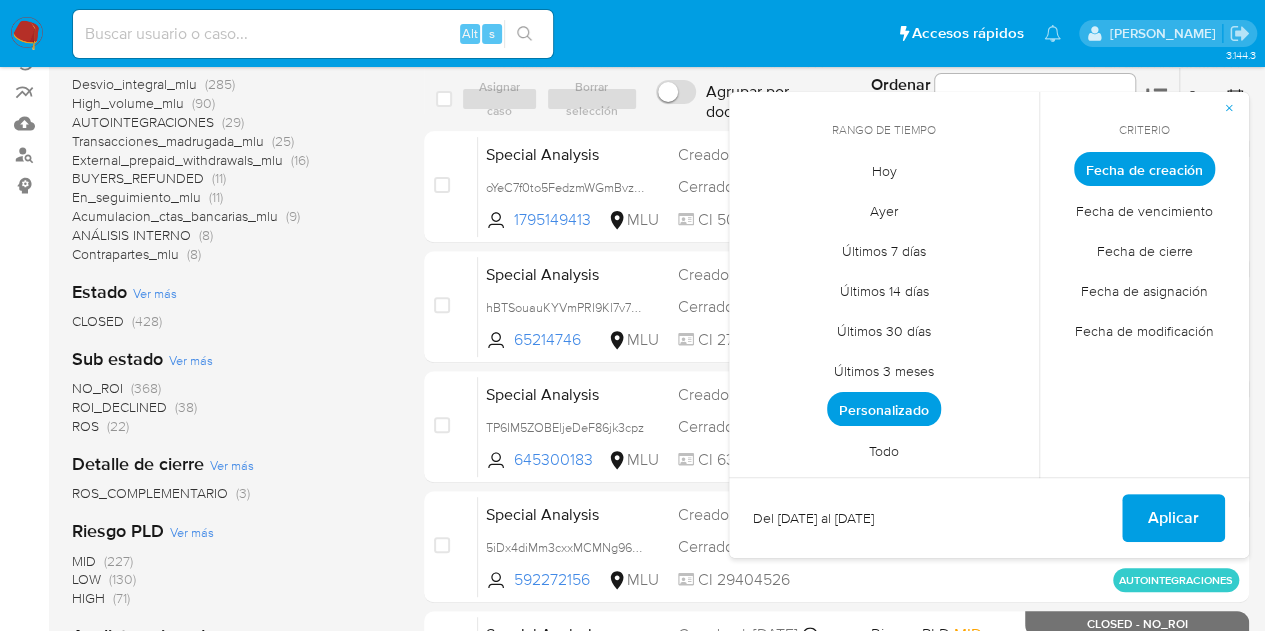 click on "Personalizado" at bounding box center [884, 409] 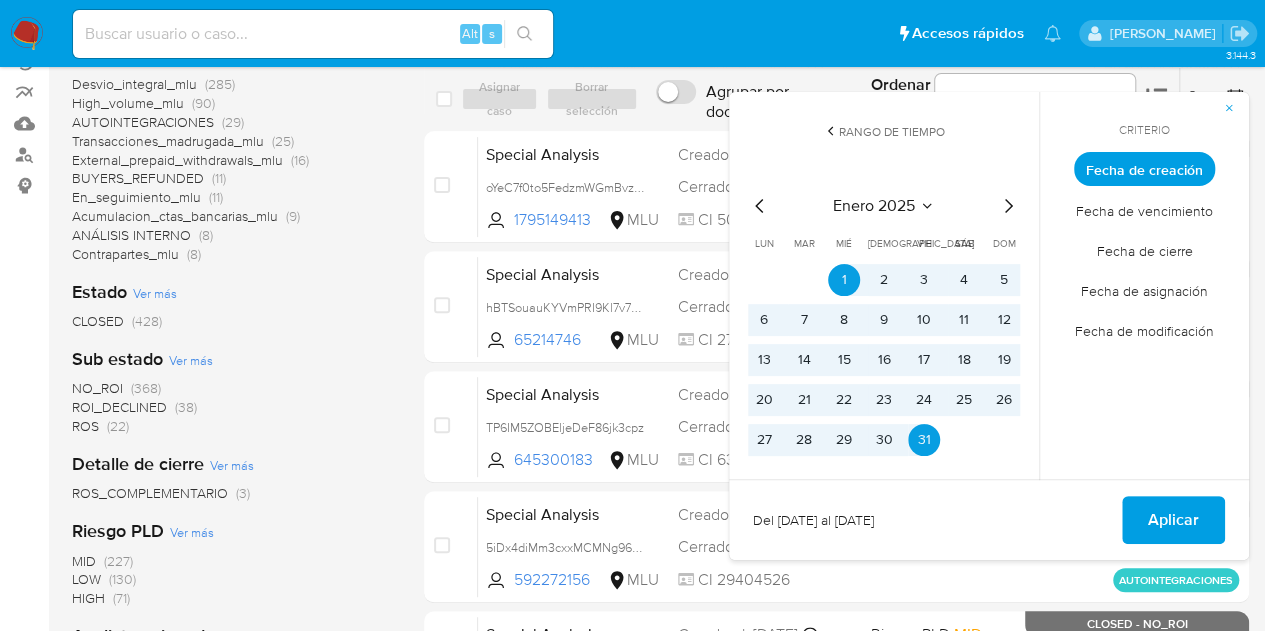 click 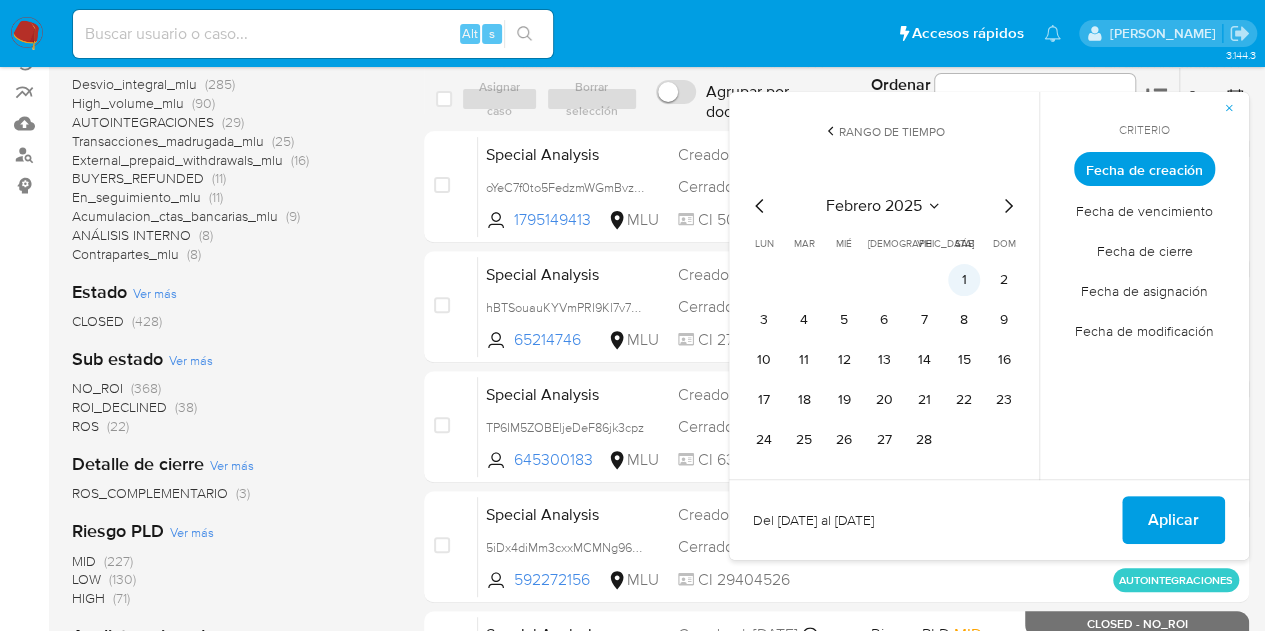 click on "1" at bounding box center (964, 280) 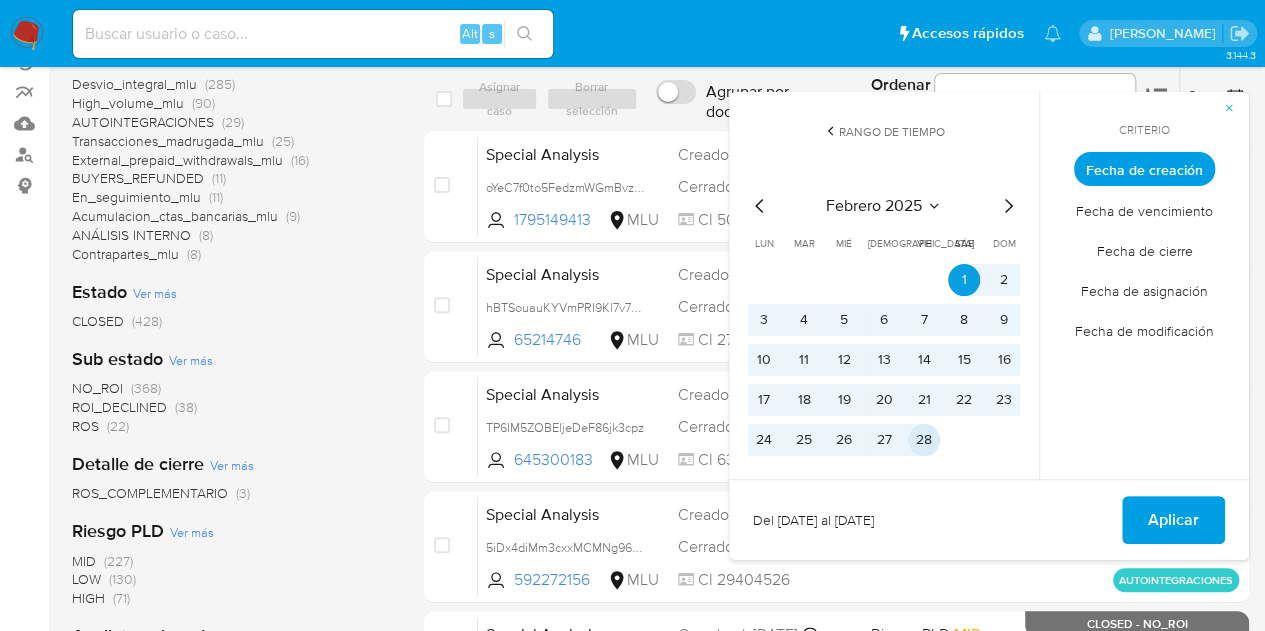 click on "28" at bounding box center (924, 440) 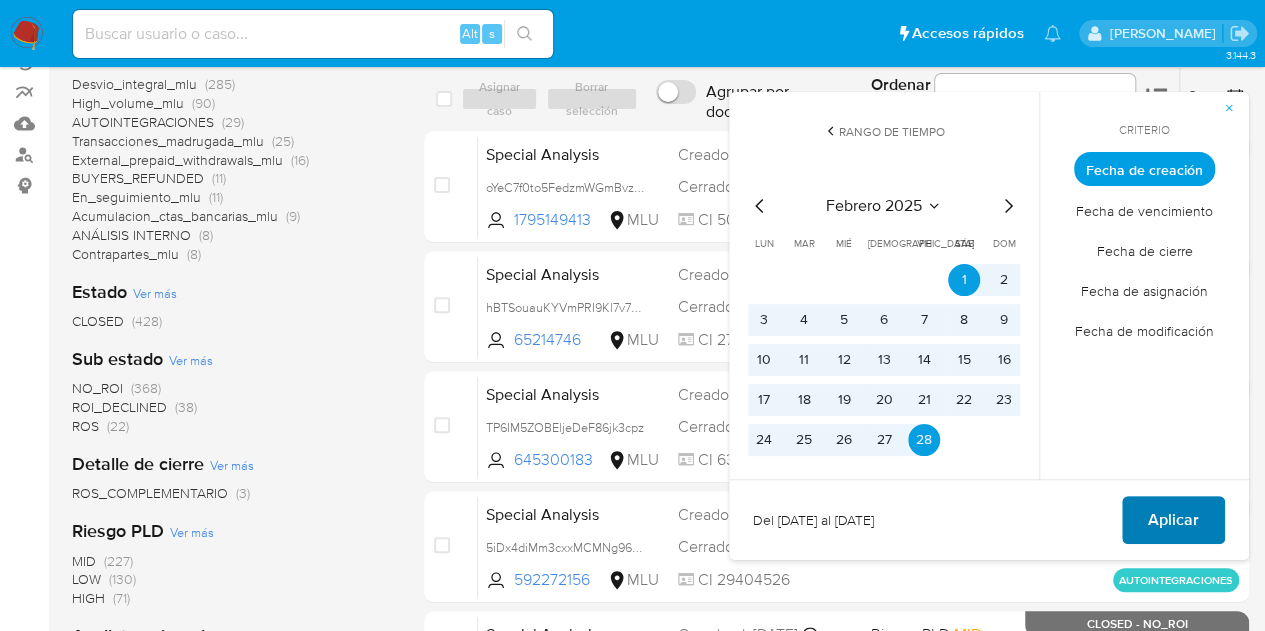 click on "Aplicar" at bounding box center (1173, 520) 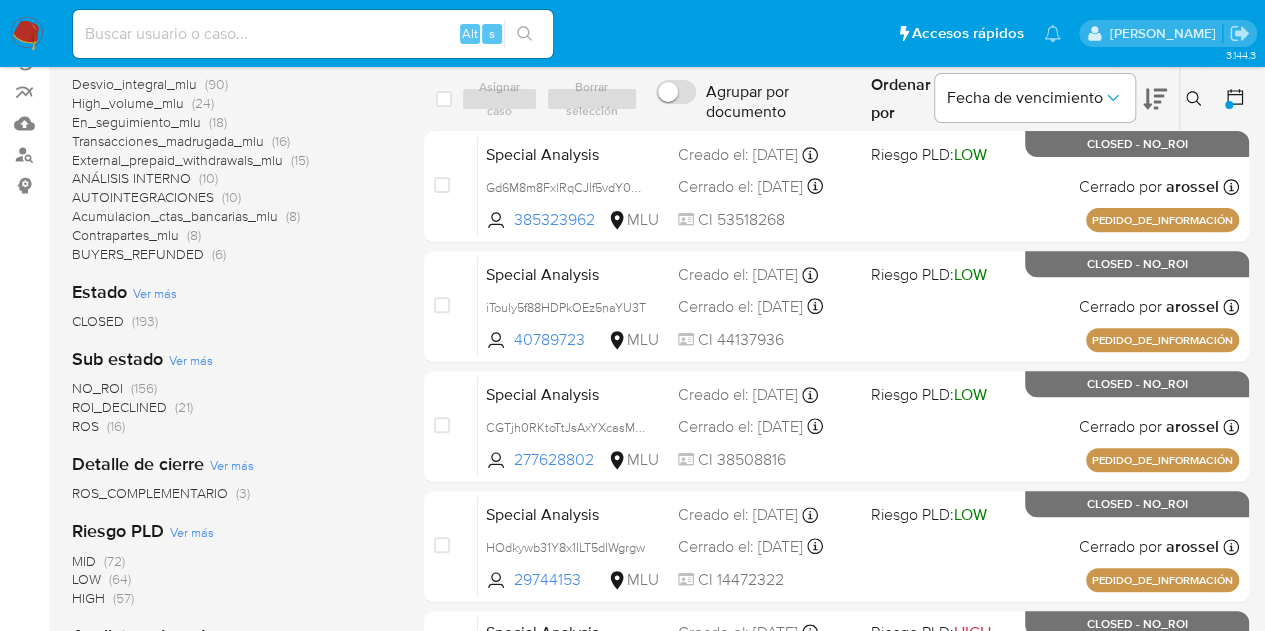 click 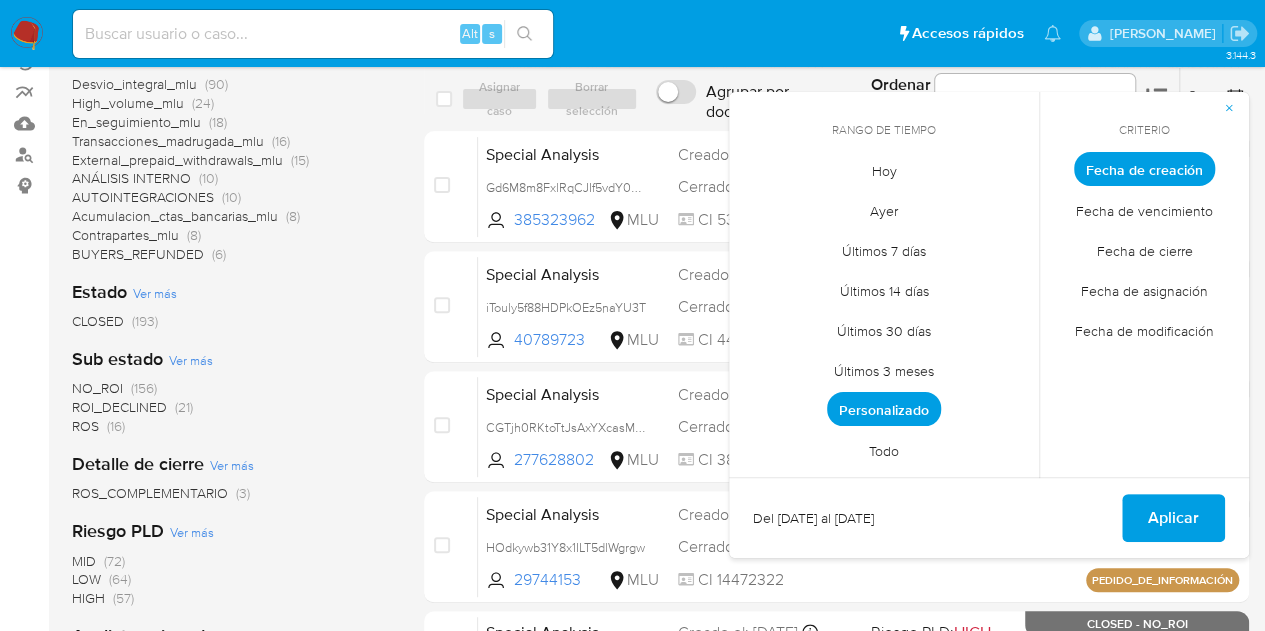 click on "Personalizado" at bounding box center [884, 409] 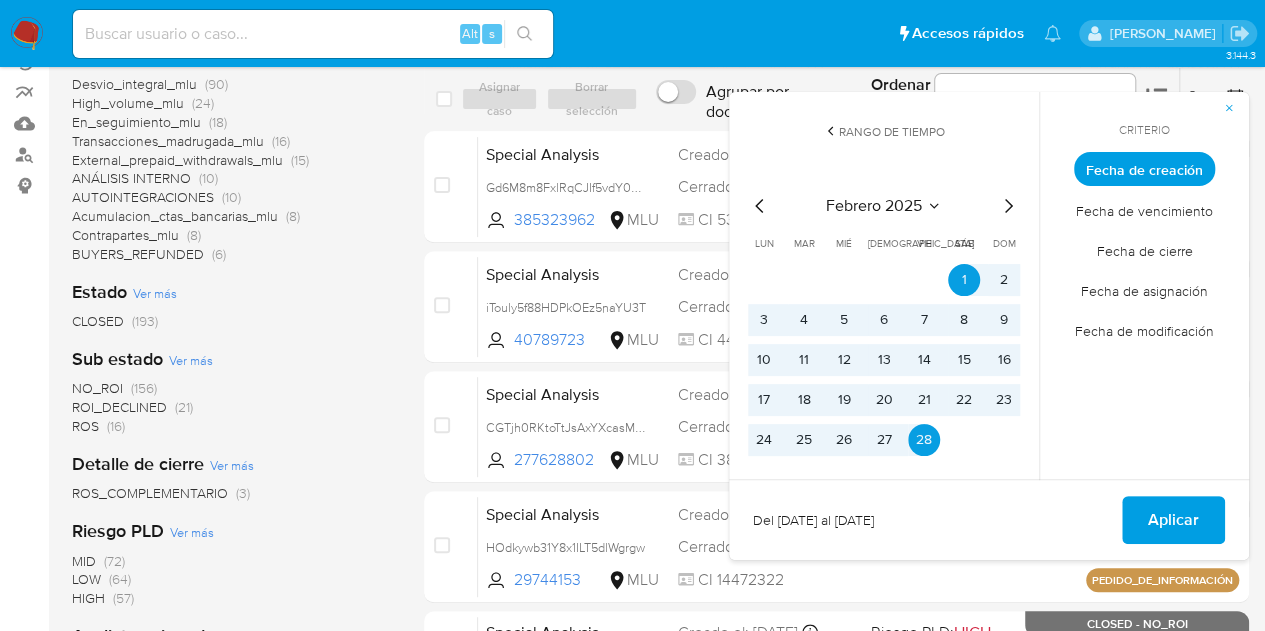 click 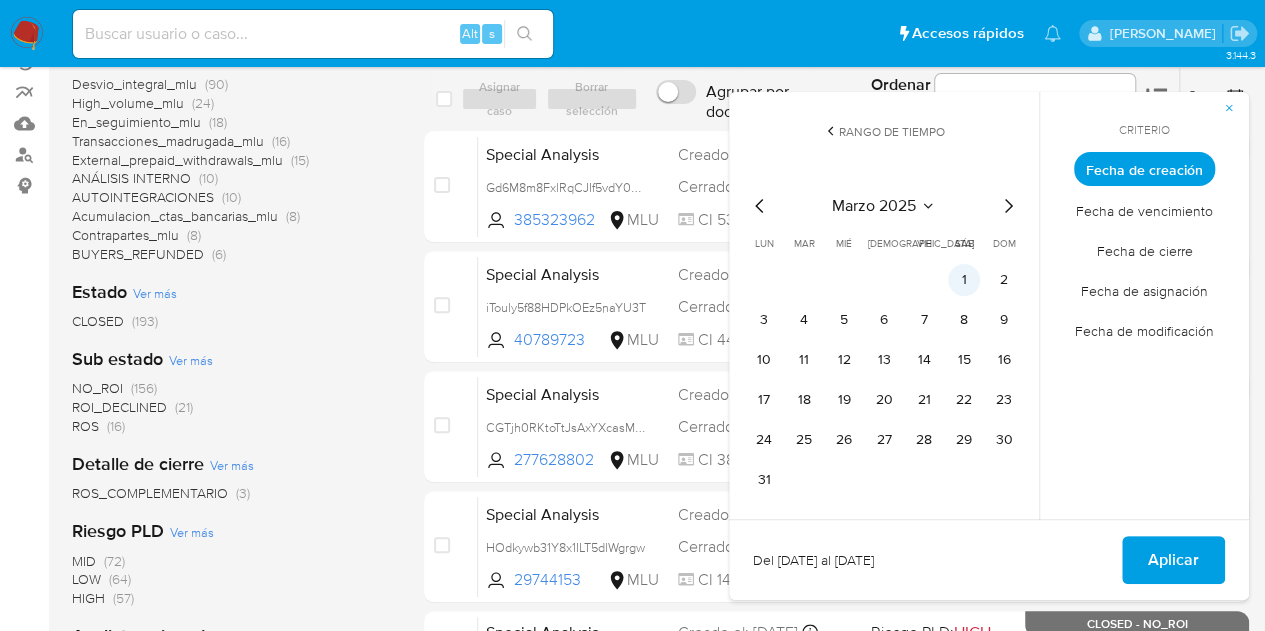 click on "1" at bounding box center [964, 280] 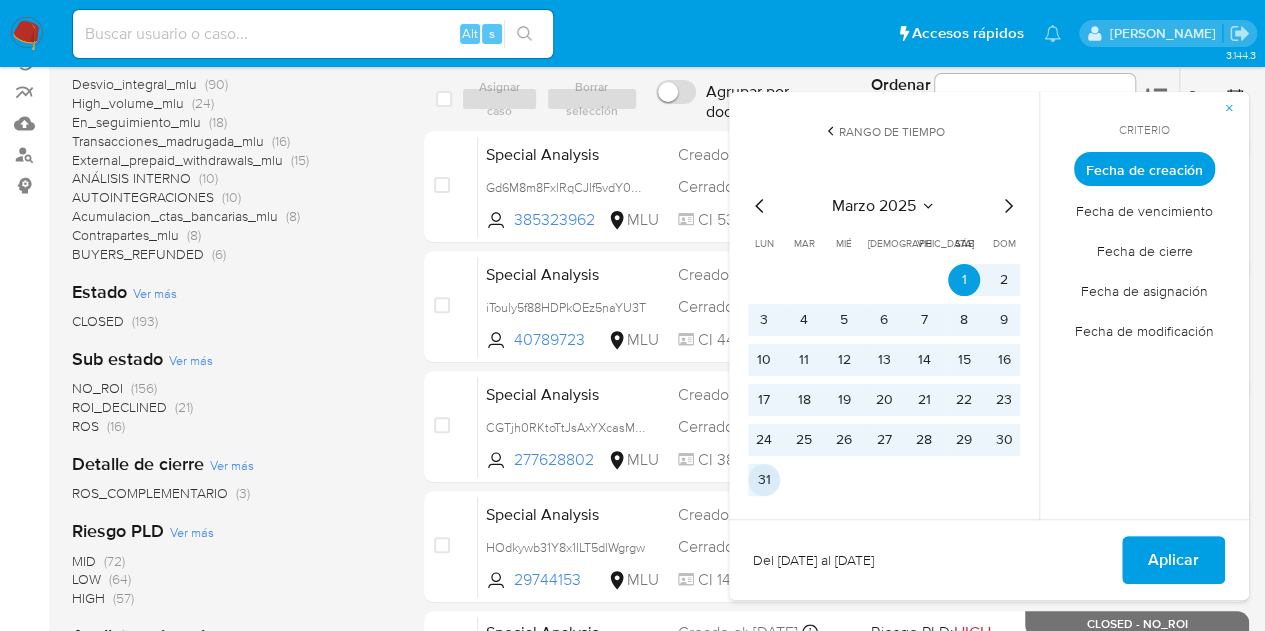 click on "31" at bounding box center (764, 480) 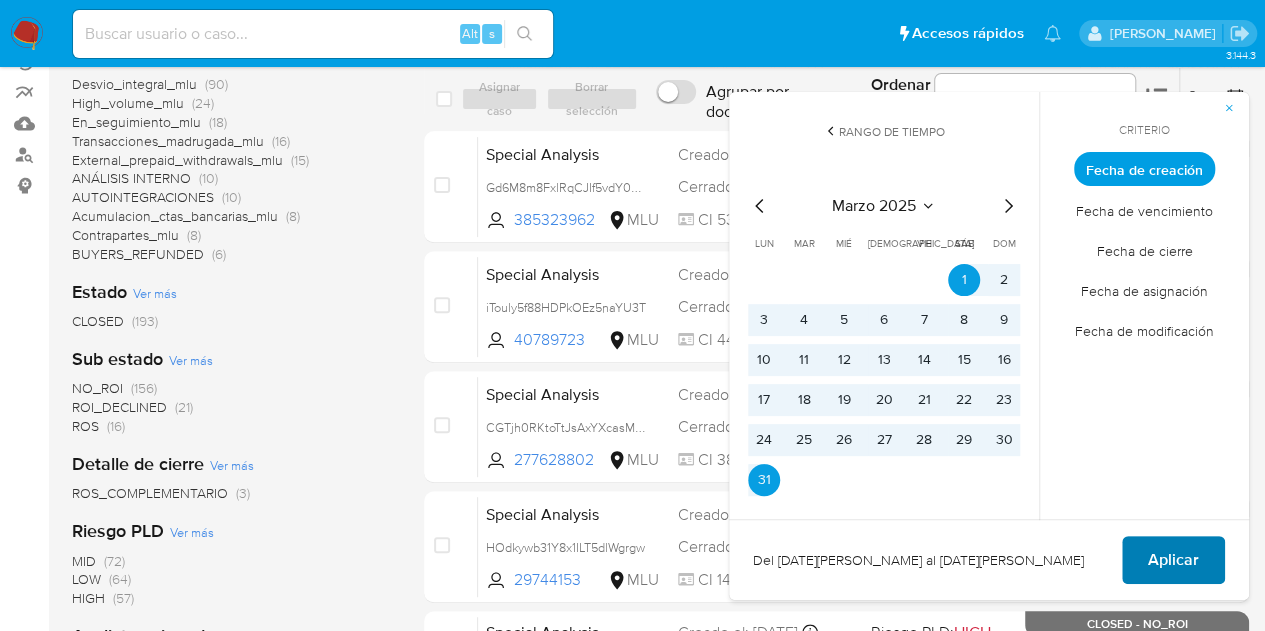 click on "Aplicar" at bounding box center (1173, 560) 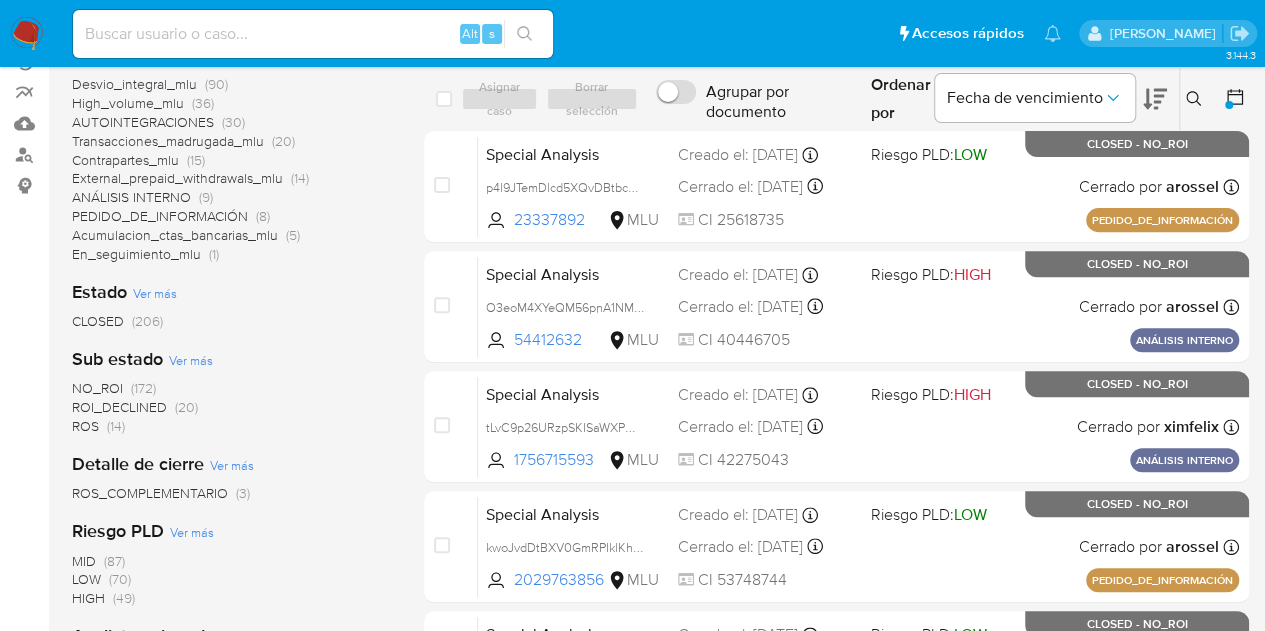 click at bounding box center (1229, 105) 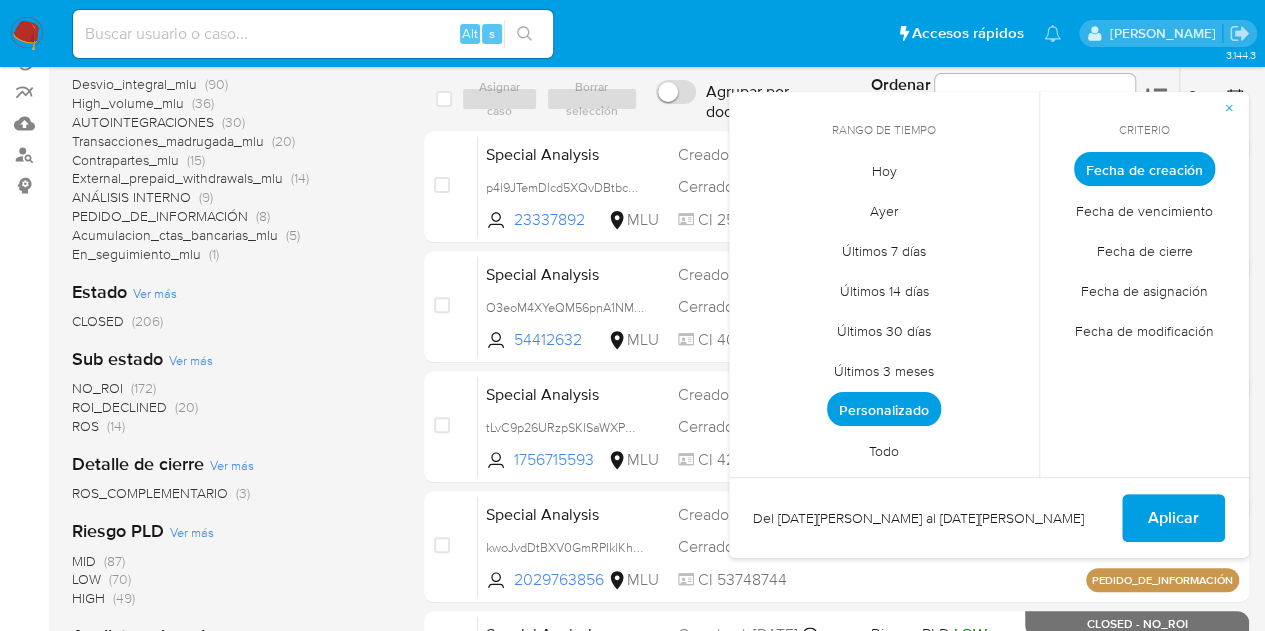 click on "Personalizado" at bounding box center [884, 409] 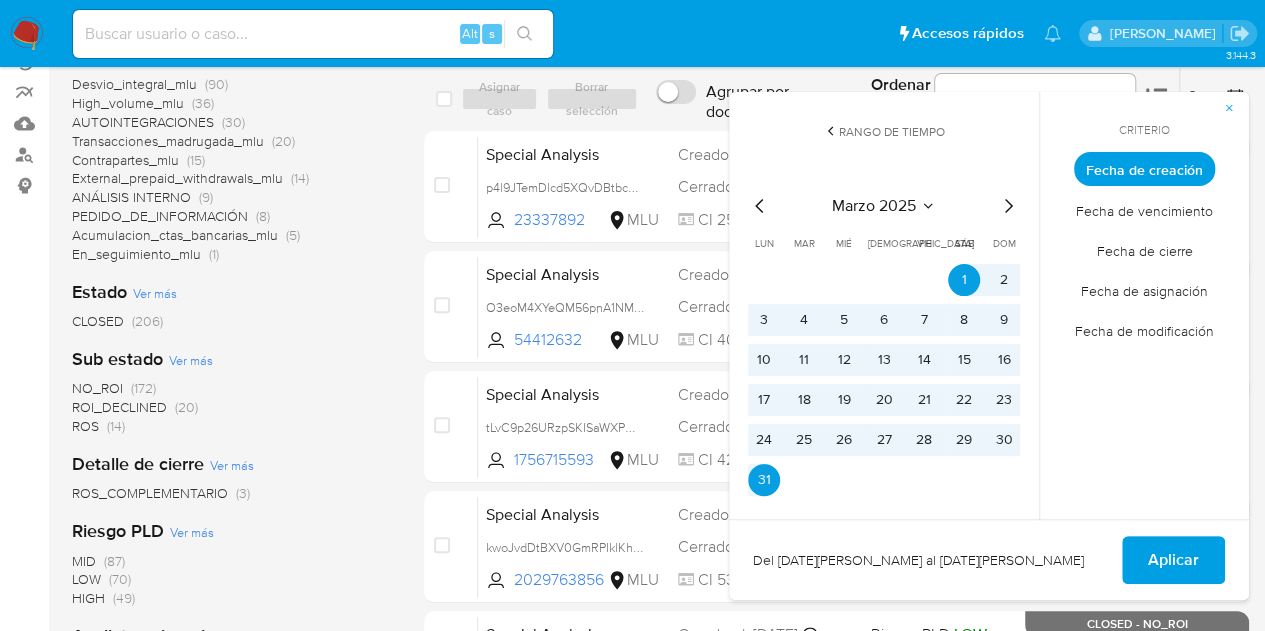click 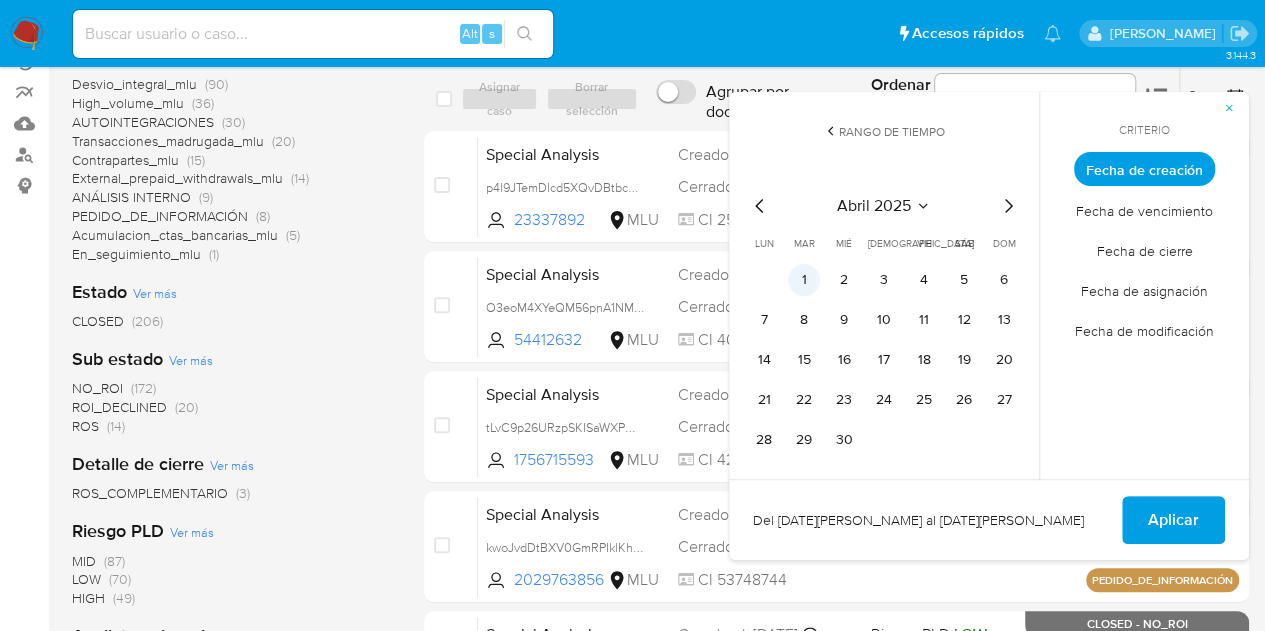 click on "1" at bounding box center [804, 280] 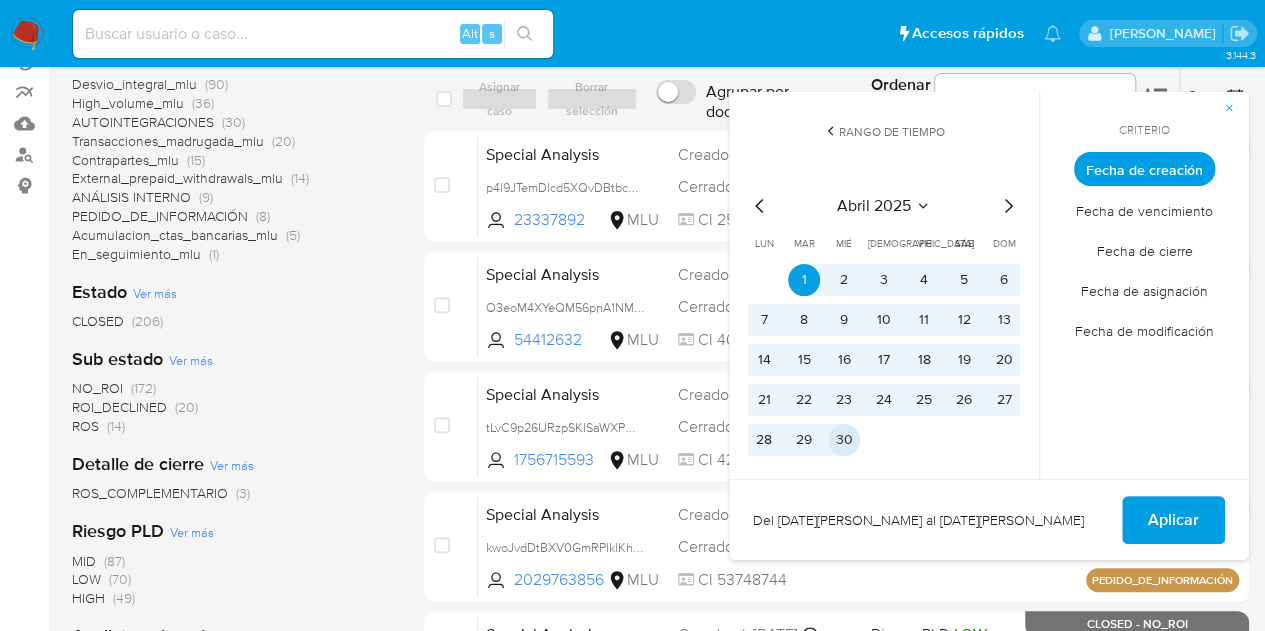 click on "30" at bounding box center (844, 440) 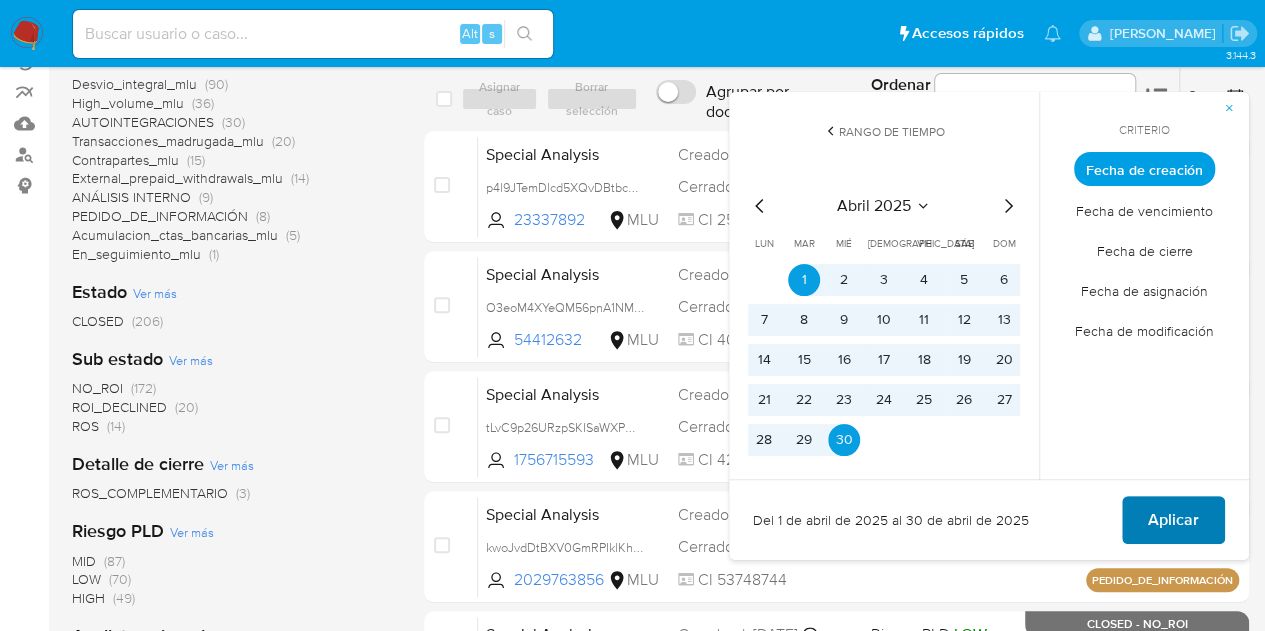 click on "Aplicar" at bounding box center [1173, 520] 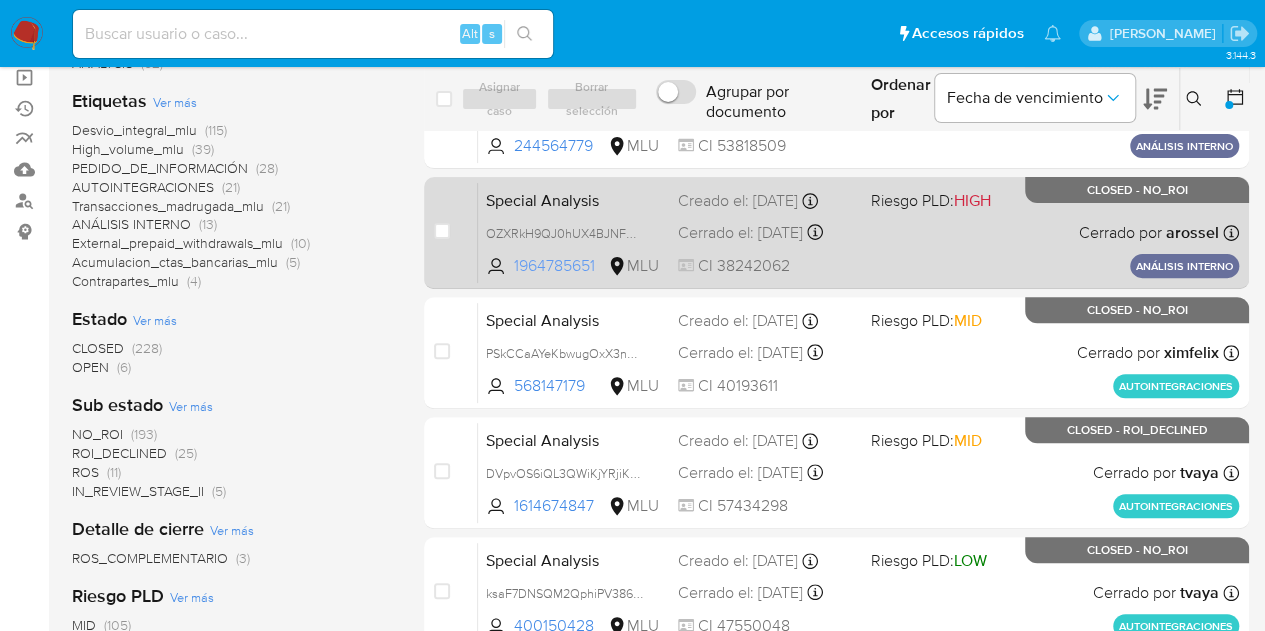 scroll, scrollTop: 212, scrollLeft: 0, axis: vertical 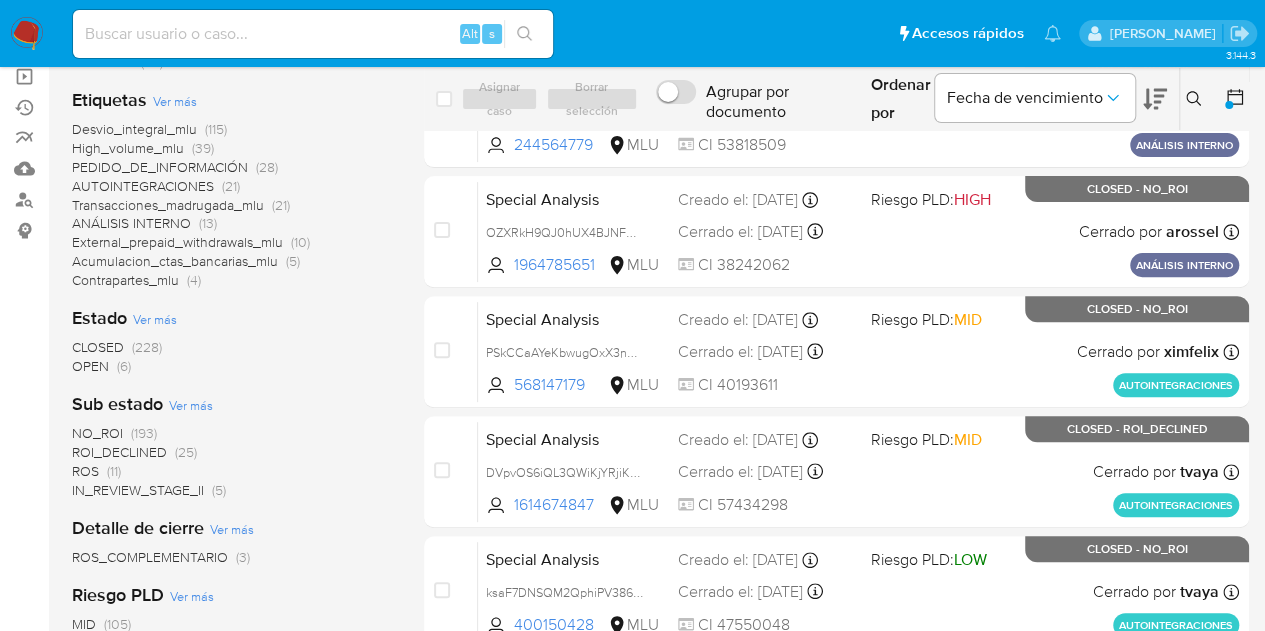 drag, startPoint x: 268, startPoint y: 485, endPoint x: 61, endPoint y: 490, distance: 207.06038 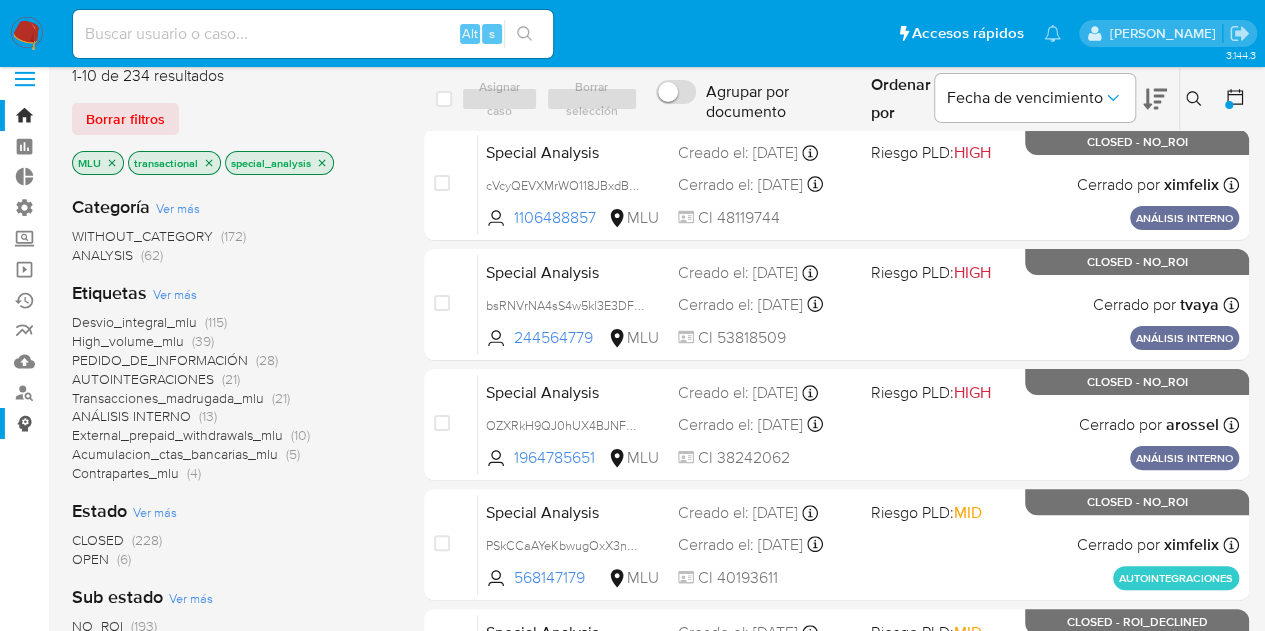 scroll, scrollTop: 15, scrollLeft: 0, axis: vertical 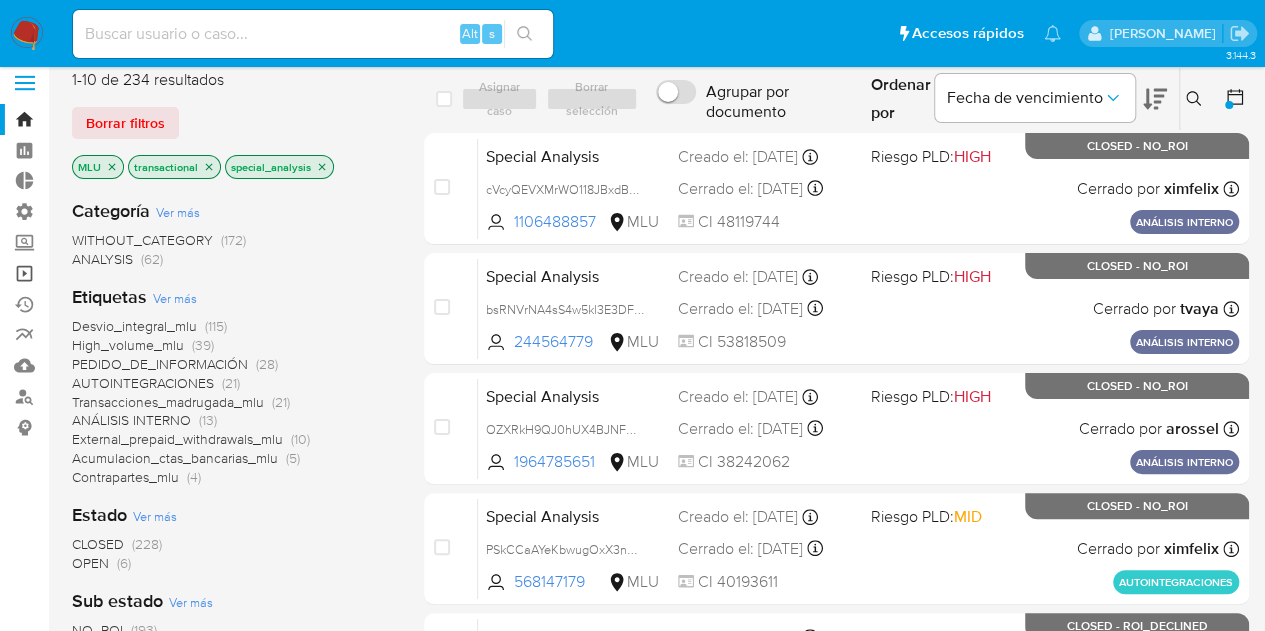 click on "Operaciones masivas" at bounding box center (119, 273) 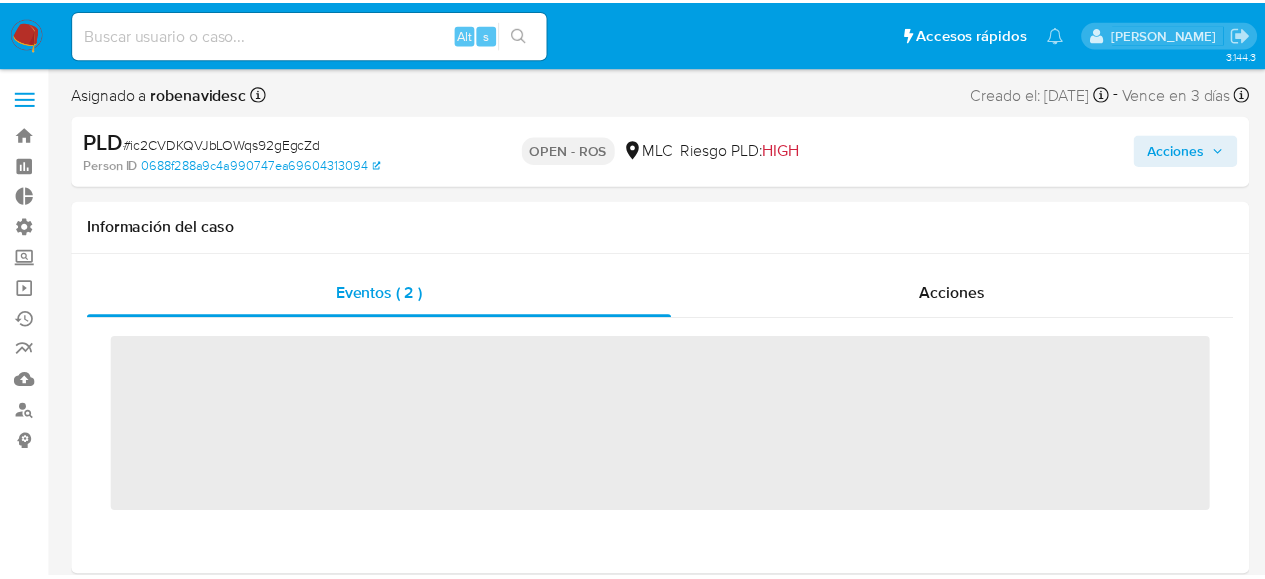 scroll, scrollTop: 0, scrollLeft: 0, axis: both 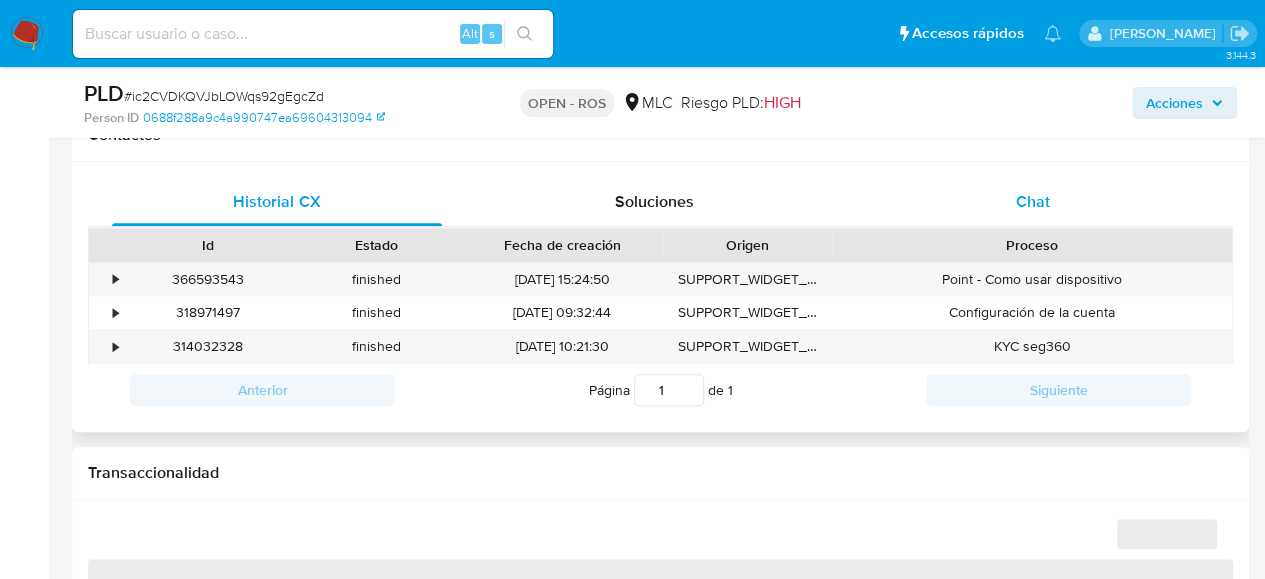 select on "10" 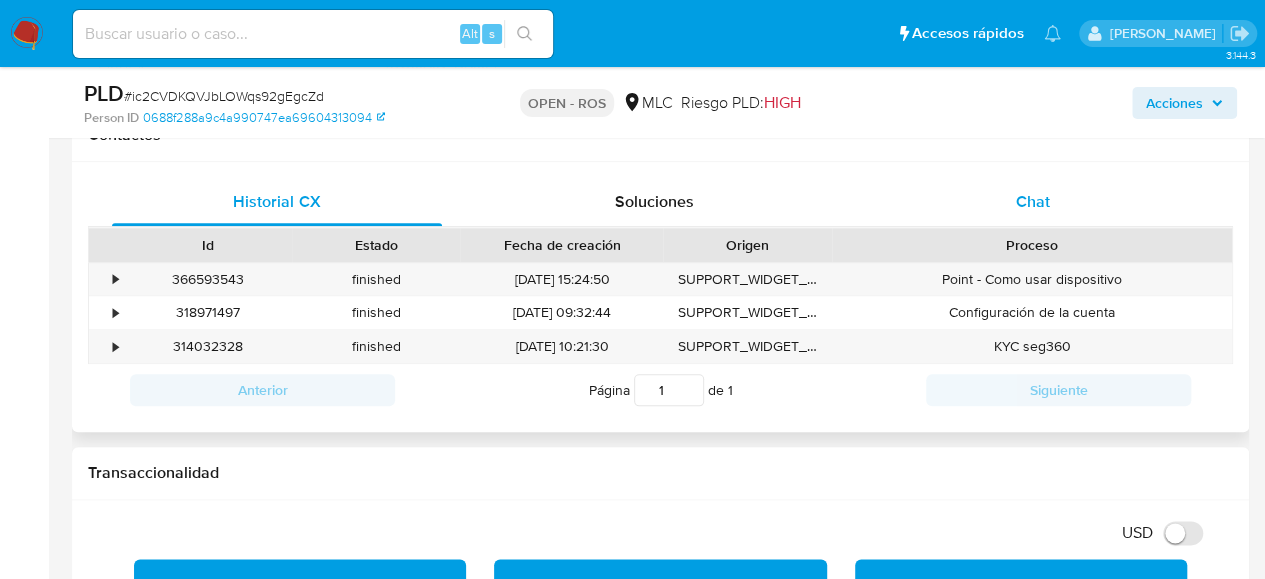 click on "Chat" at bounding box center [1033, 202] 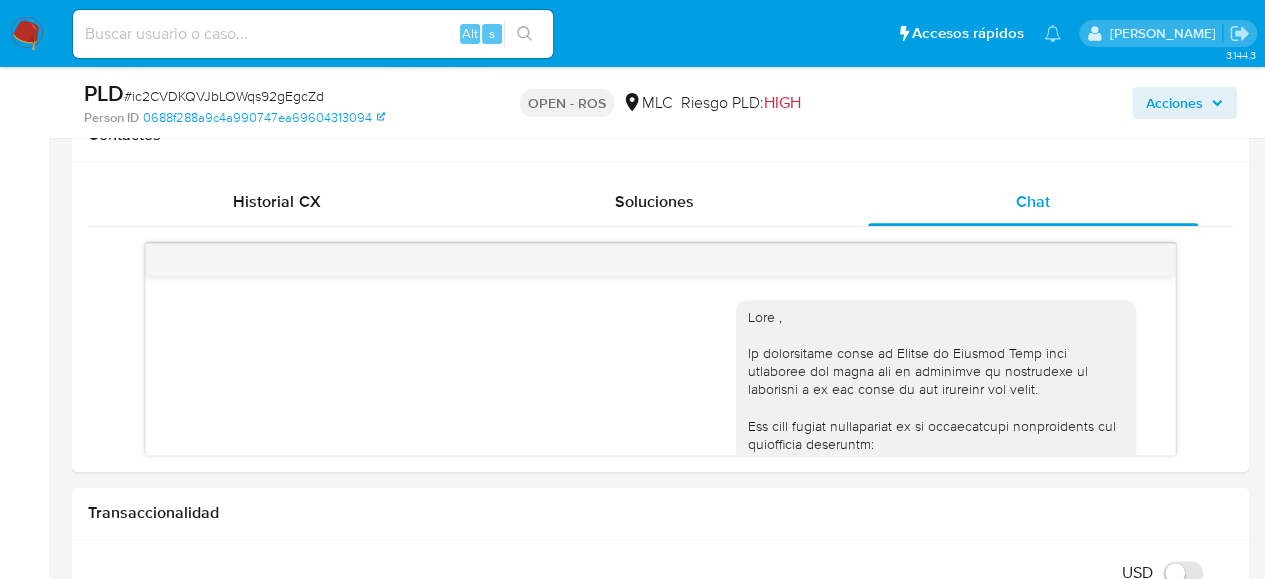 scroll, scrollTop: 980, scrollLeft: 0, axis: vertical 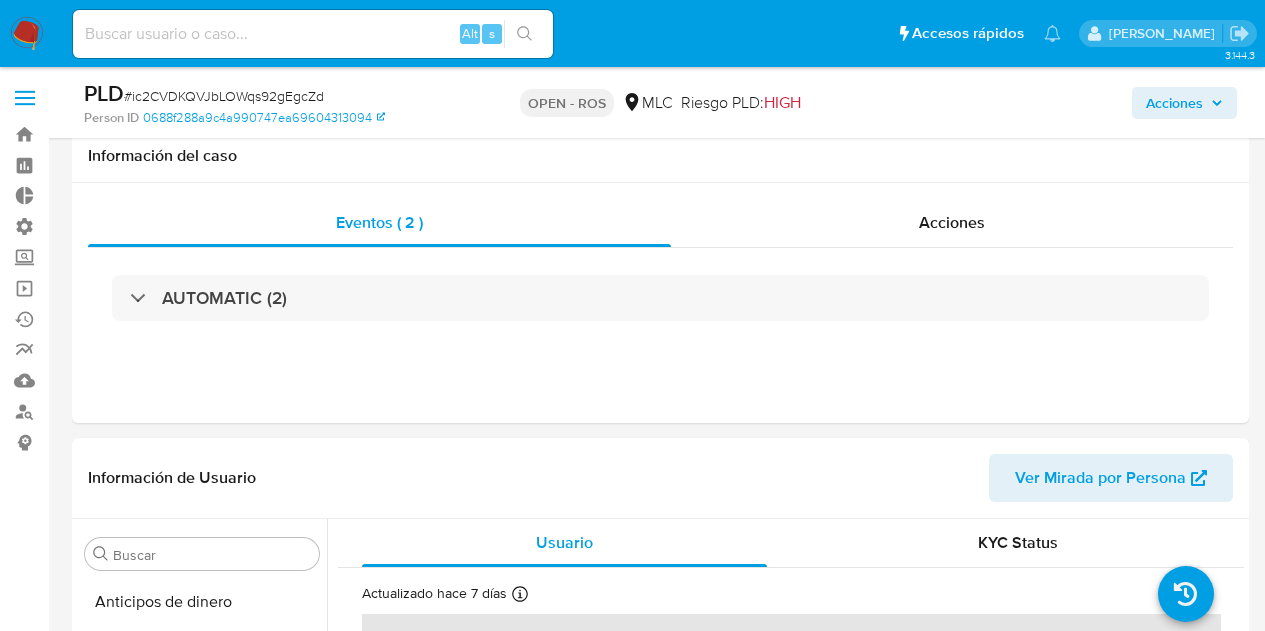 select on "10" 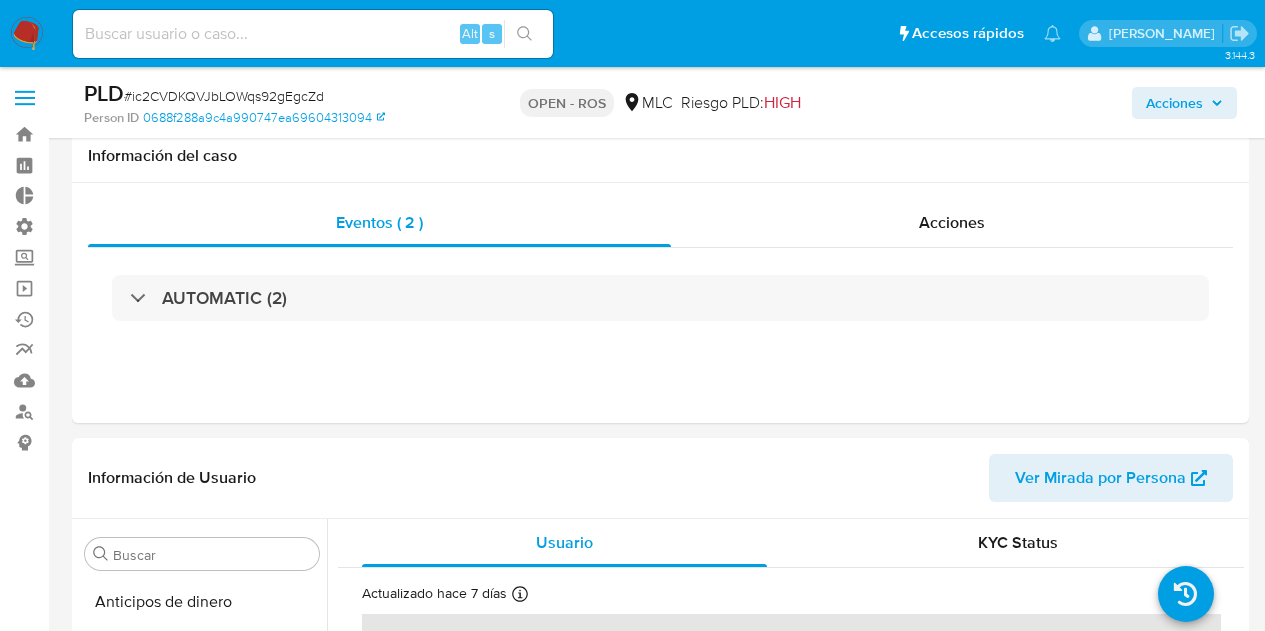 scroll, scrollTop: 983, scrollLeft: 0, axis: vertical 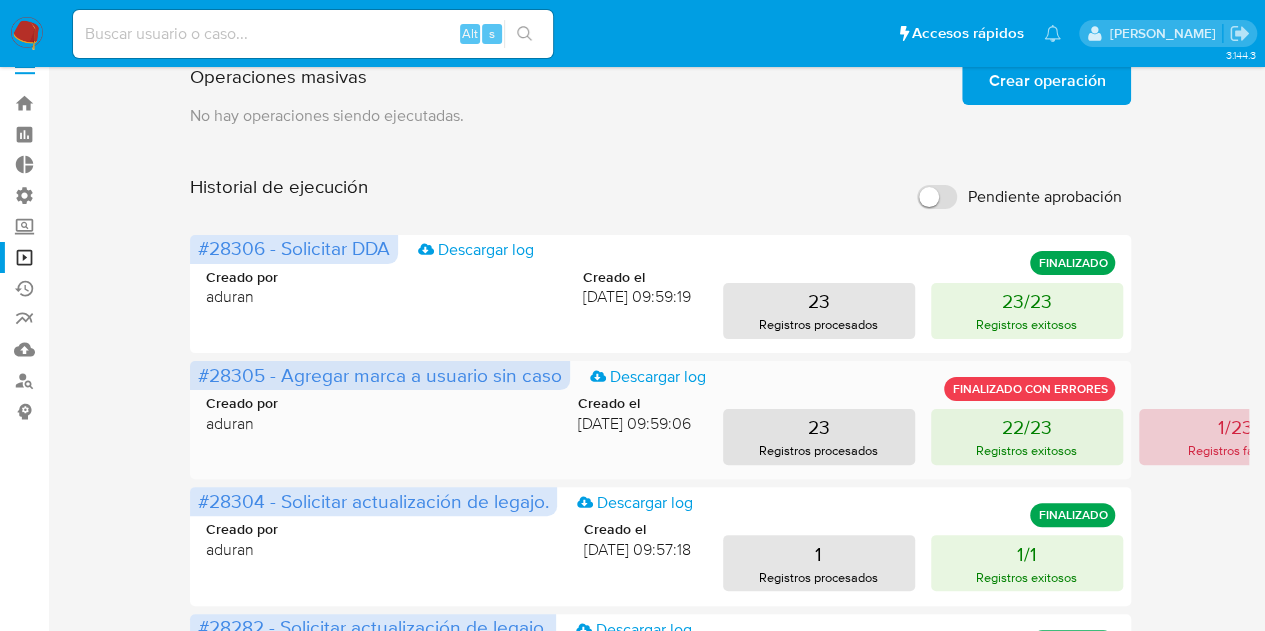 click on "1/23" at bounding box center [1234, 427] 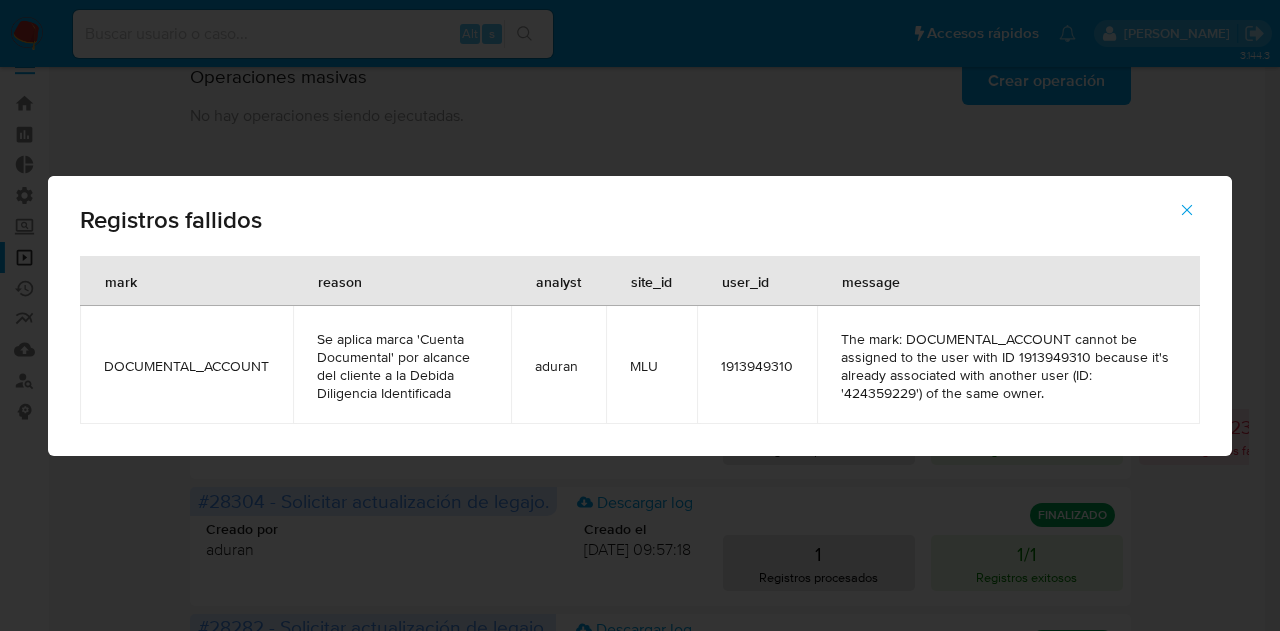 click on "The mark: DOCUMENTAL_ACCOUNT cannot be assigned to the user with ID 1913949310 because it's already associated with another user (ID: '424359229') of the same owner." at bounding box center [1008, 366] 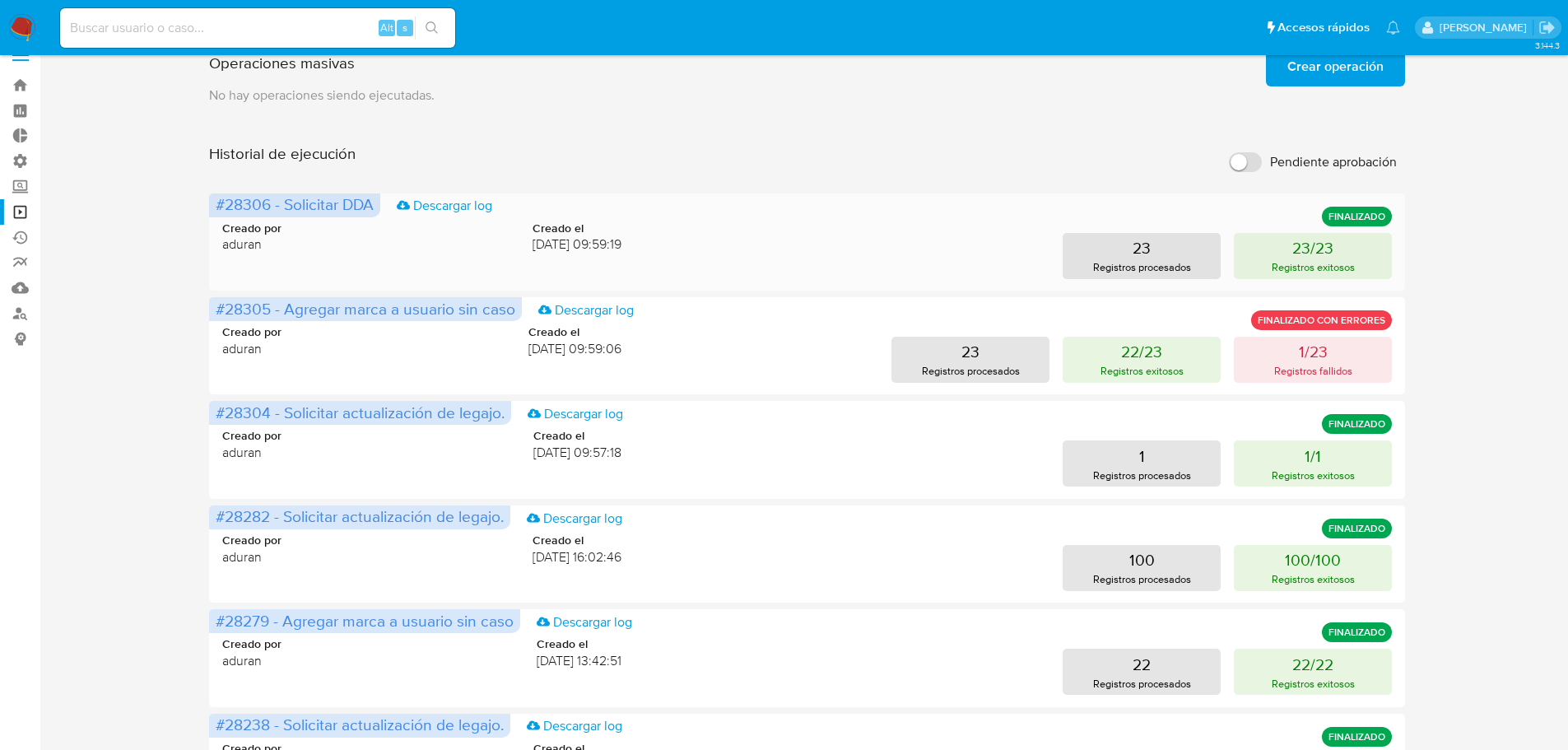 scroll, scrollTop: 0, scrollLeft: 0, axis: both 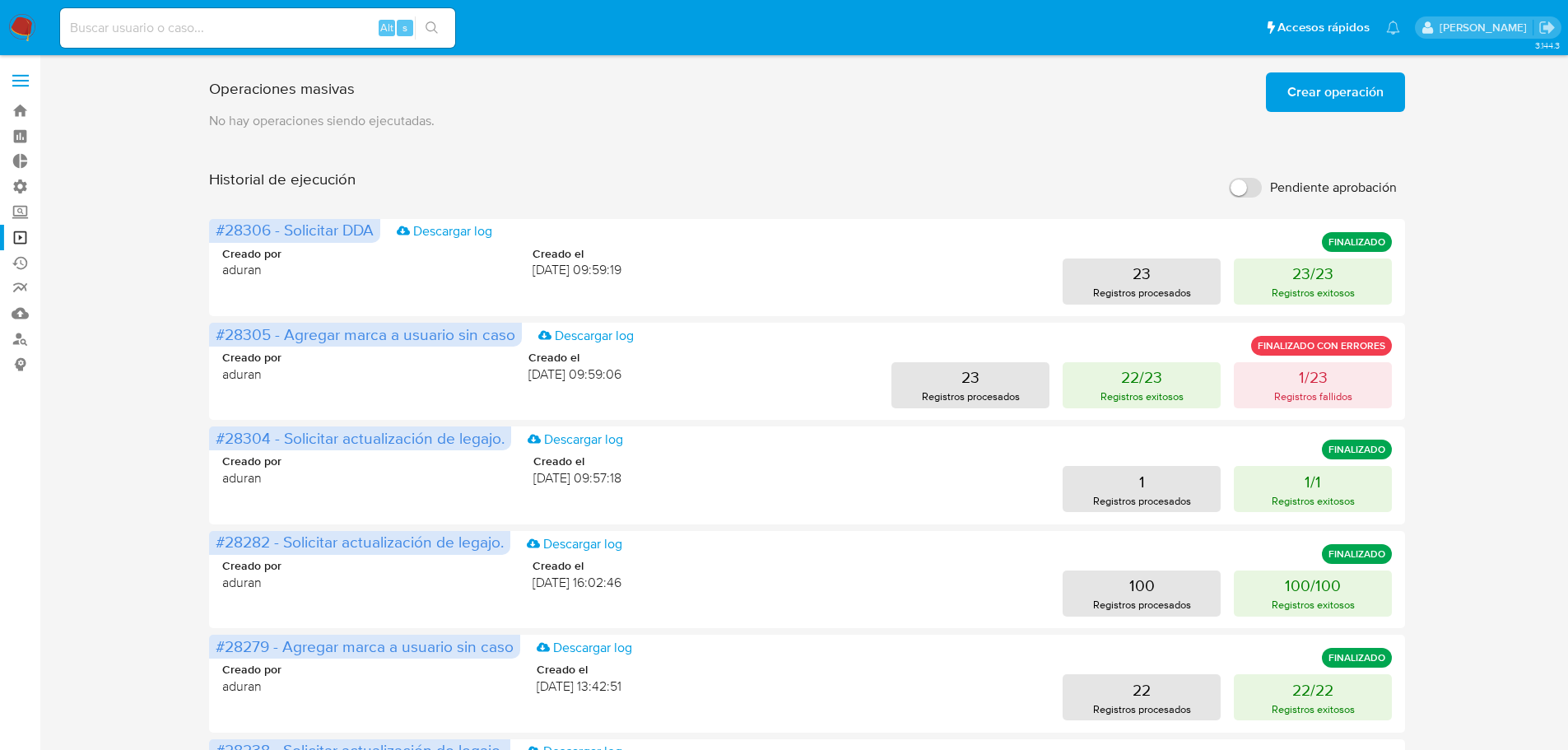 click at bounding box center [22, 28] 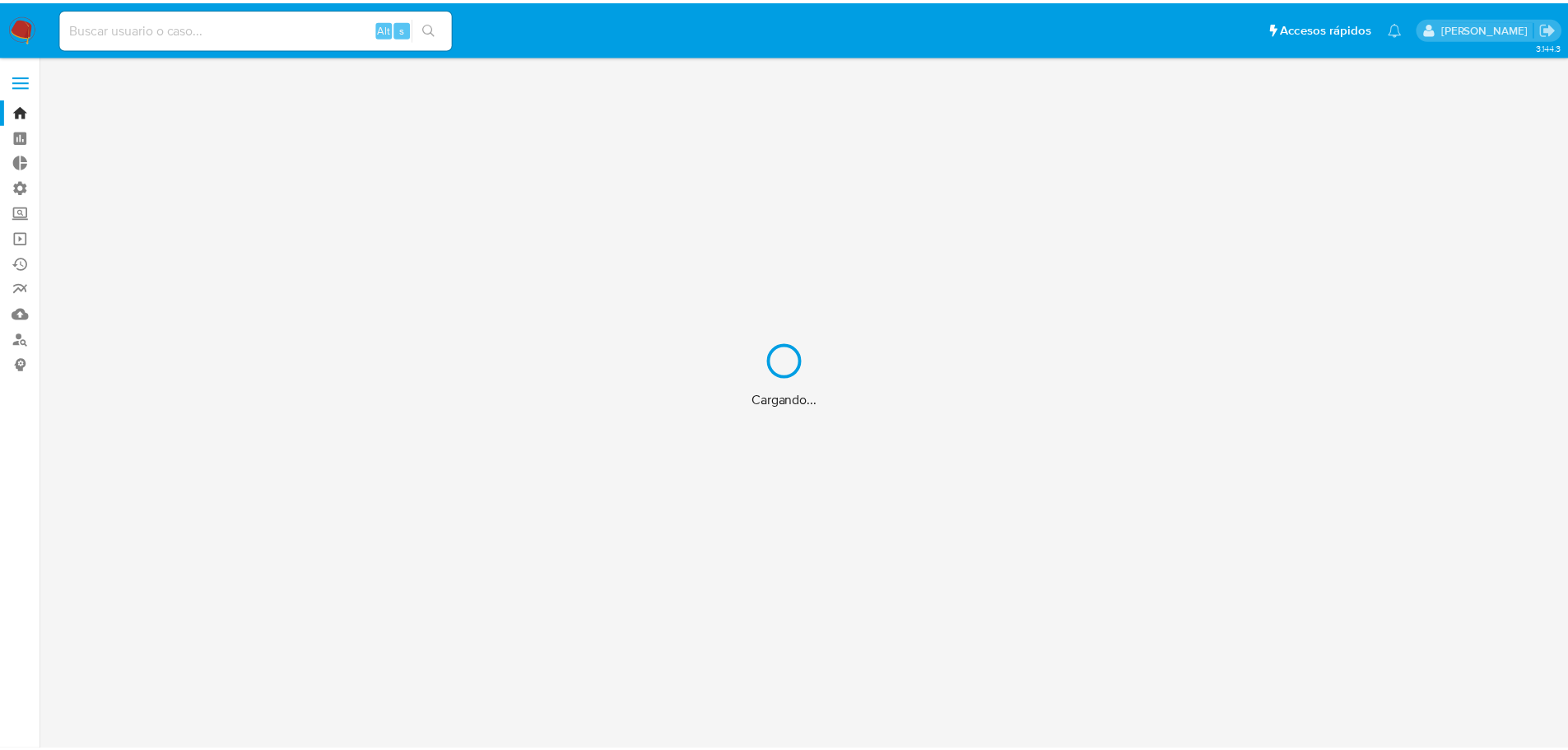 scroll, scrollTop: 0, scrollLeft: 0, axis: both 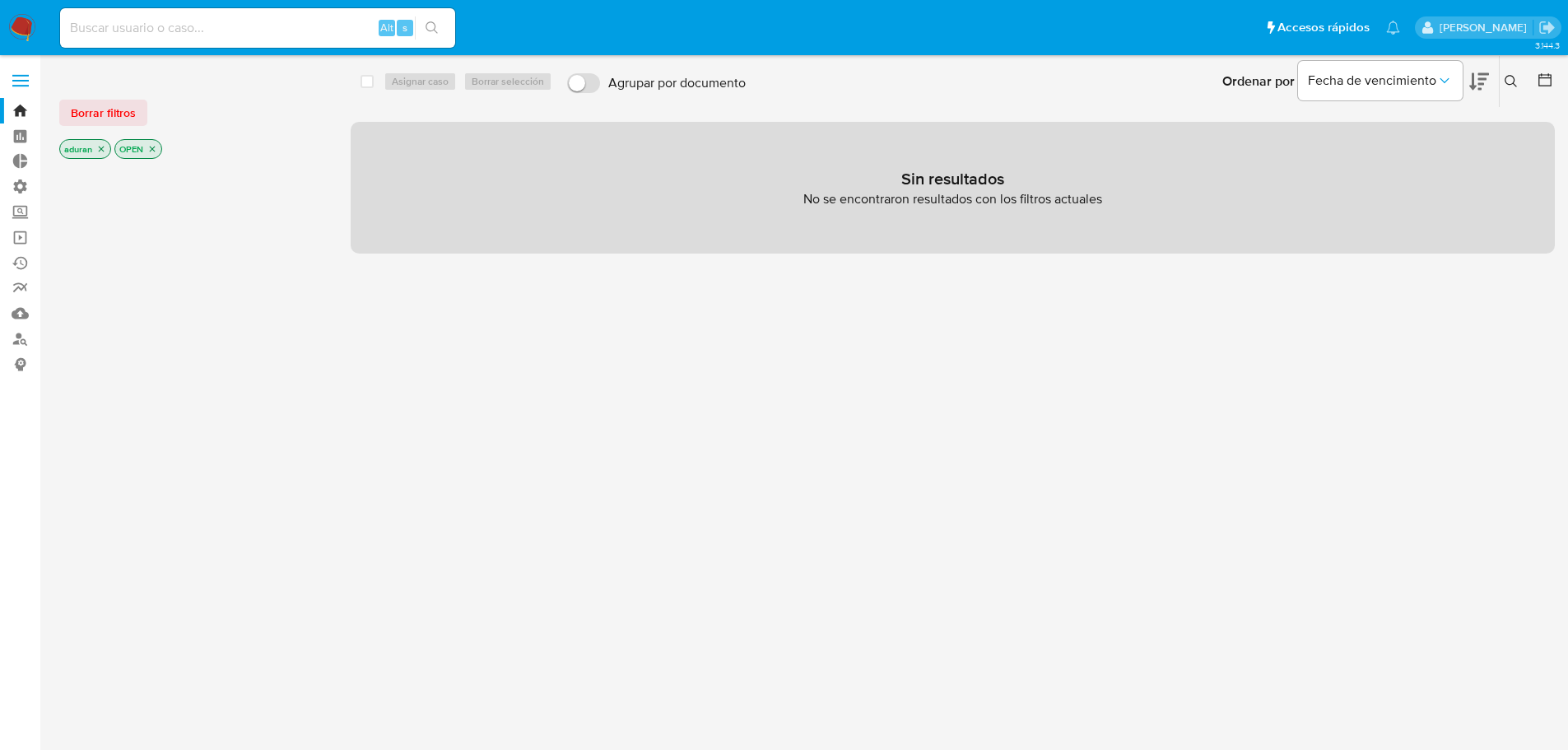 click on "Borrar filtros" at bounding box center [103, 113] 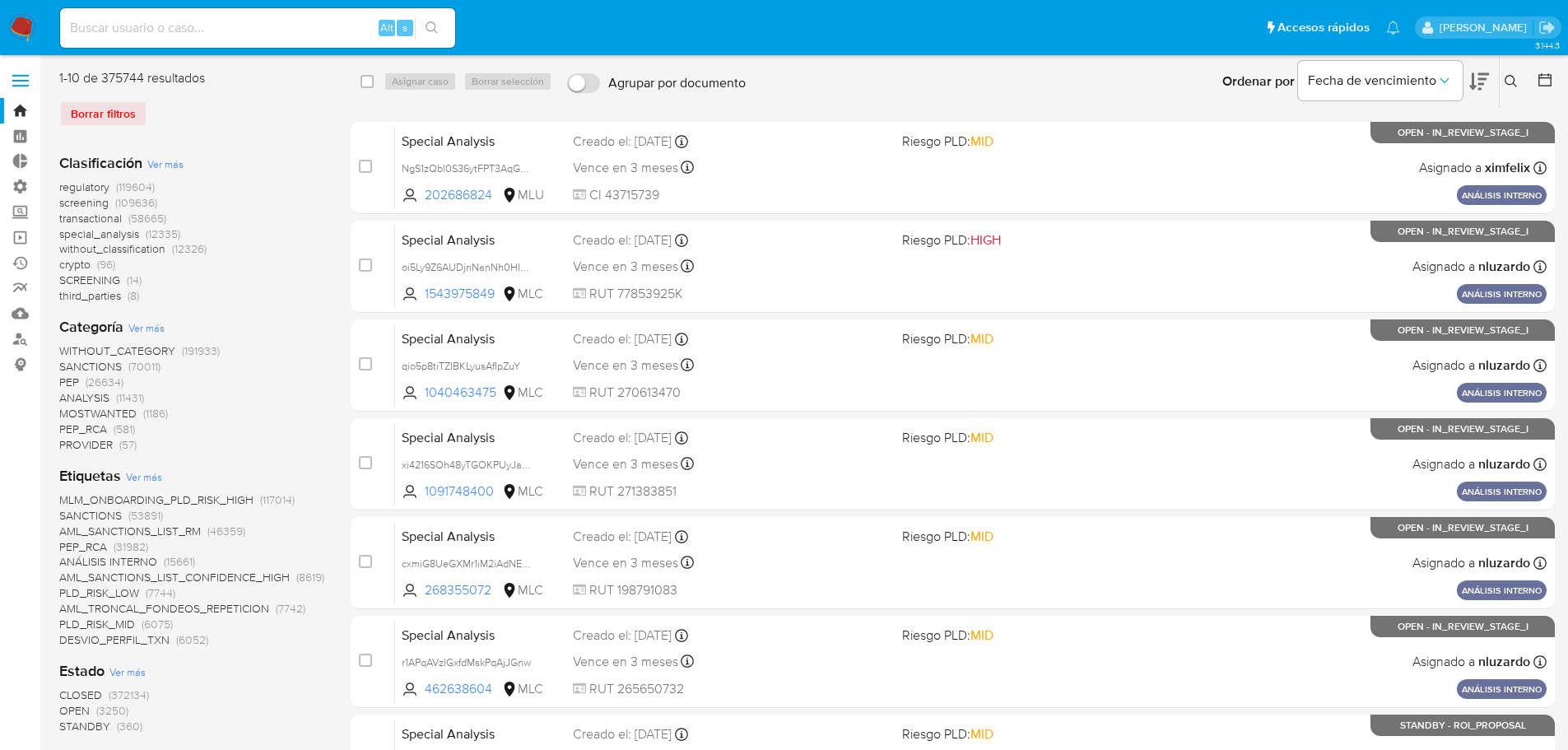 click at bounding box center (22, 28) 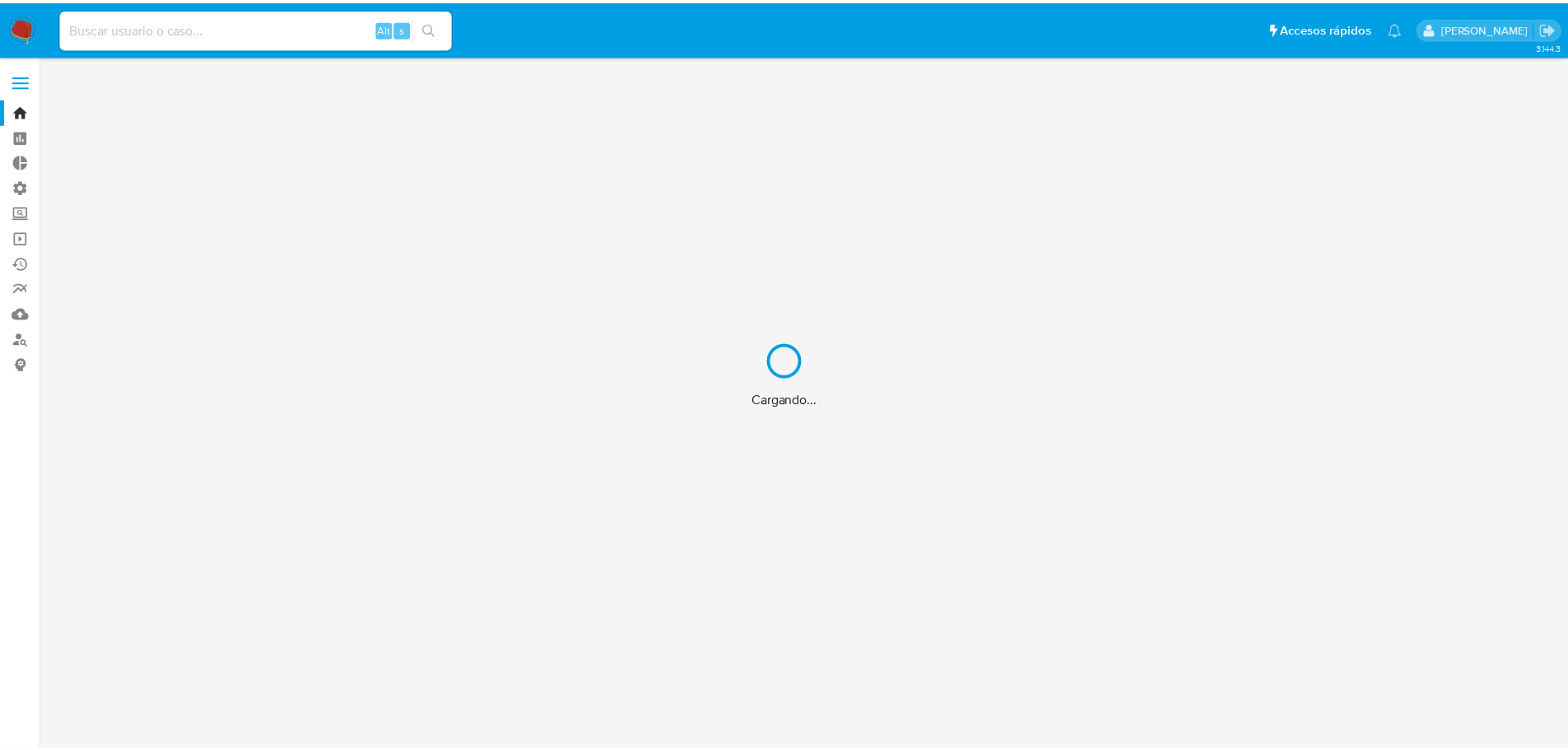 scroll, scrollTop: 0, scrollLeft: 0, axis: both 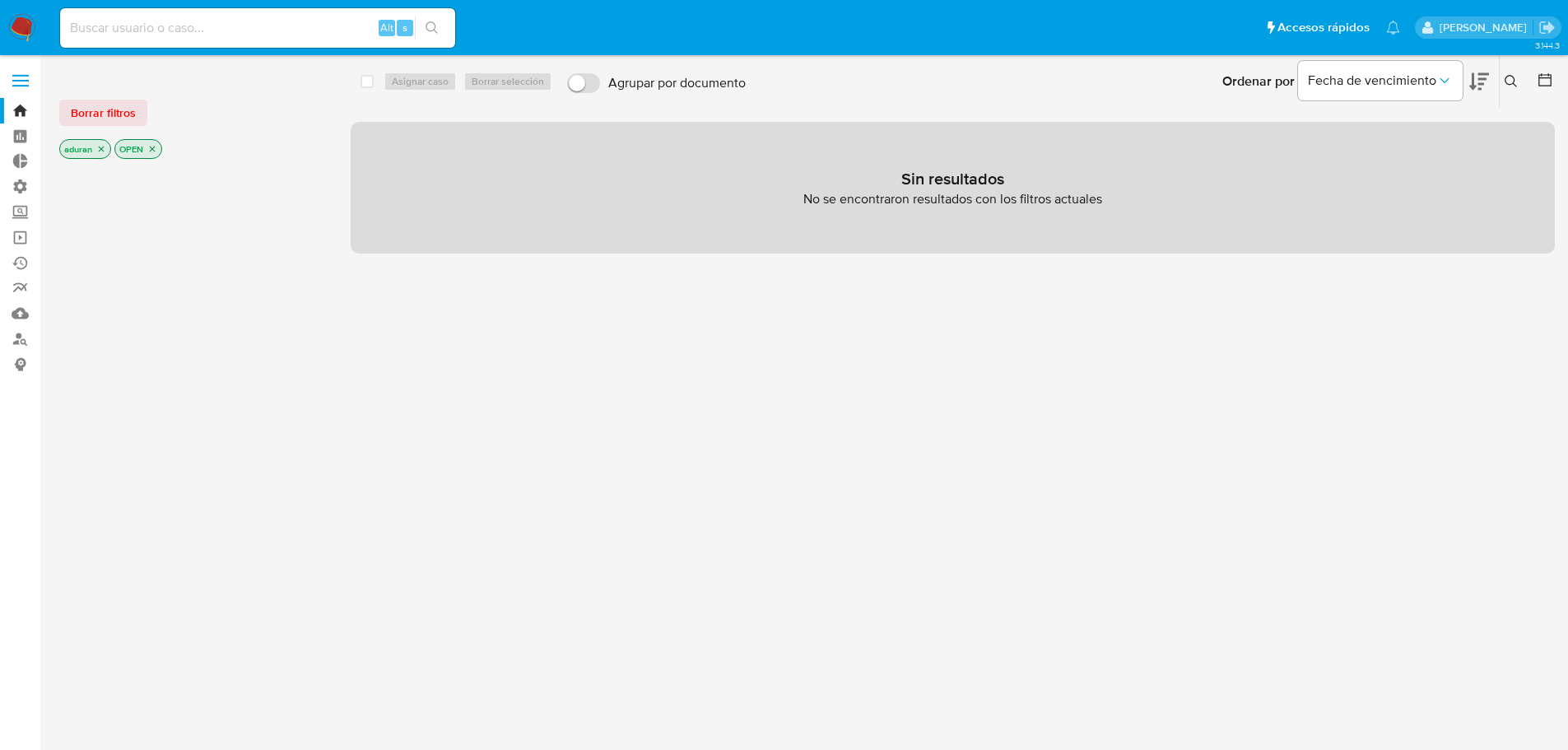 drag, startPoint x: 718, startPoint y: 470, endPoint x: 279, endPoint y: 371, distance: 450.0244 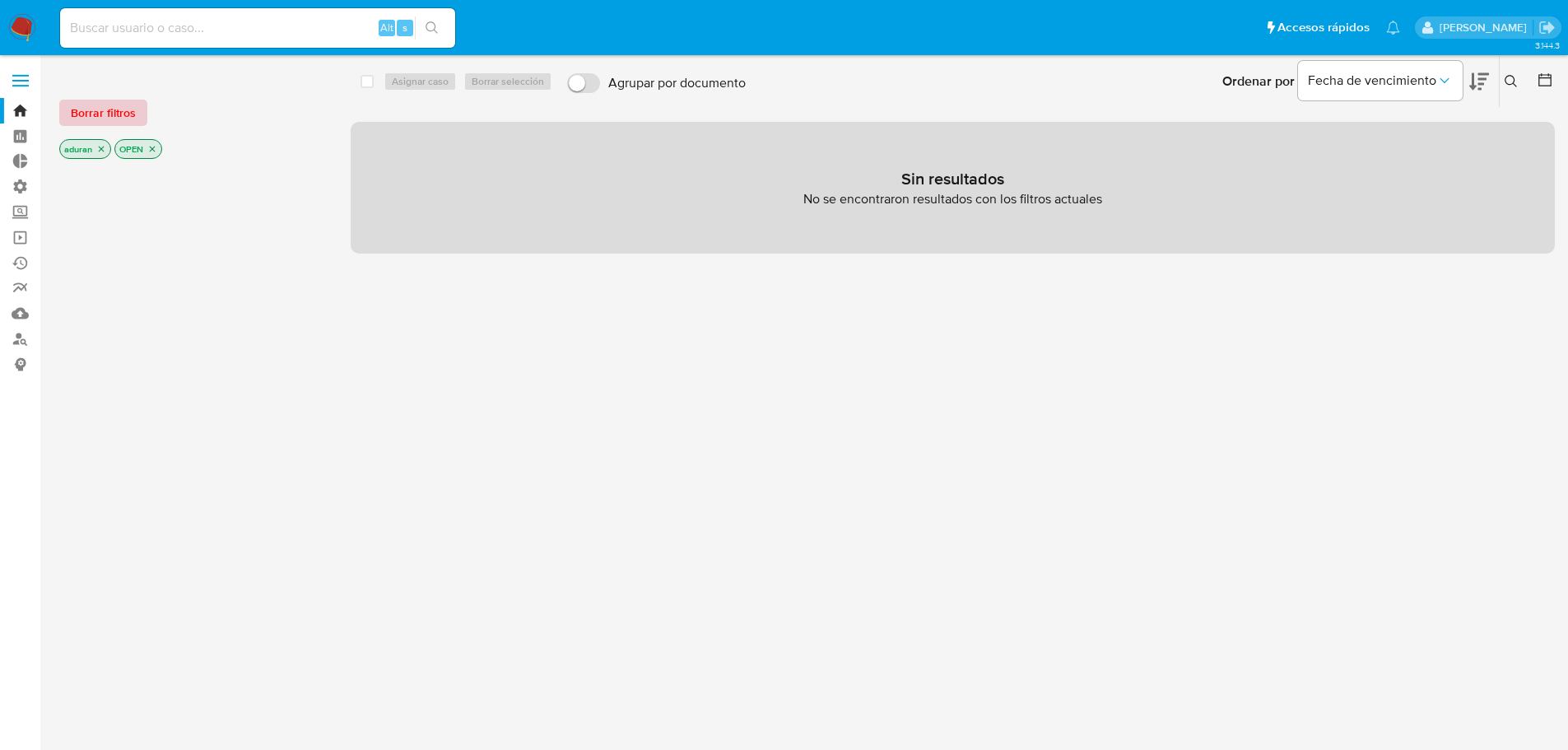 click on "Borrar filtros" at bounding box center (103, 113) 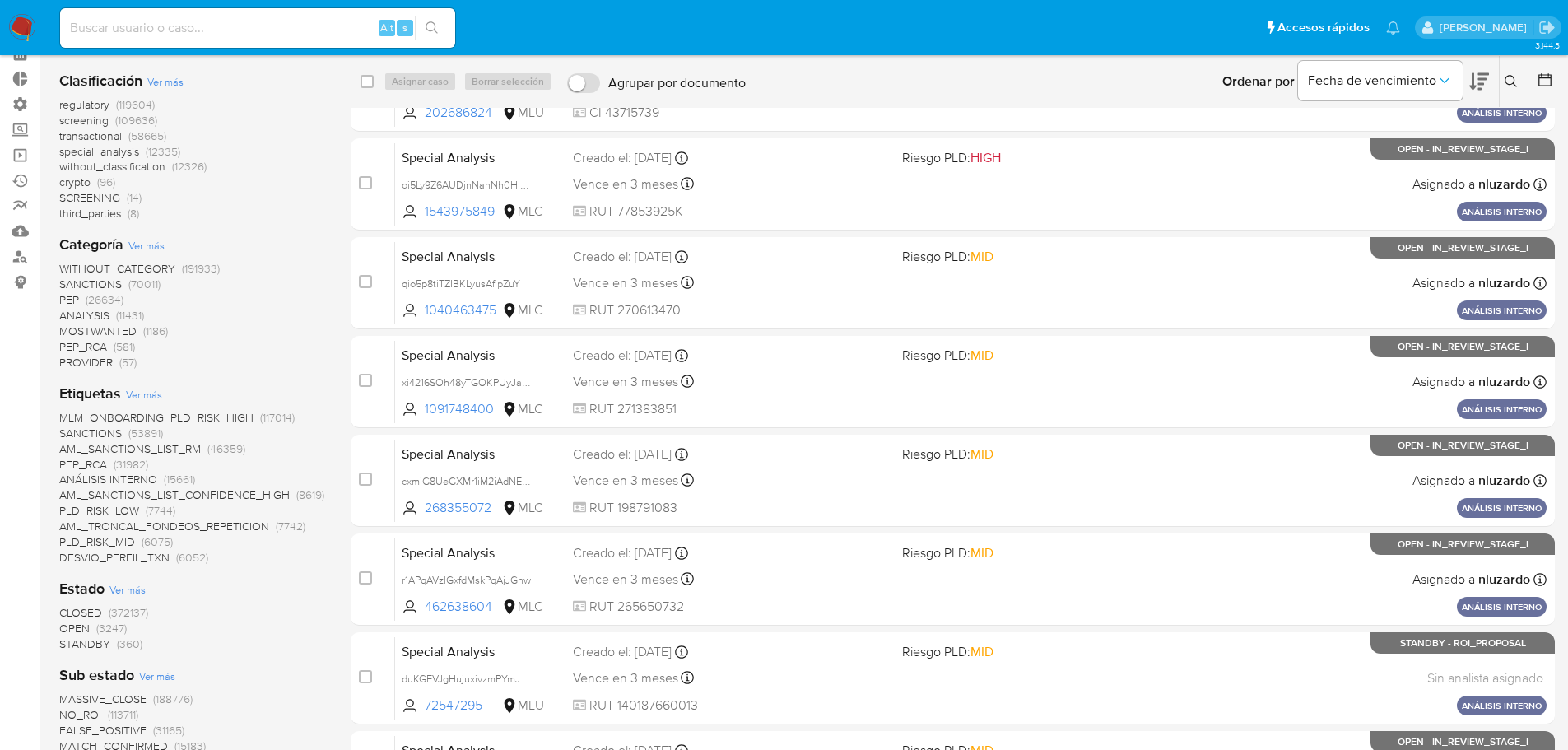 scroll, scrollTop: 0, scrollLeft: 0, axis: both 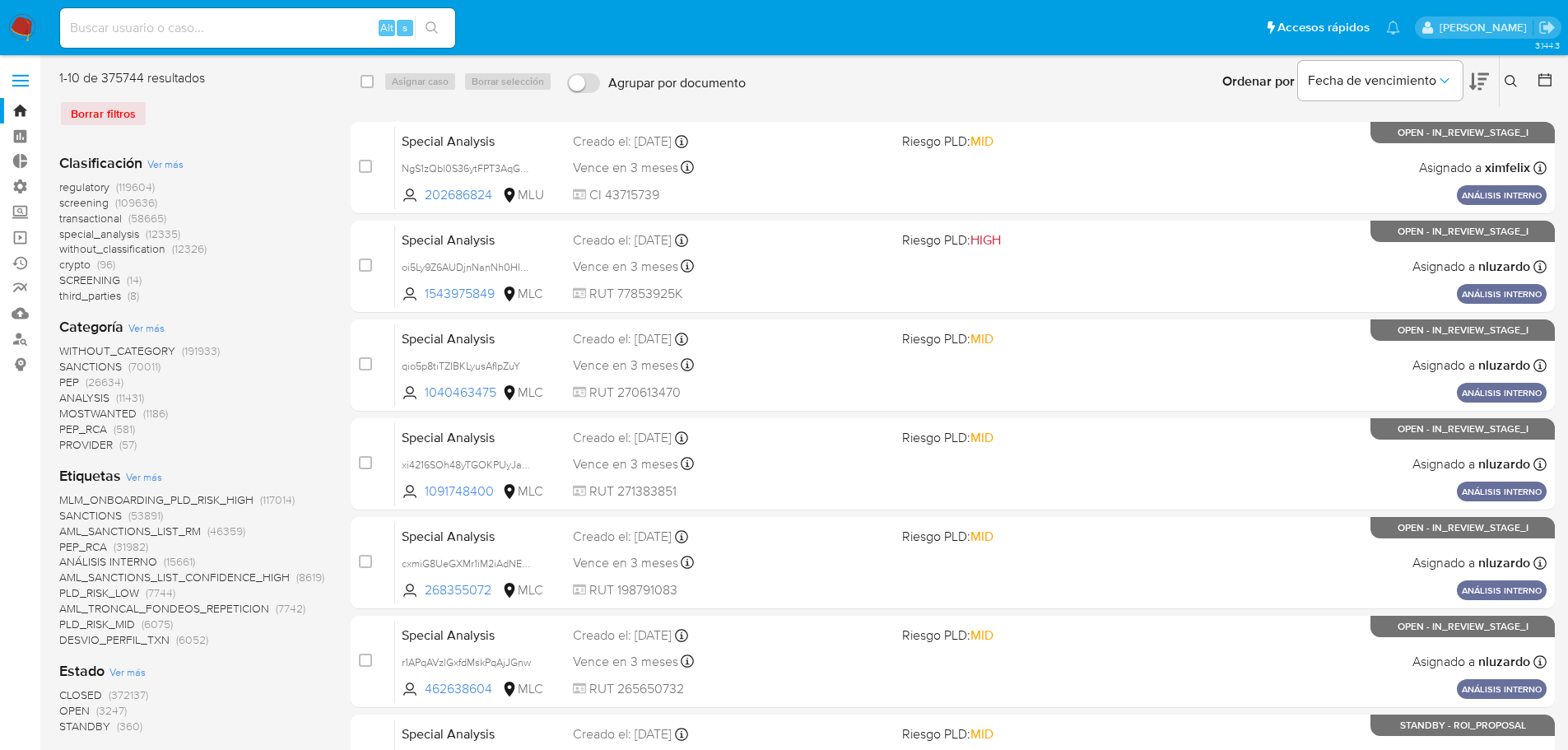 click at bounding box center [22, 28] 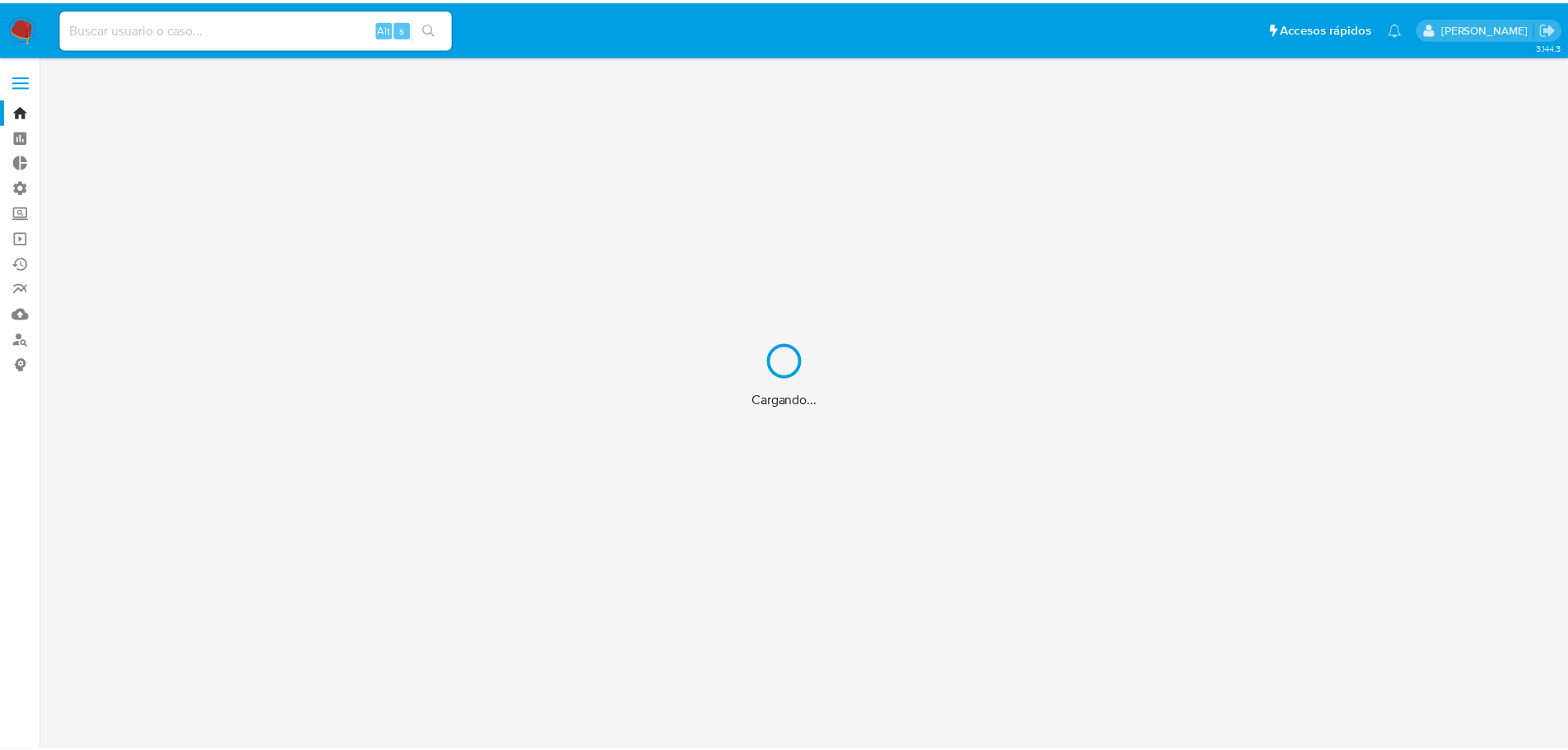 scroll, scrollTop: 0, scrollLeft: 0, axis: both 